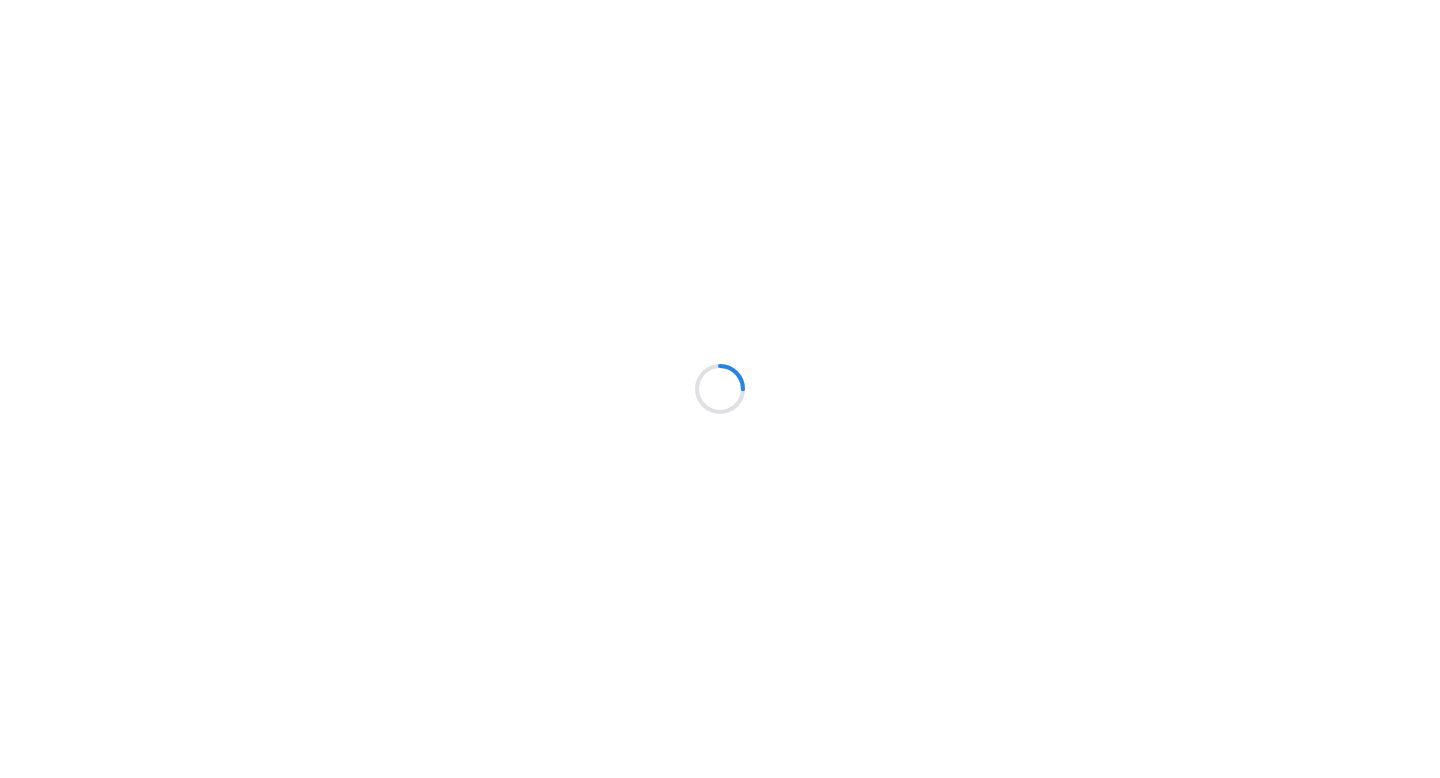 scroll, scrollTop: 0, scrollLeft: 0, axis: both 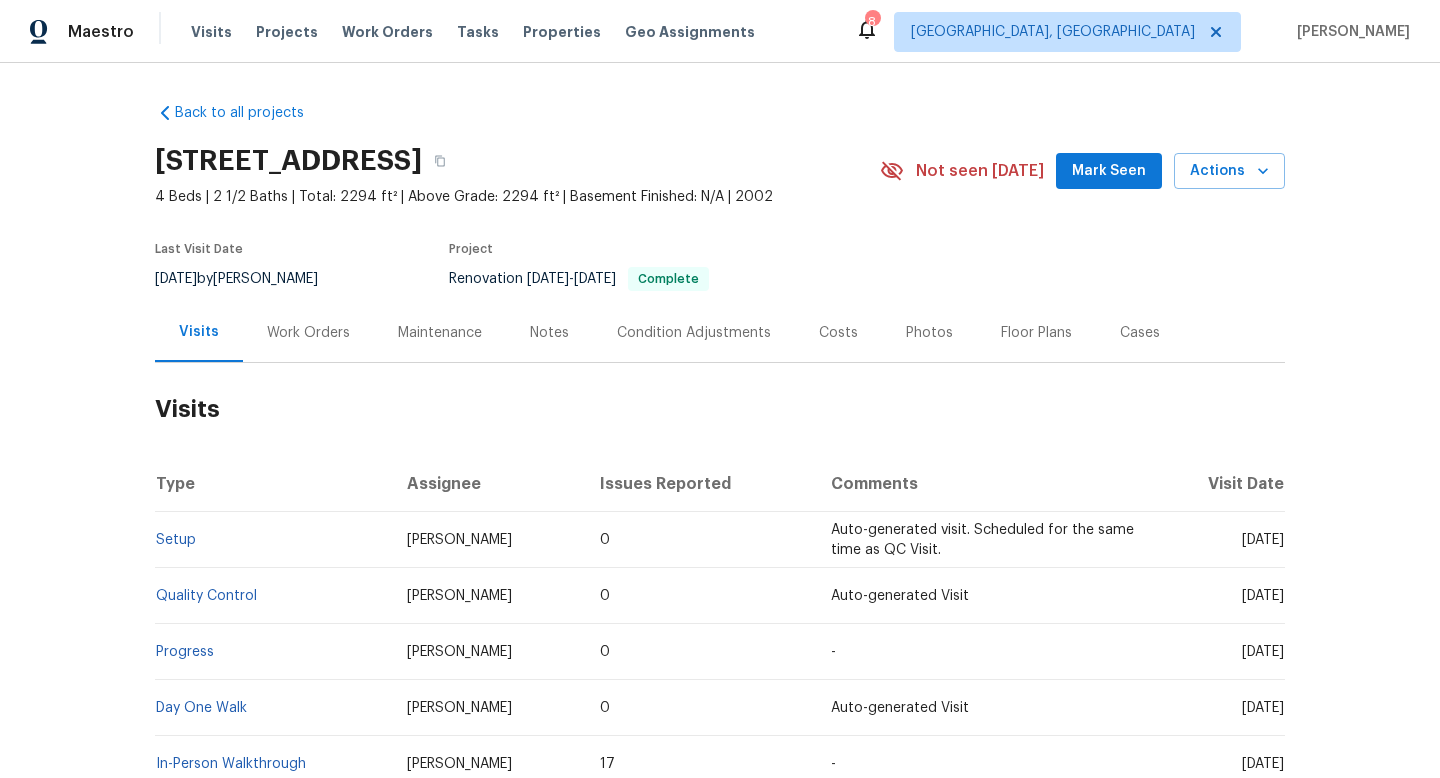 click on "Cases" at bounding box center [1140, 333] 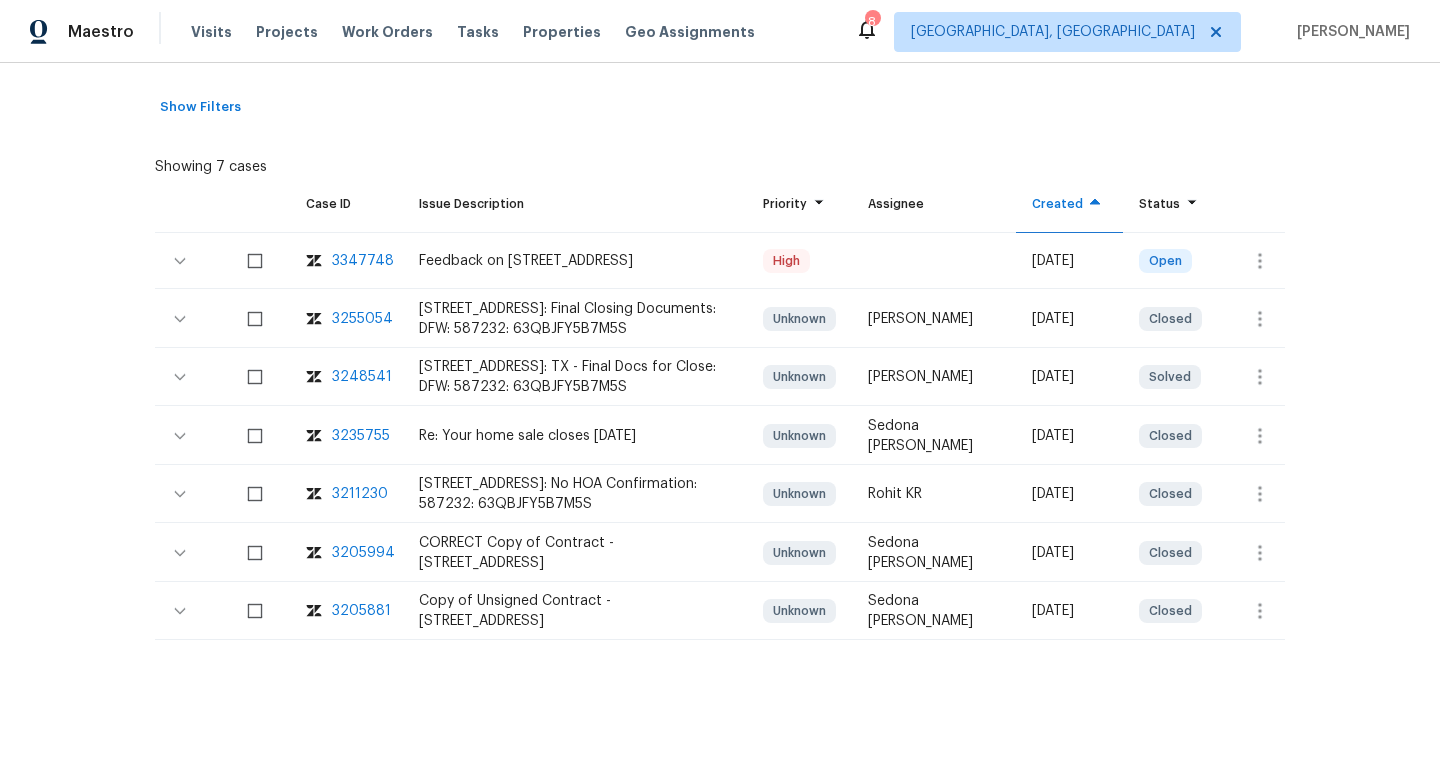 scroll, scrollTop: 0, scrollLeft: 0, axis: both 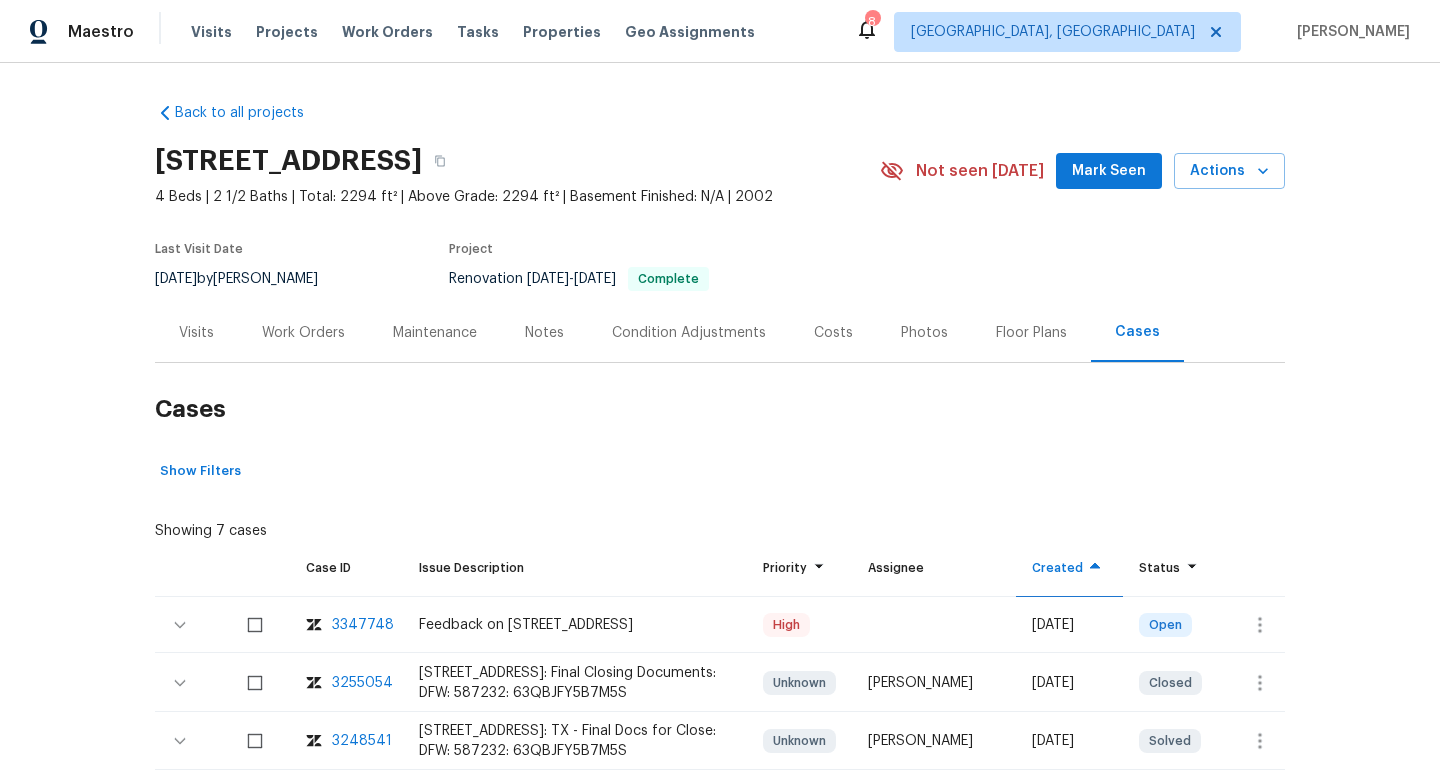 click on "Visits" at bounding box center (196, 333) 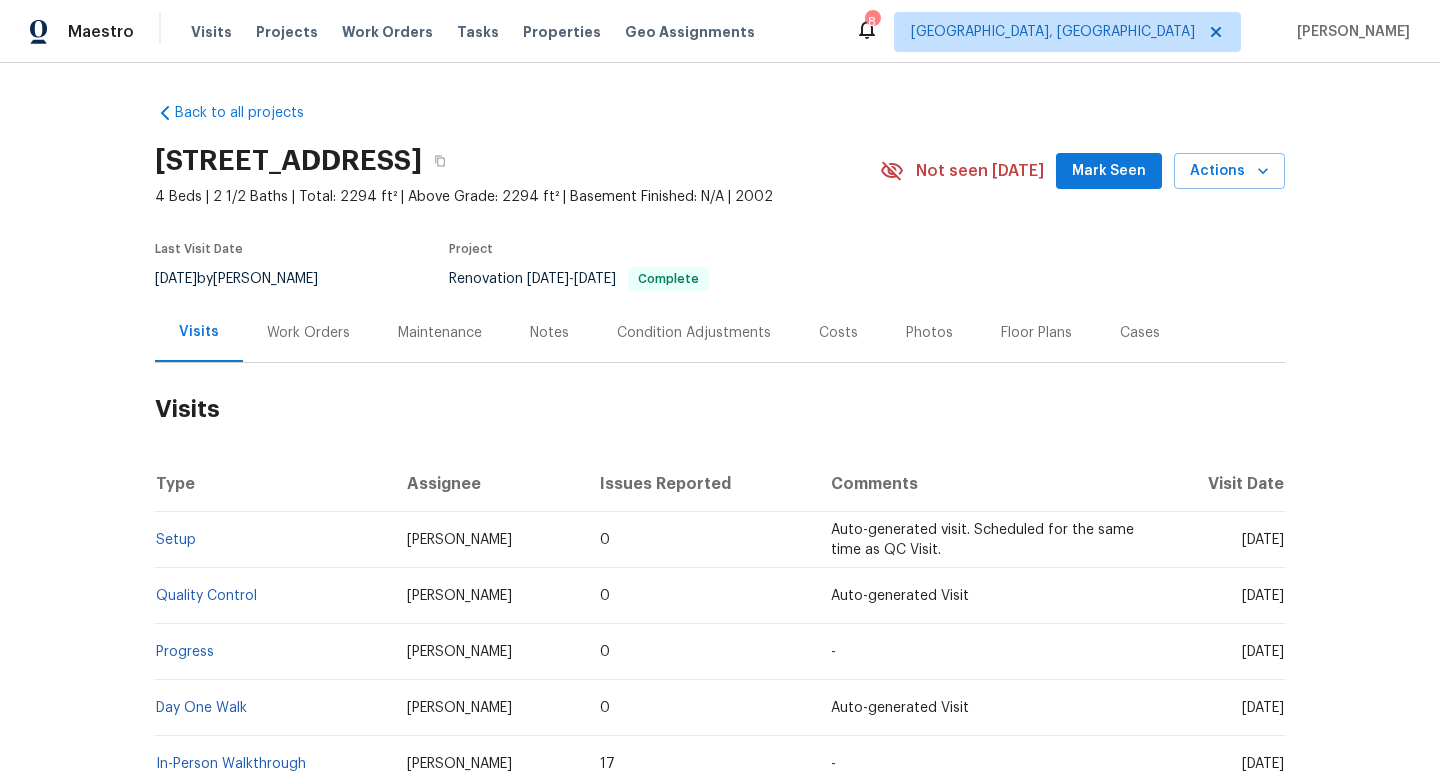 click on "Cases" at bounding box center [1140, 333] 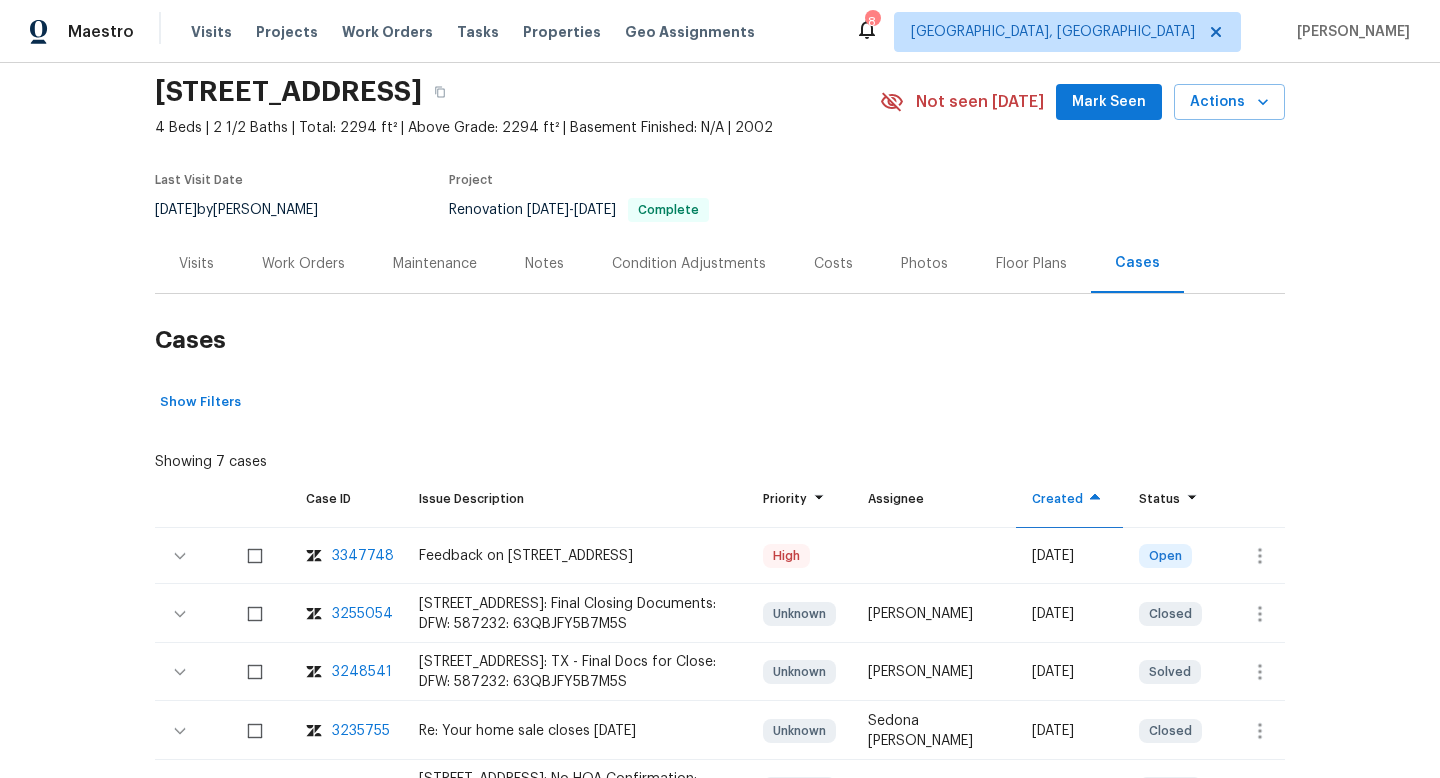 scroll, scrollTop: 173, scrollLeft: 0, axis: vertical 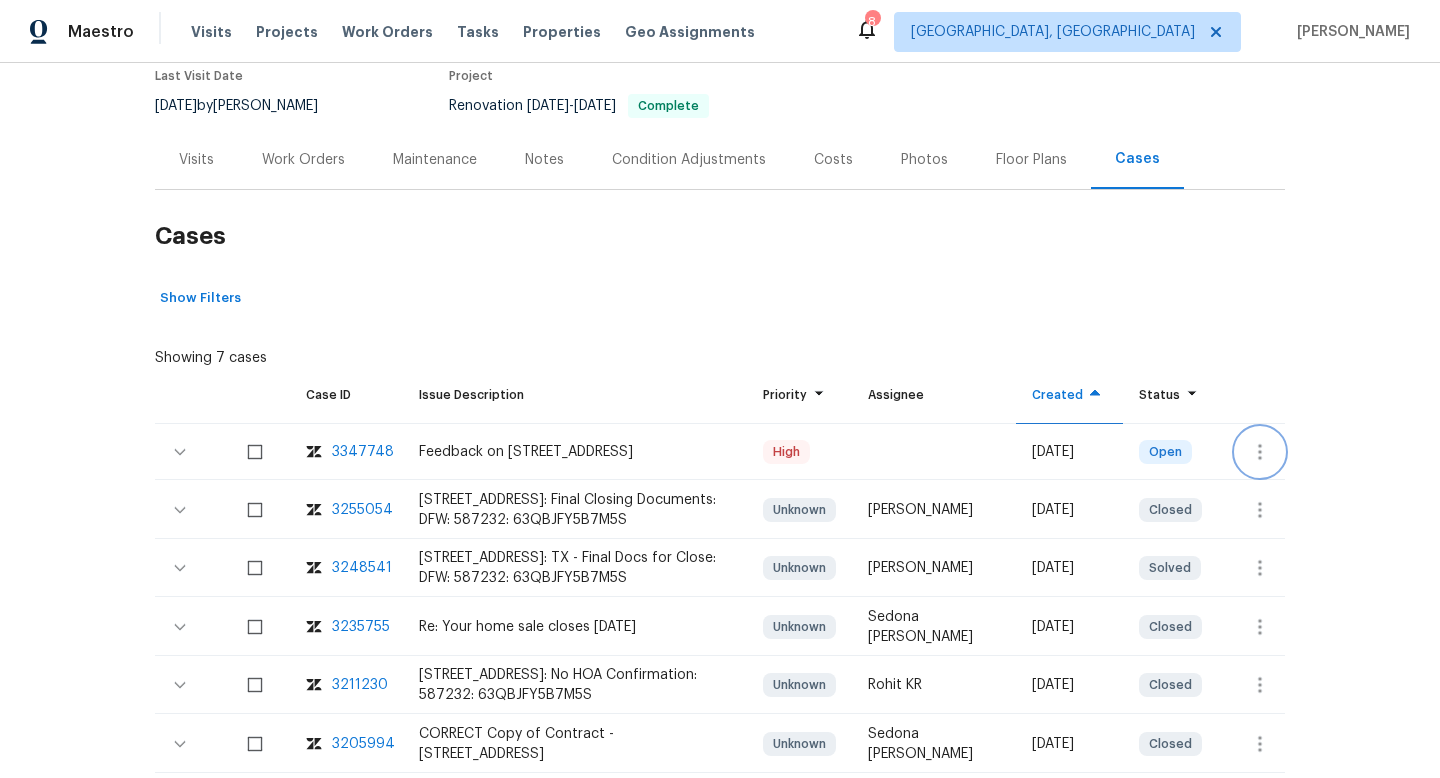 click at bounding box center [1260, 452] 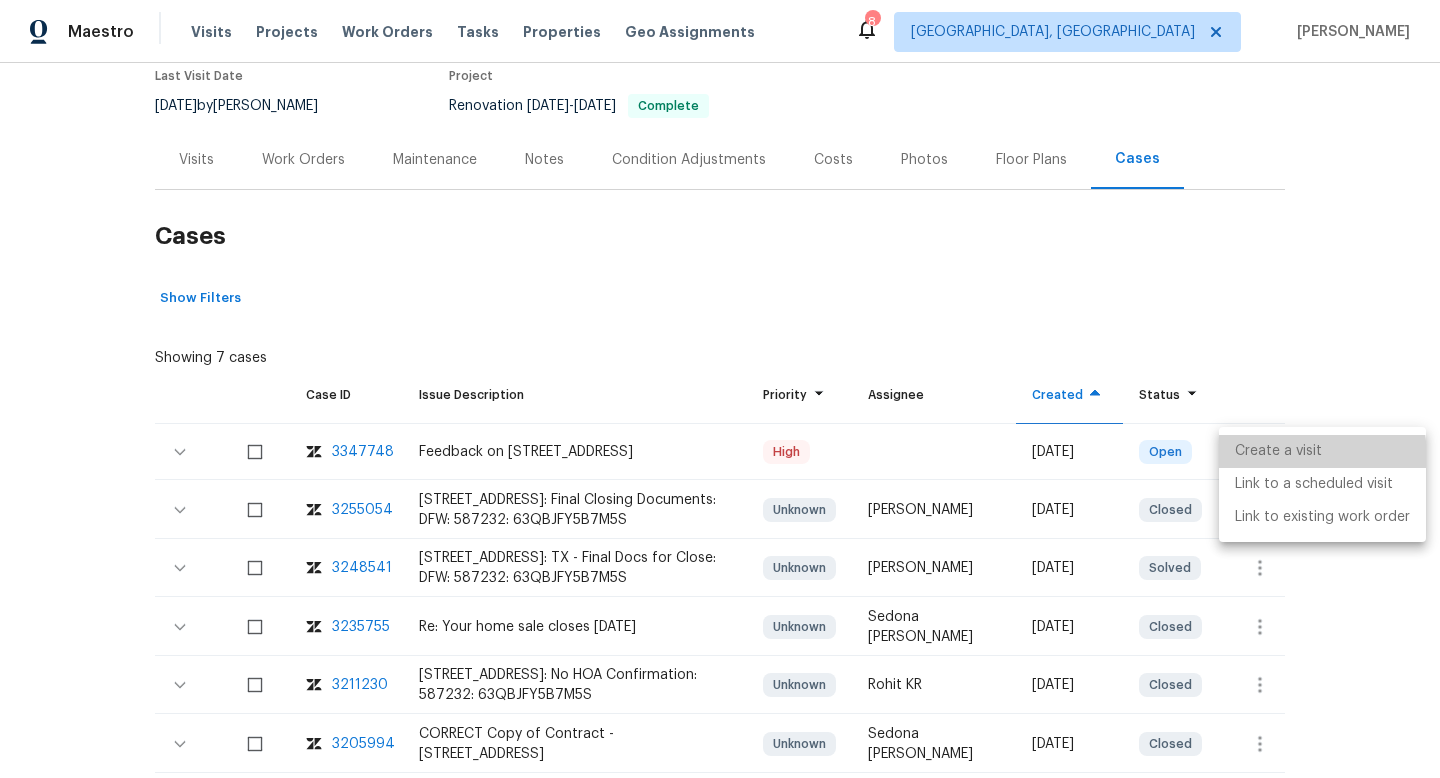 click on "Create a visit" at bounding box center (1322, 451) 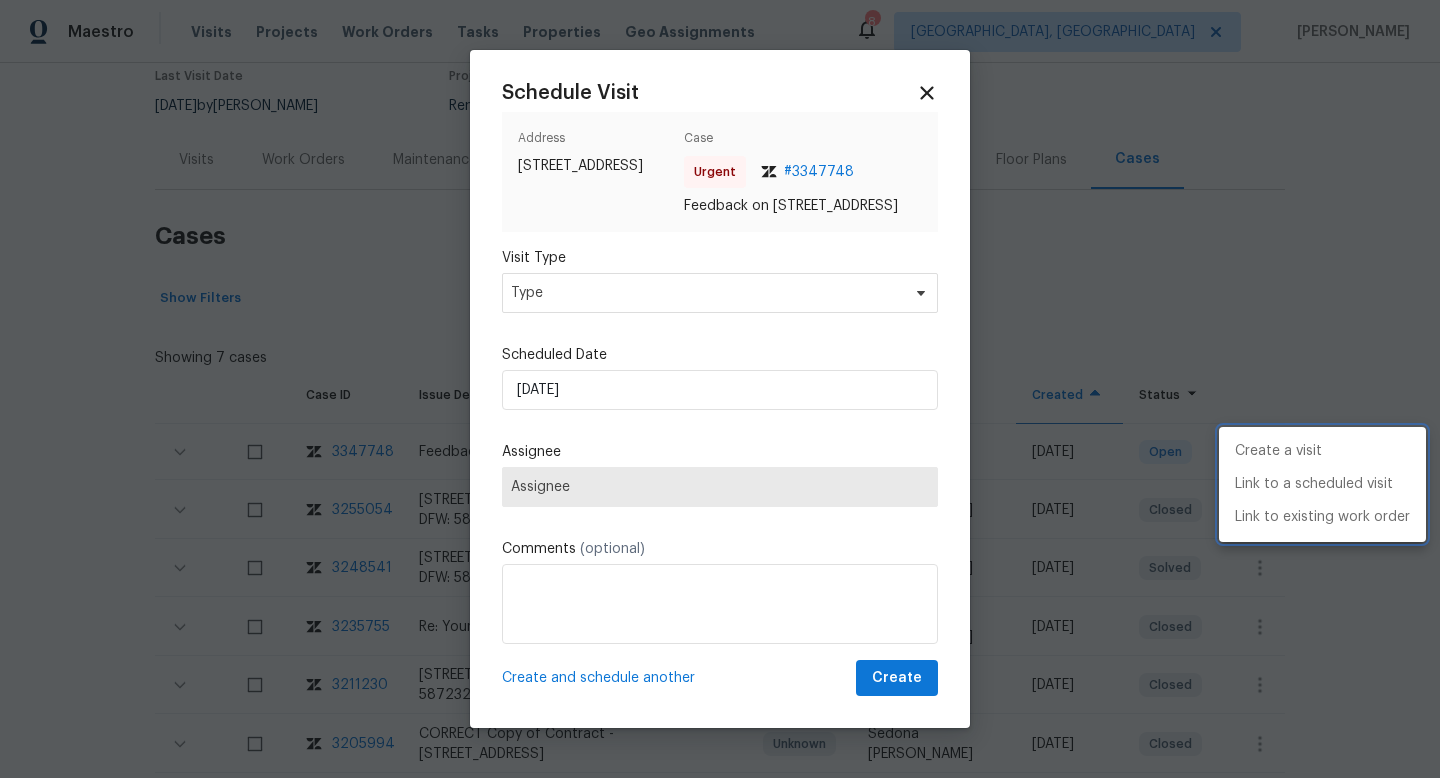 click at bounding box center [720, 389] 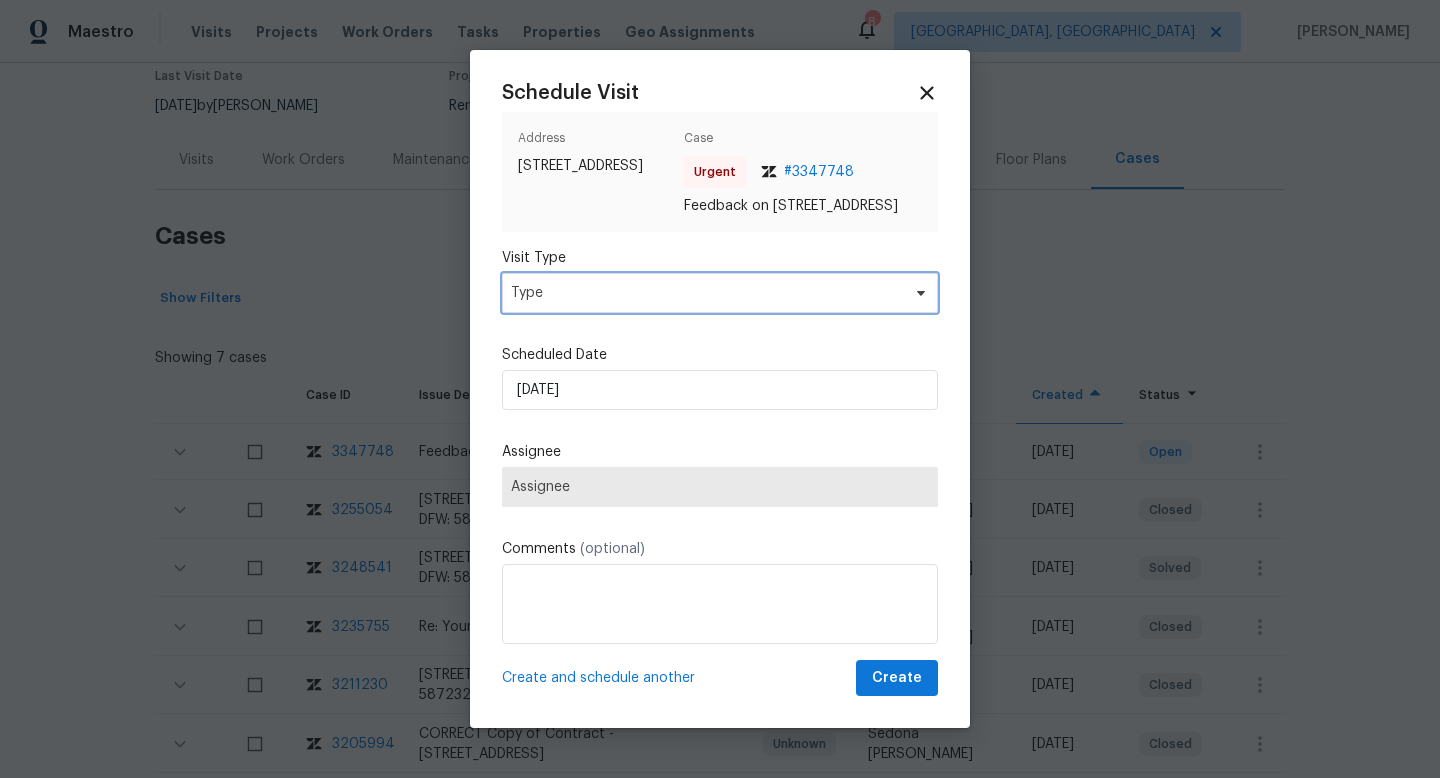 click on "Type" at bounding box center [705, 293] 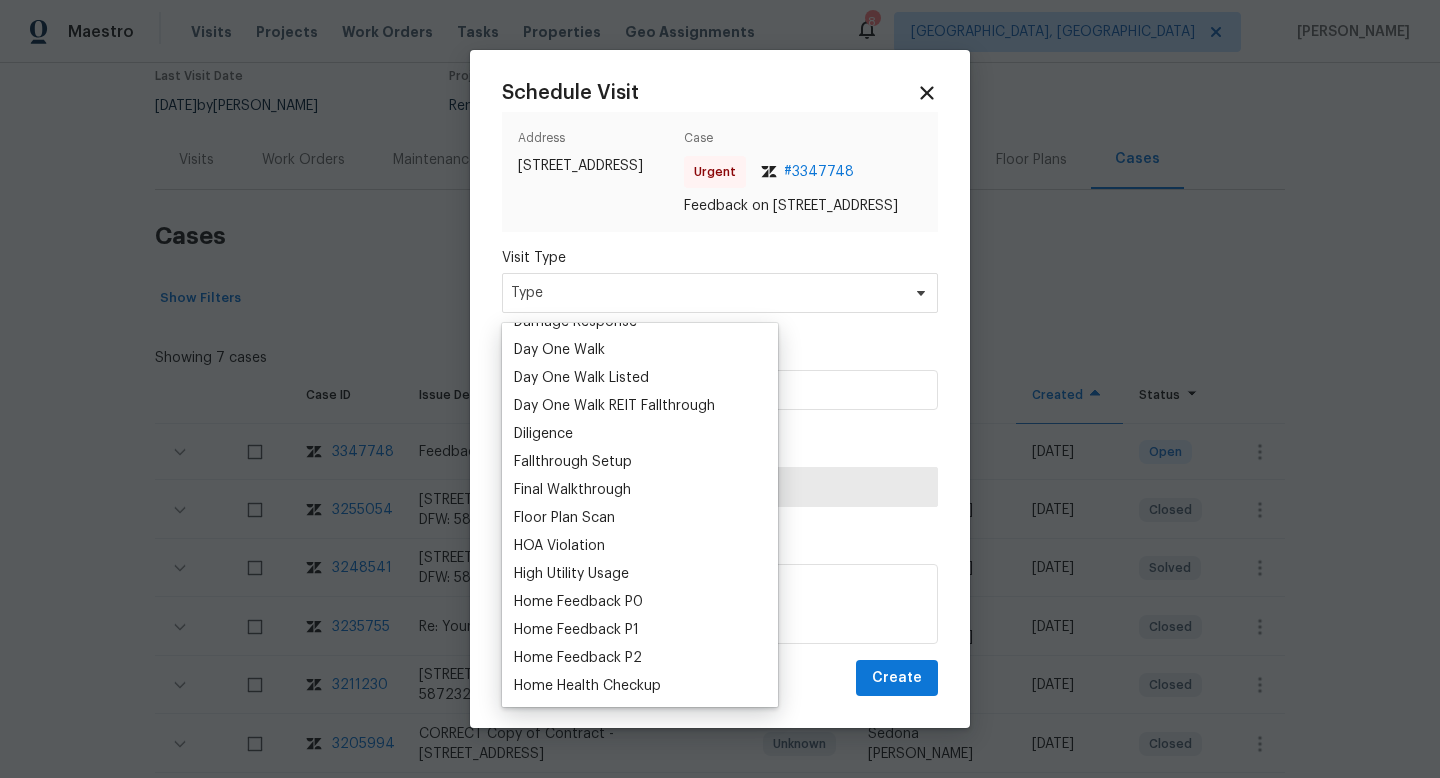 scroll, scrollTop: 476, scrollLeft: 0, axis: vertical 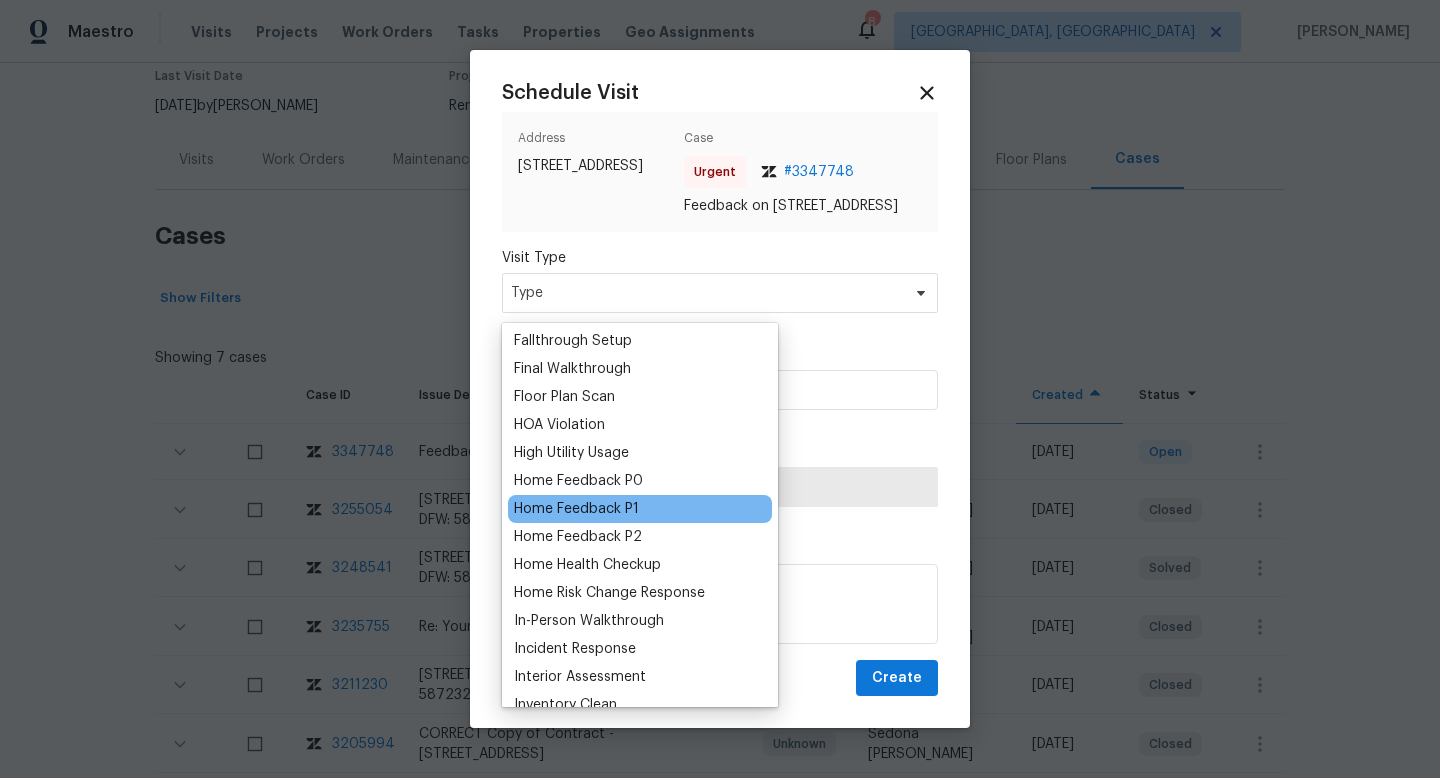 click on "Home Feedback P1" at bounding box center (576, 509) 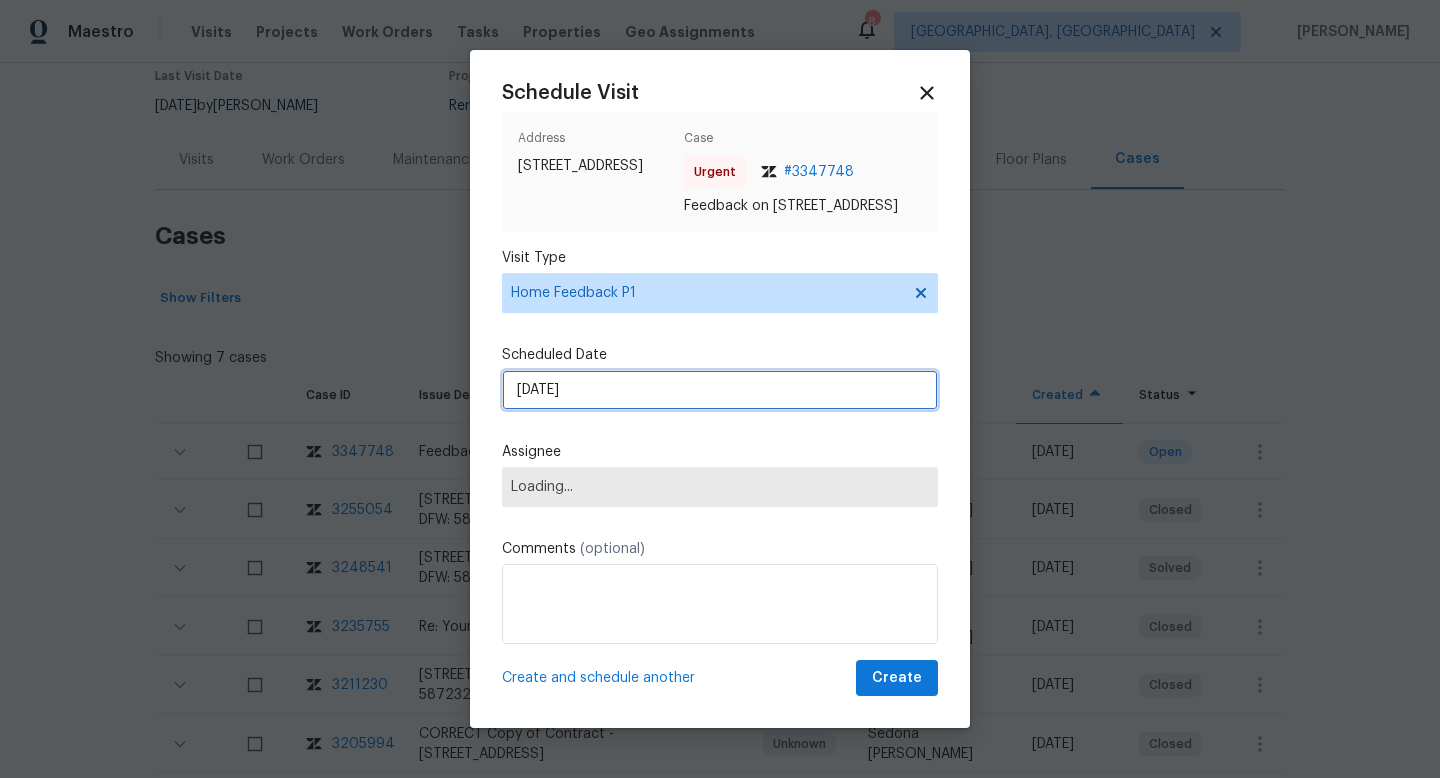 click on "[DATE]" at bounding box center [720, 390] 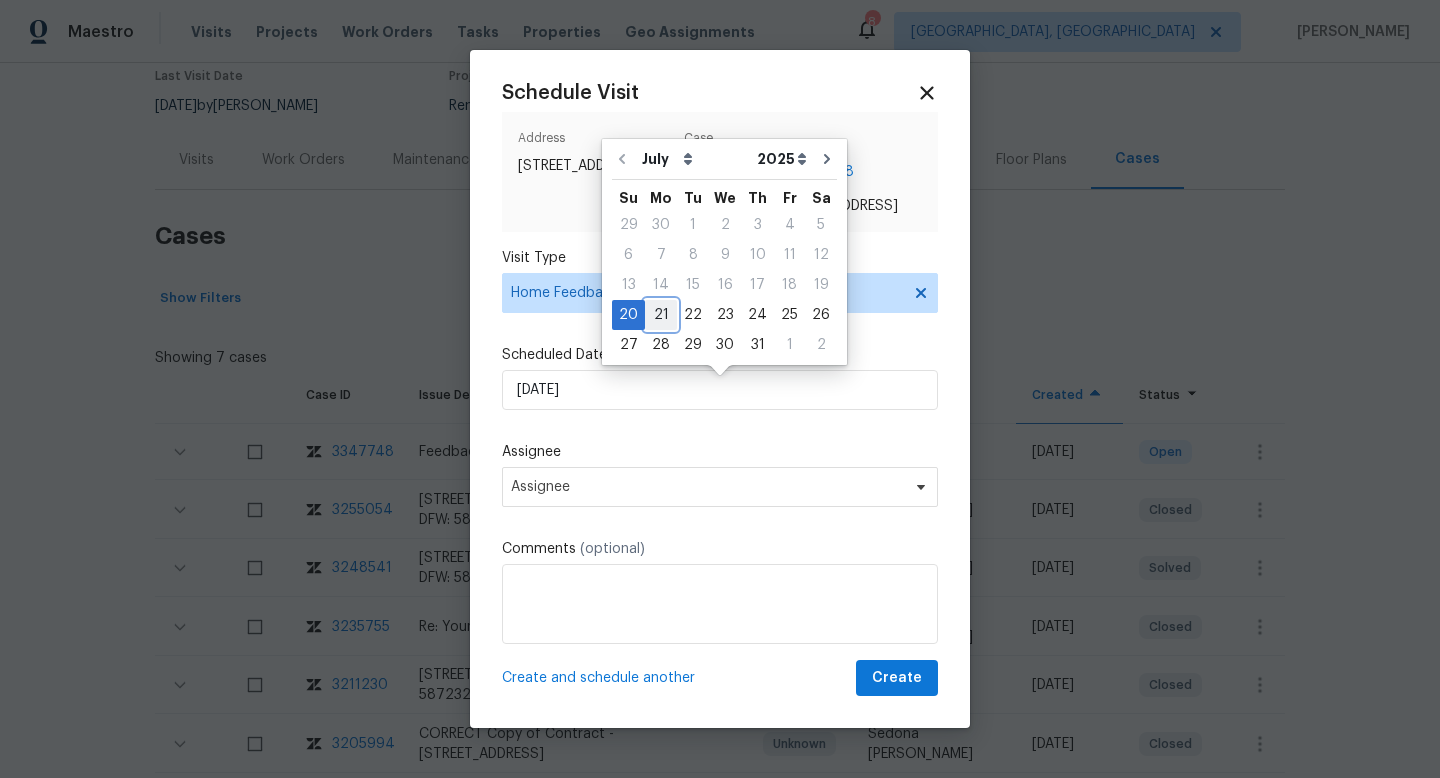click on "21" at bounding box center [661, 315] 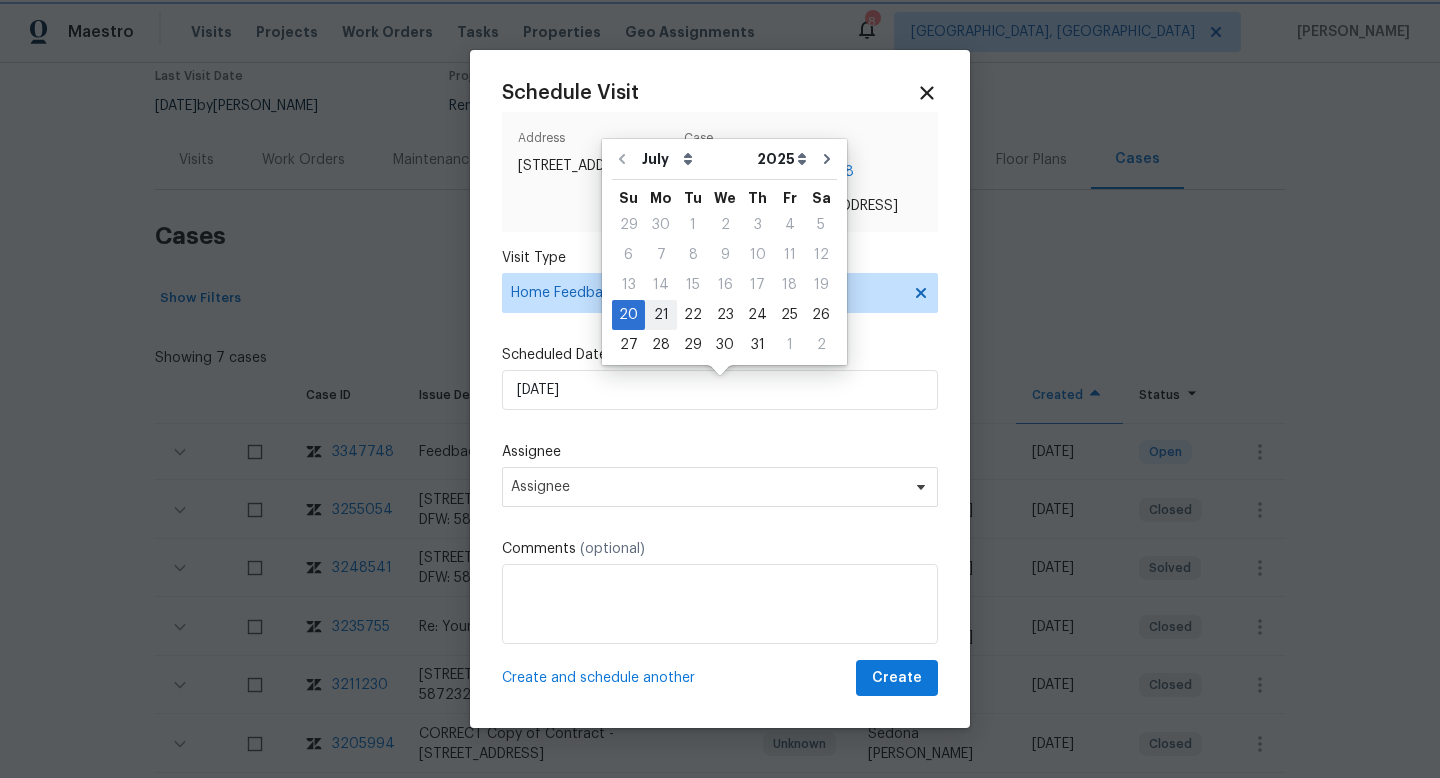 type on "[DATE]" 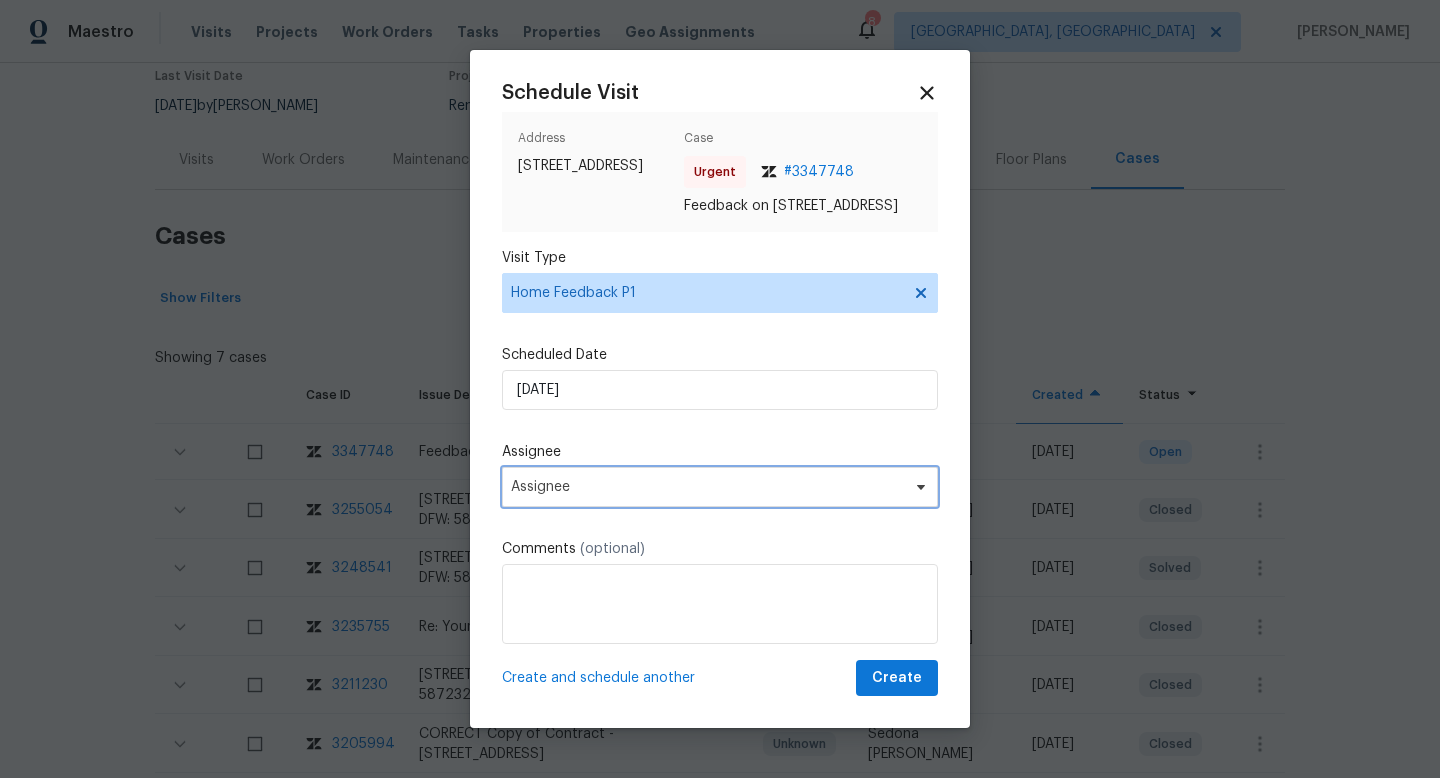 click on "Assignee" at bounding box center (720, 487) 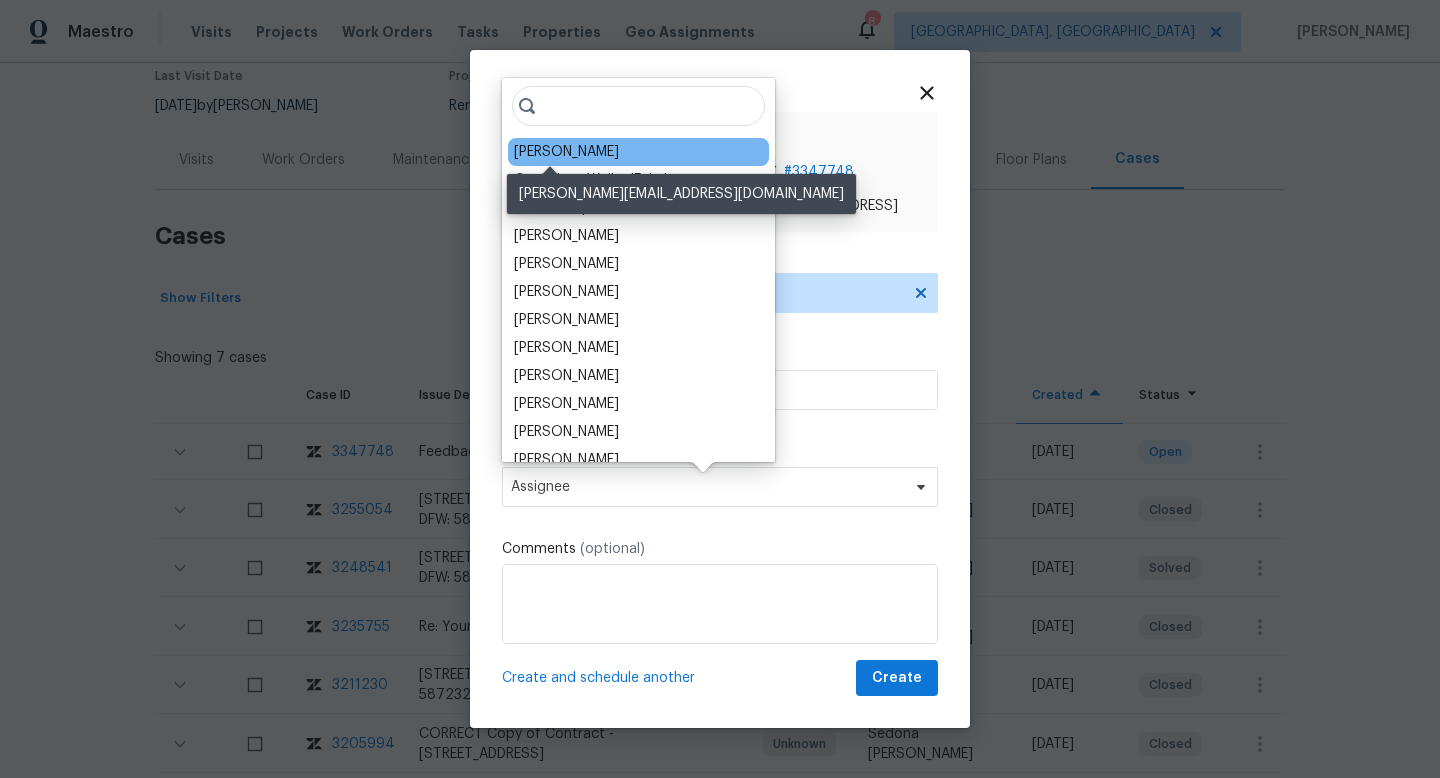 click on "[PERSON_NAME]" at bounding box center (566, 152) 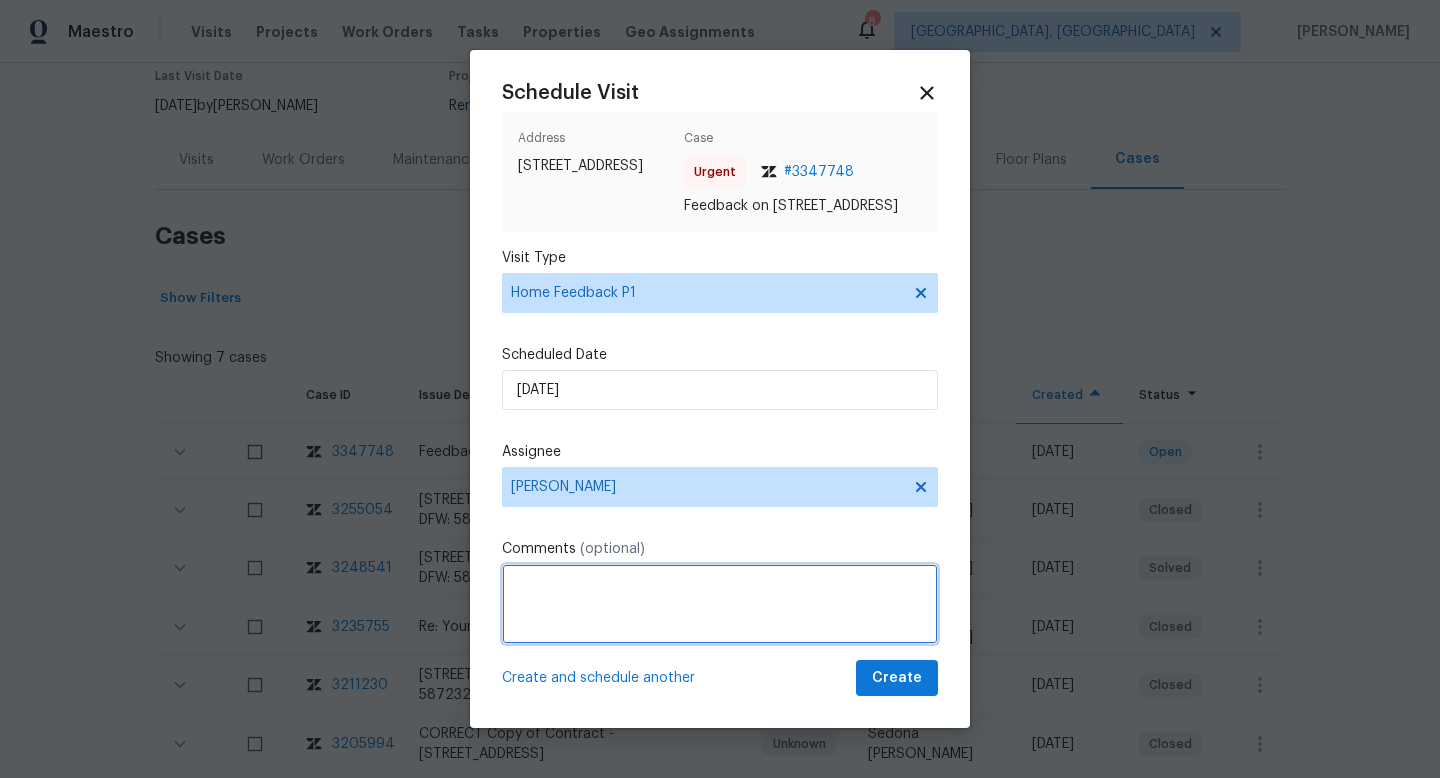 click at bounding box center [720, 604] 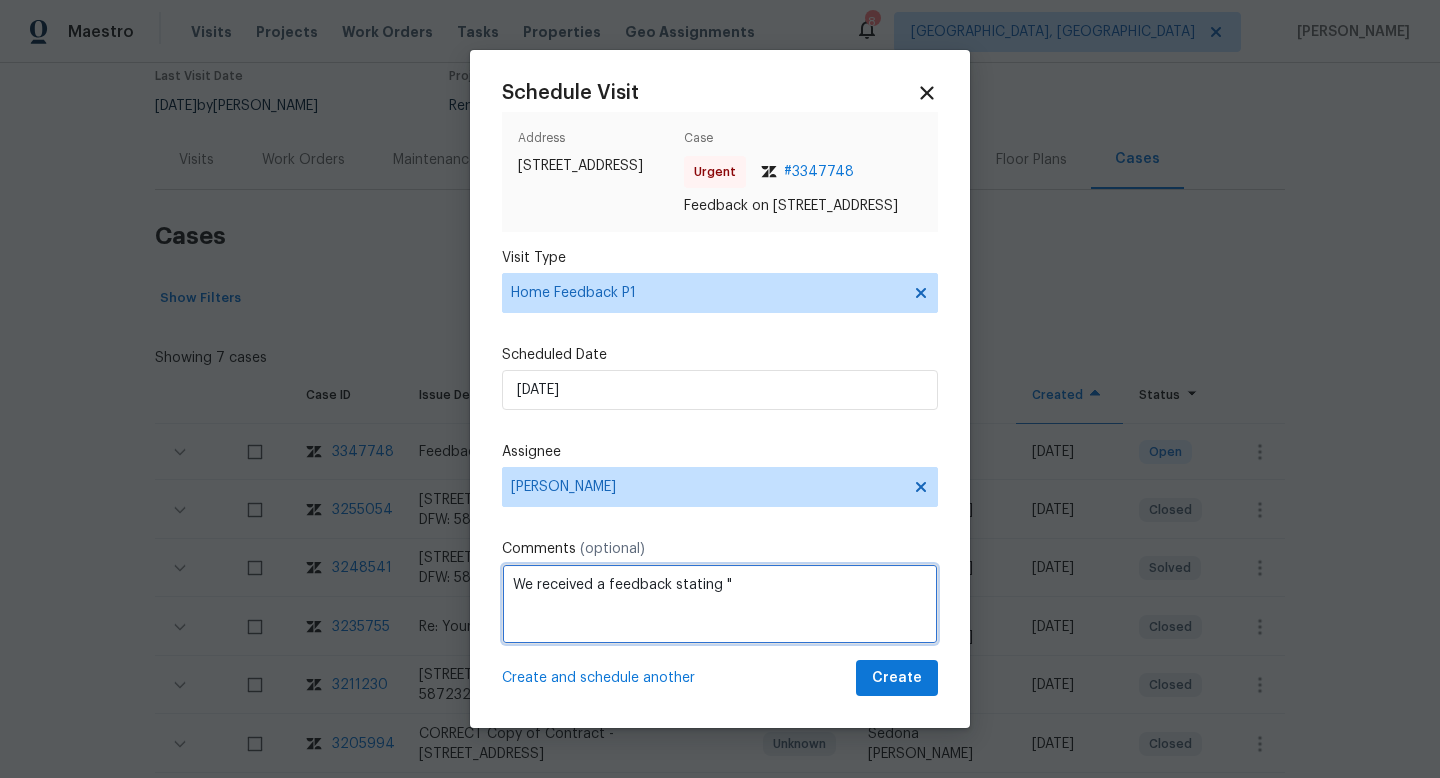 paste on "rotating code and remote unlock doesn't work" 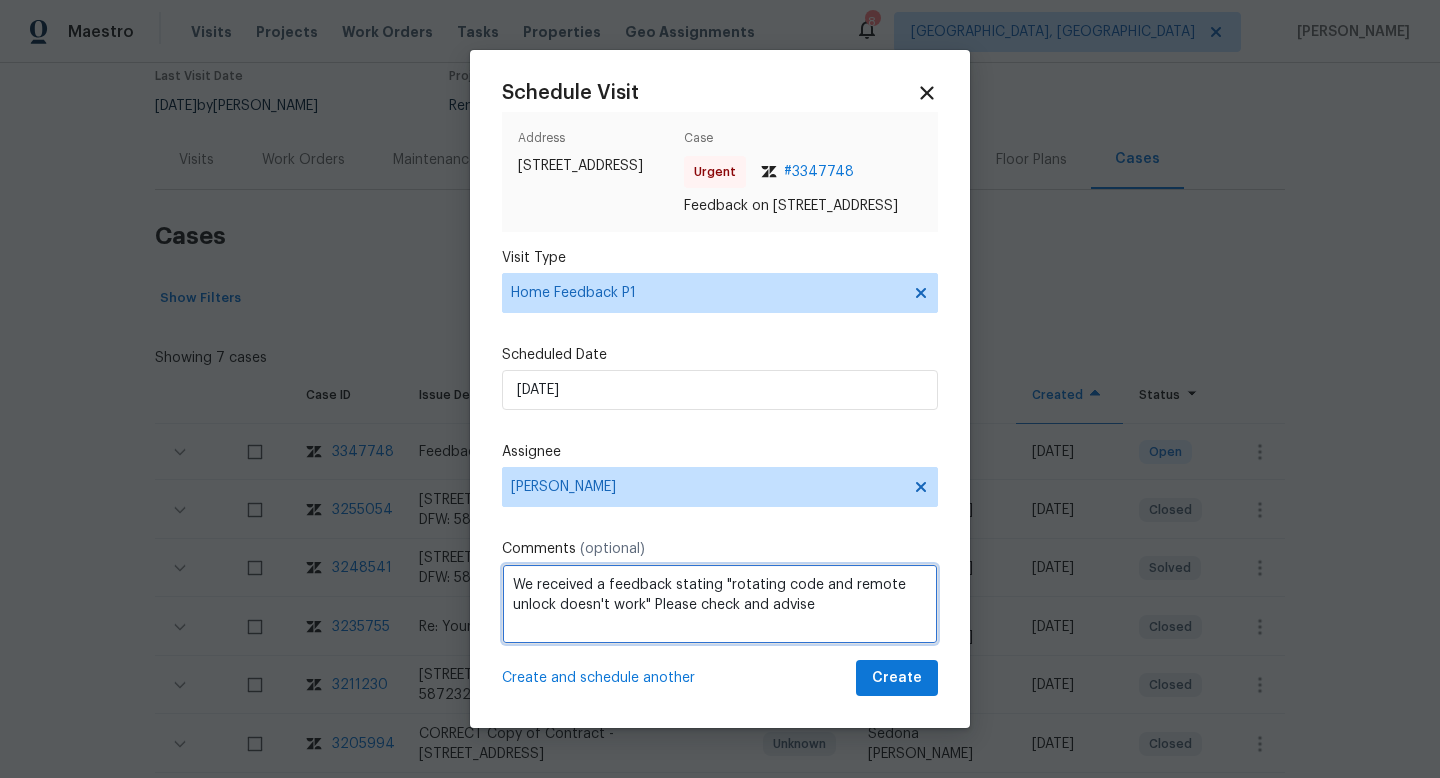 type on "We received a feedback stating "rotating code and remote unlock doesn't work" Please check and advise" 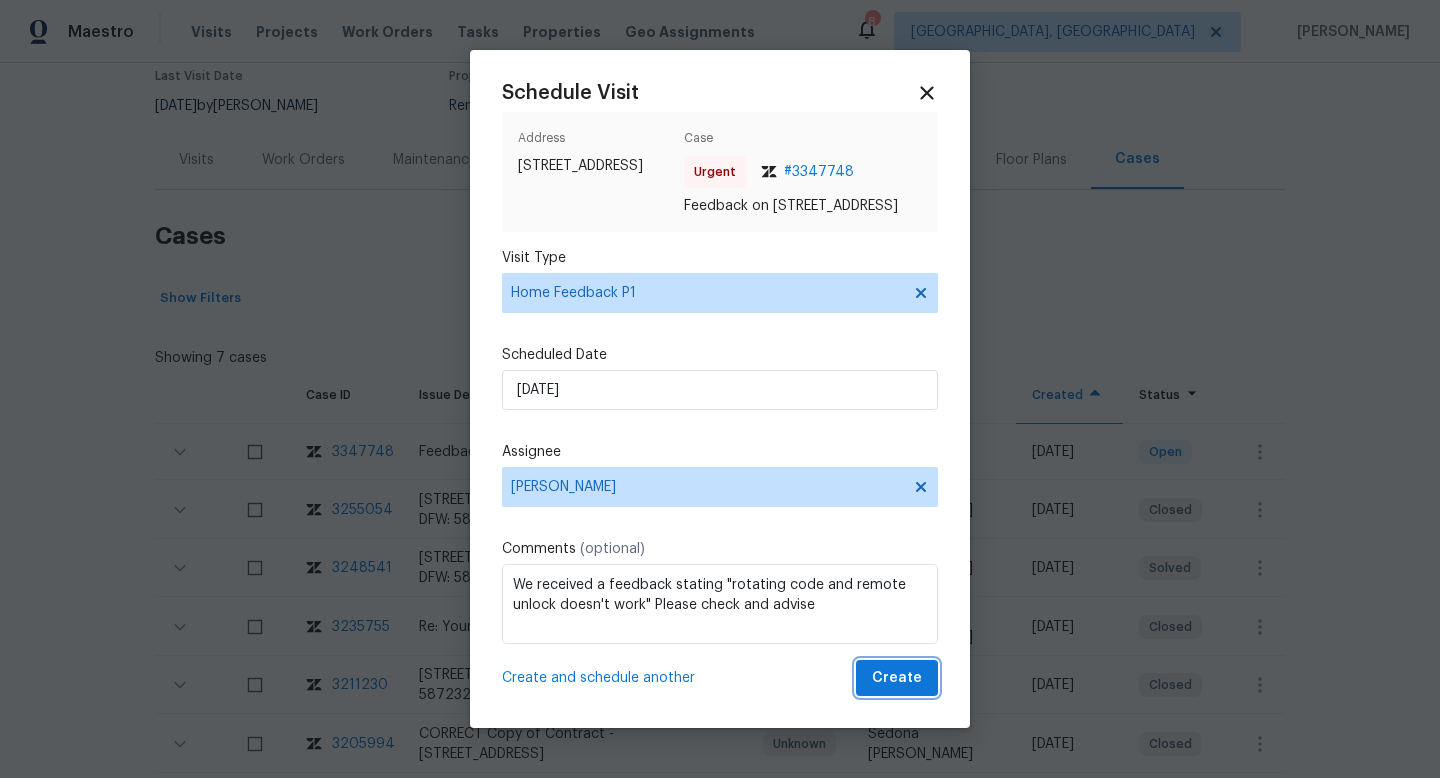 click on "Create" at bounding box center [897, 678] 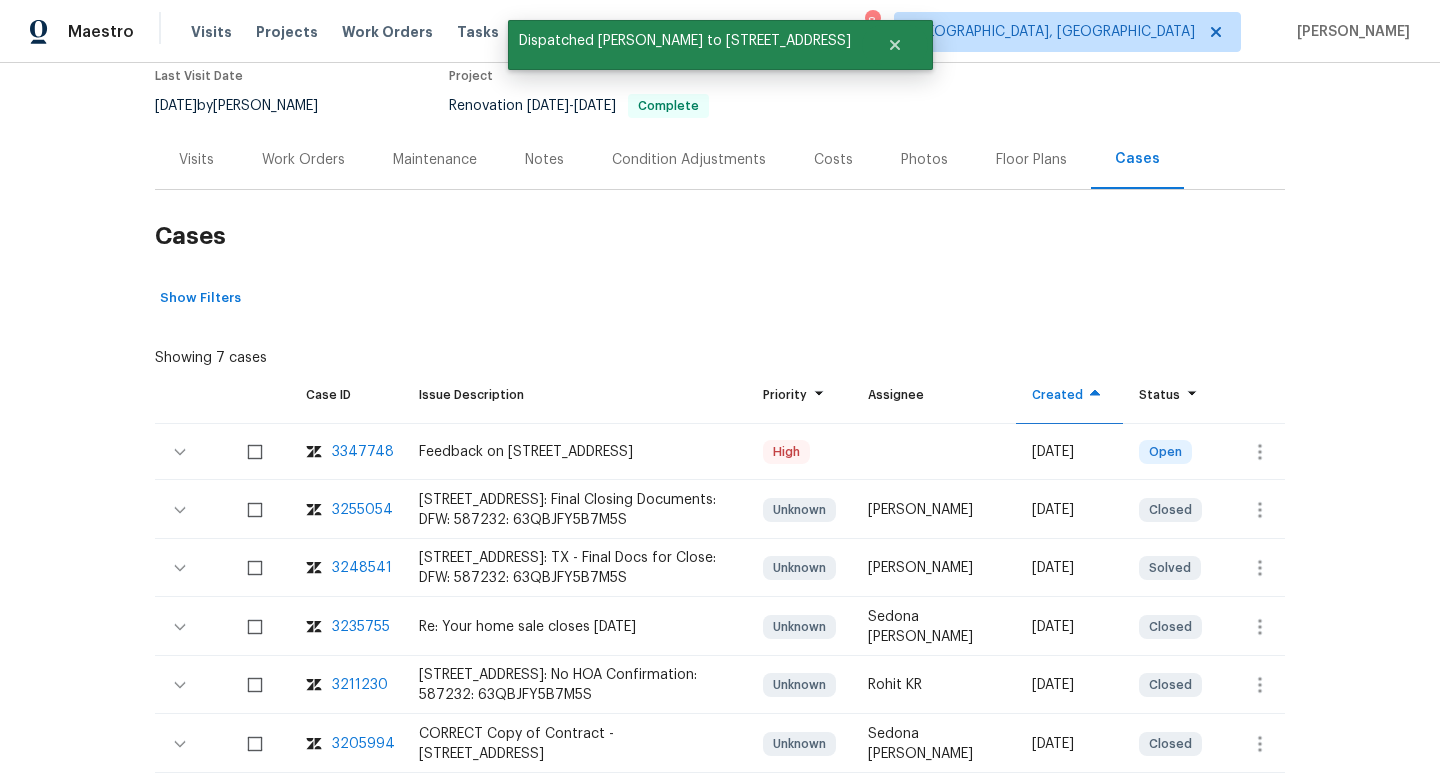 scroll, scrollTop: 0, scrollLeft: 0, axis: both 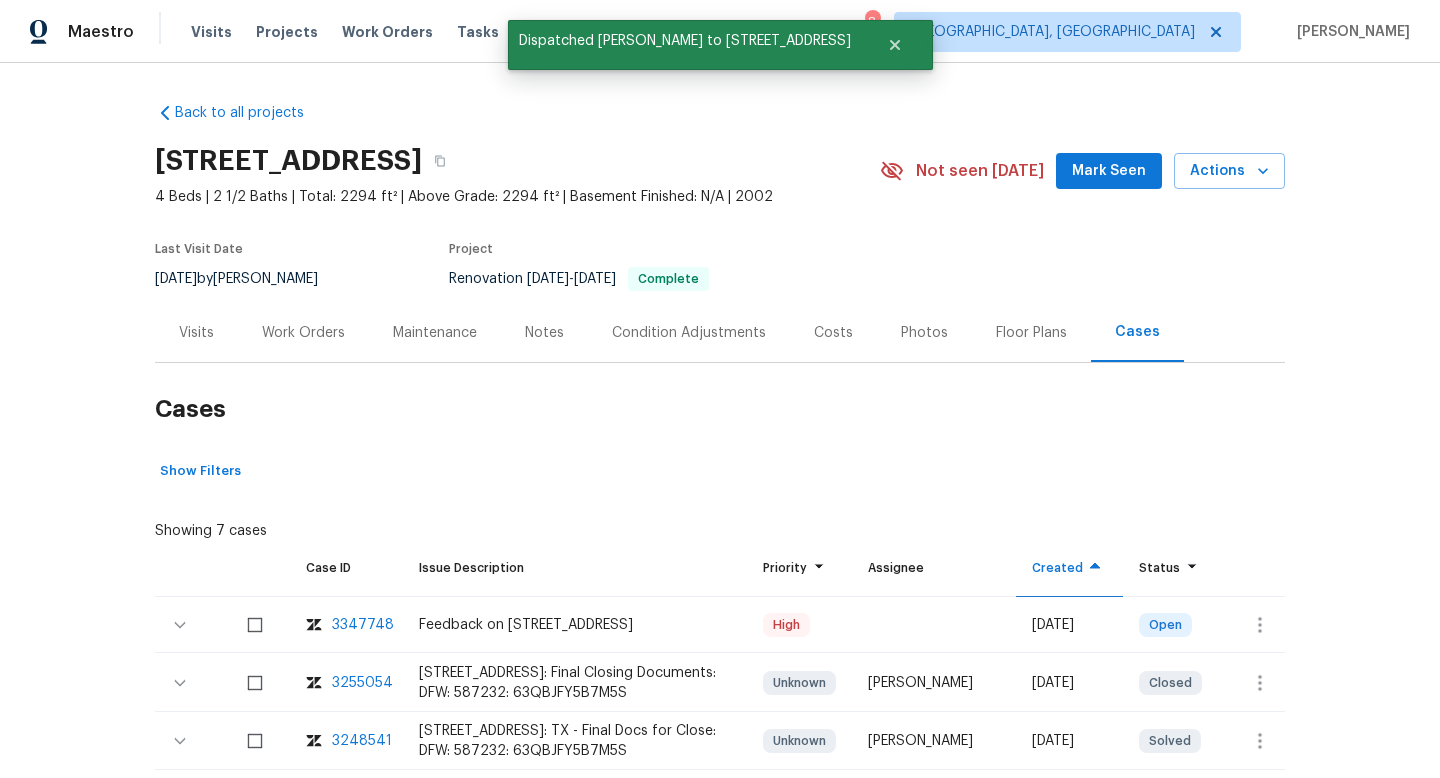 click on "Visits" at bounding box center (196, 333) 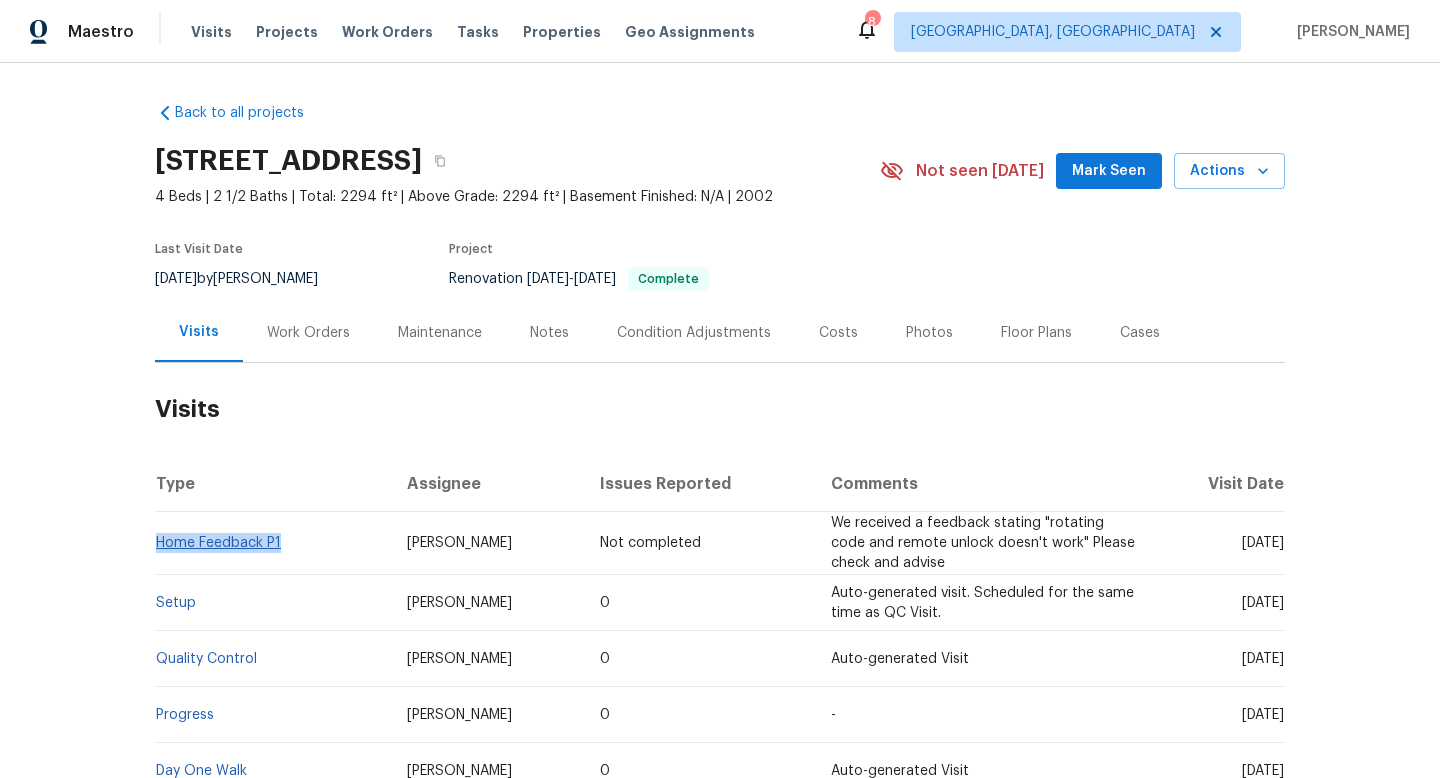 drag, startPoint x: 304, startPoint y: 537, endPoint x: 159, endPoint y: 535, distance: 145.0138 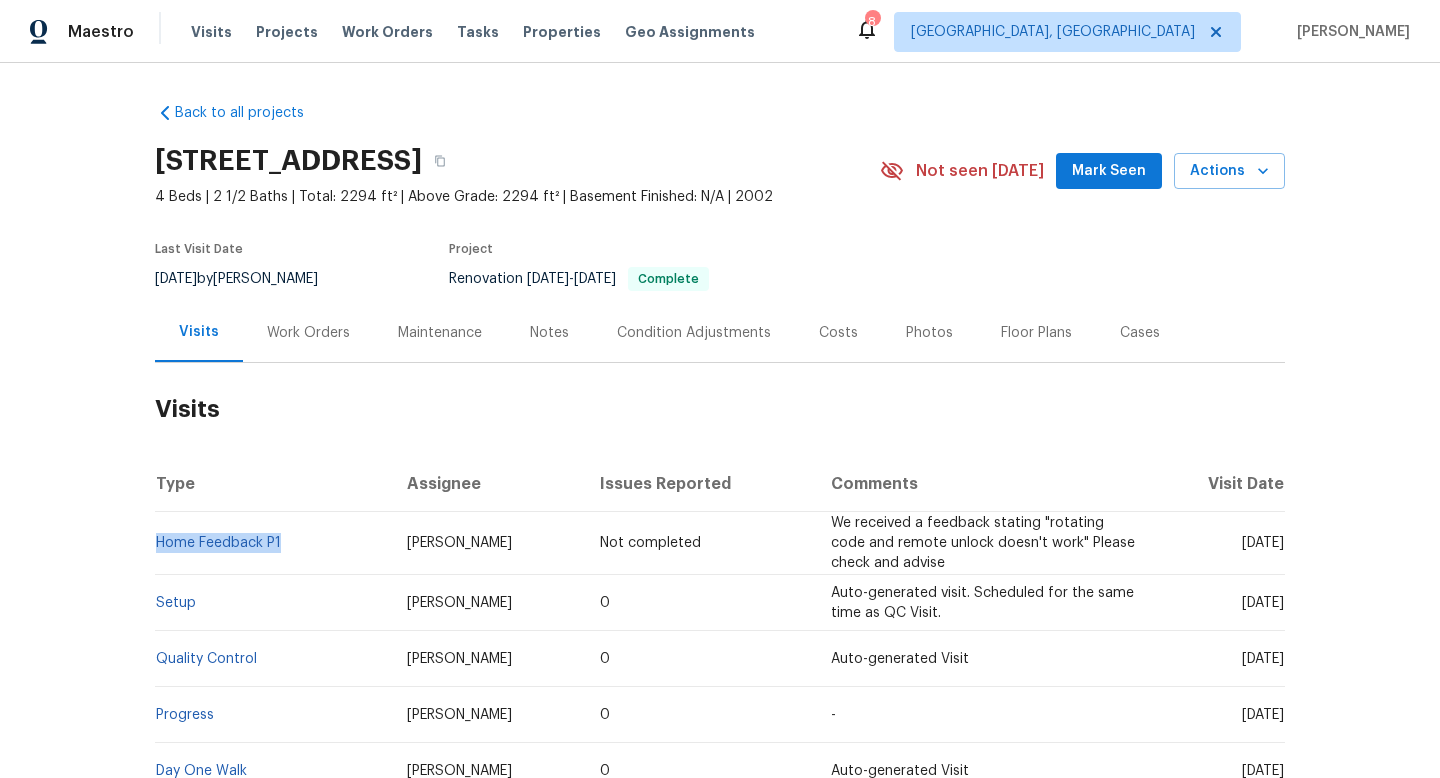 click on "[DATE]  by  [PERSON_NAME]" at bounding box center [248, 279] 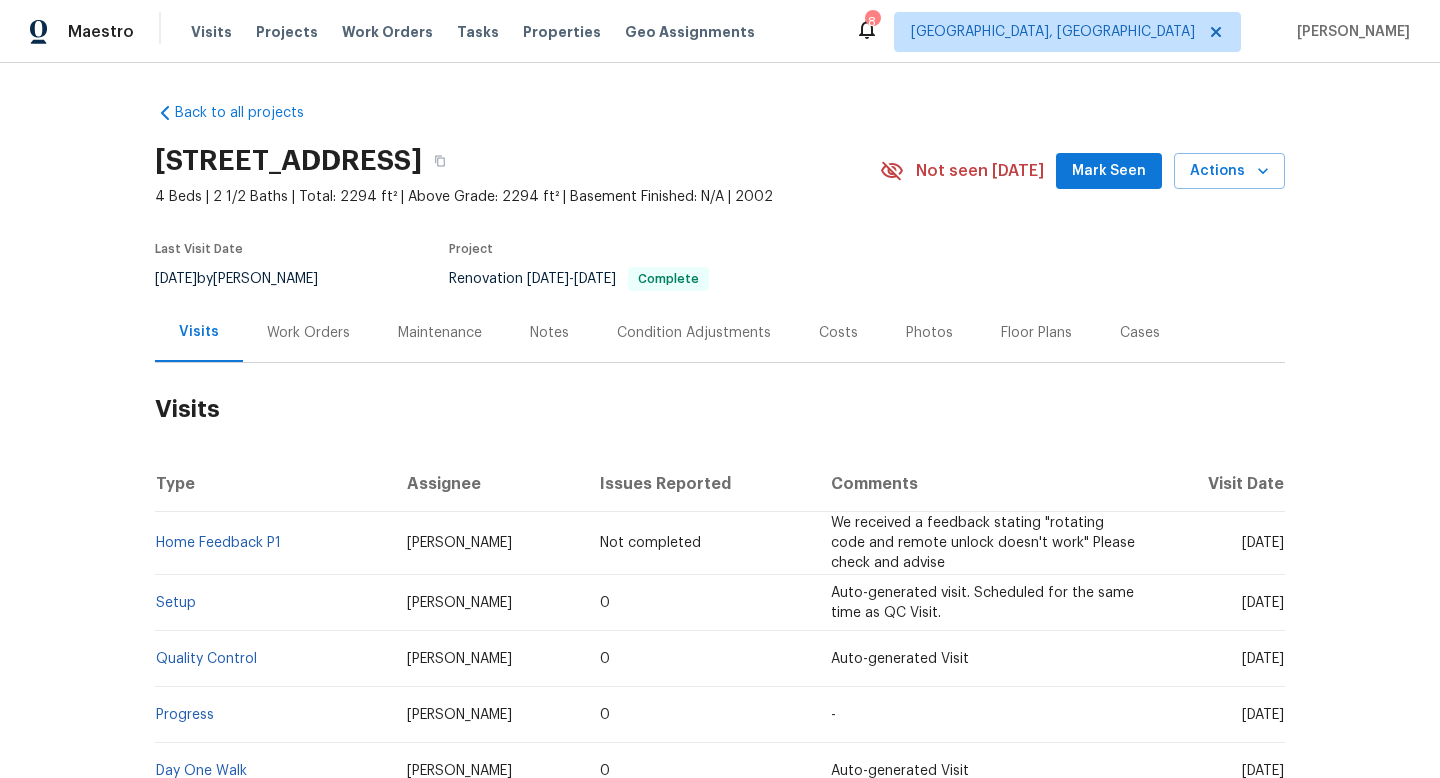 click on "[DATE]  by  [PERSON_NAME]" at bounding box center (248, 279) 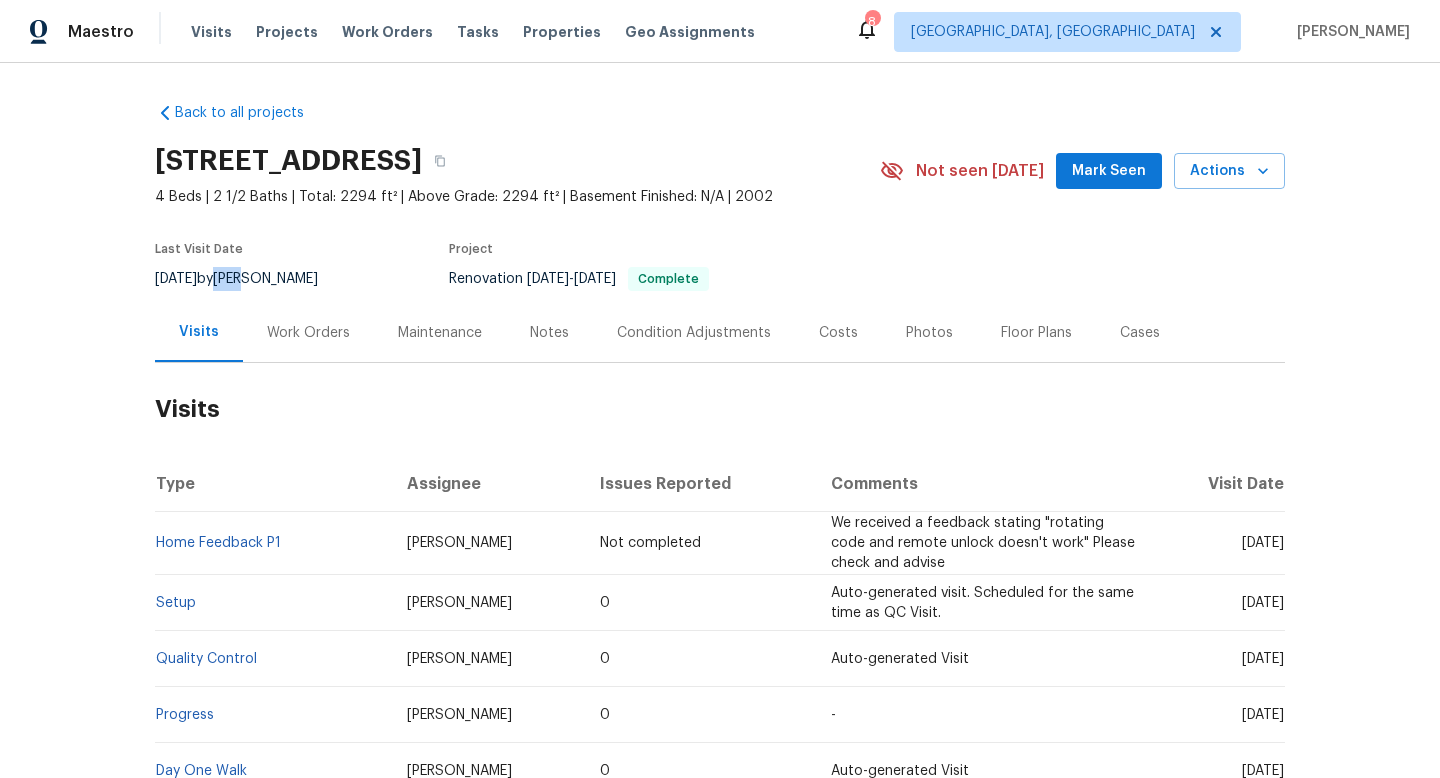 click on "[DATE]  by  [PERSON_NAME]" at bounding box center (248, 279) 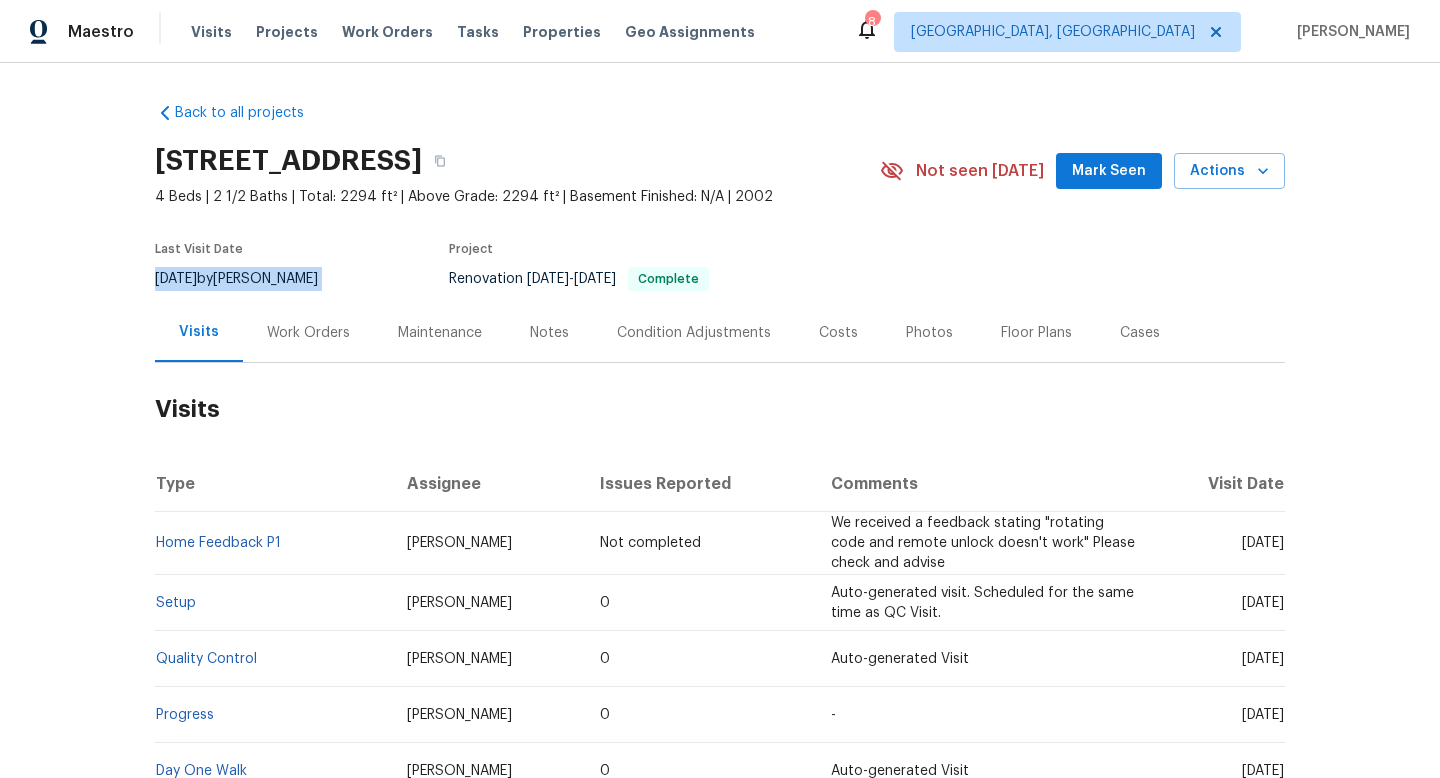 copy on "[DATE]  by  [PERSON_NAME]" 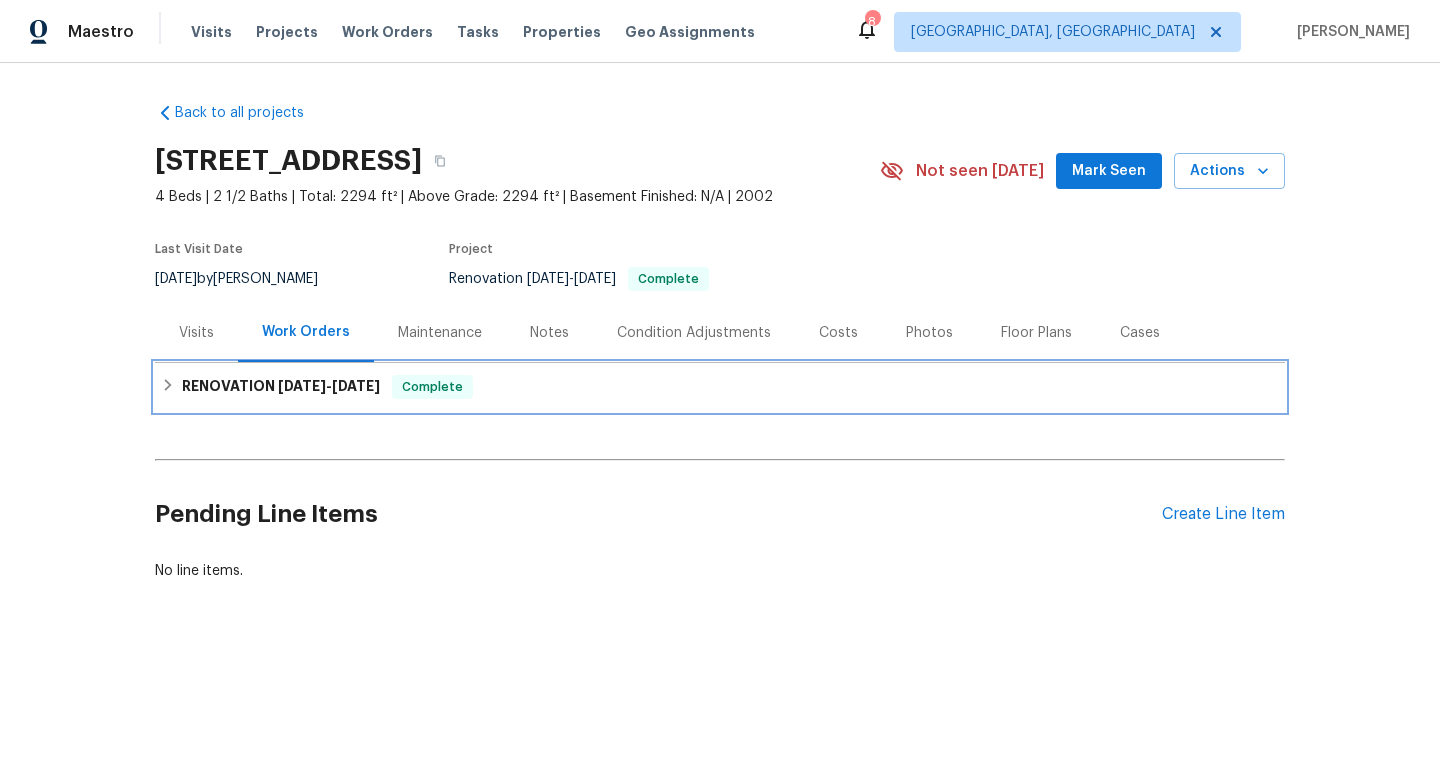 click on "RENOVATION   [DATE]  -  [DATE] Complete" at bounding box center (720, 387) 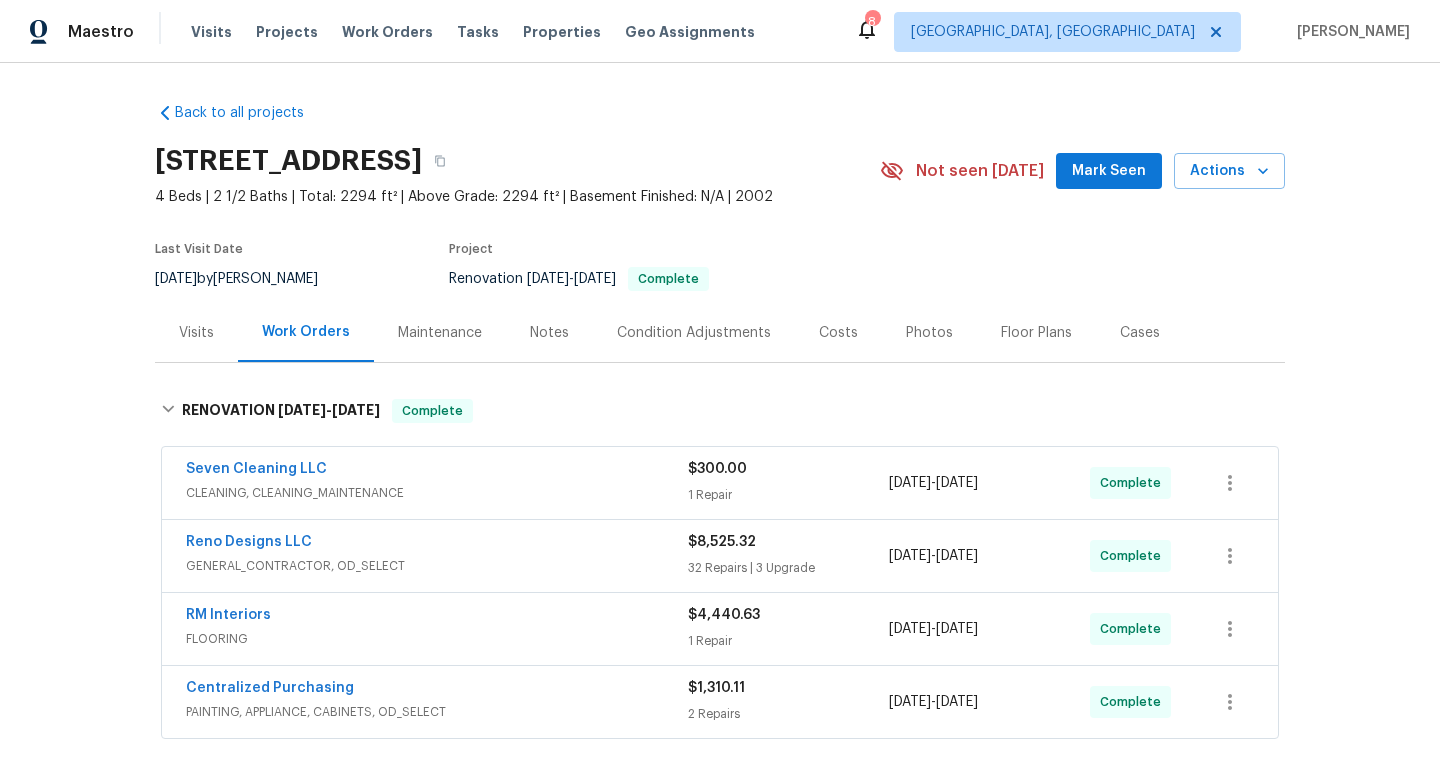 click on "Back to all projects [STREET_ADDRESS] 4 Beds | 2 1/2 Baths | Total: 2294 ft² | Above Grade: 2294 ft² | Basement Finished: N/A | 2002 Not seen [DATE] Mark Seen Actions Last Visit Date [DATE]  by  [PERSON_NAME]   Project Renovation   [DATE]  -  [DATE] Complete Visits Work Orders Maintenance Notes Condition Adjustments Costs Photos Floor Plans Cases RENOVATION   [DATE]  -  [DATE] Complete Seven Cleaning LLC CLEANING, CLEANING_MAINTENANCE $300.00 1 Repair [DATE]  -  [DATE] Complete Reno Designs LLC GENERAL_CONTRACTOR, OD_SELECT $8,525.32 32 Repairs | 3 Upgrade [DATE]  -  [DATE] Complete RM Interiors FLOORING $4,440.63 1 Repair [DATE]  -  [DATE] Complete Centralized Purchasing PAINTING, APPLIANCE, CABINETS, OD_SELECT $1,310.11 2 Repairs [DATE]  -  [DATE] Complete Pending Line Items Create Line Item No line items." at bounding box center (720, 509) 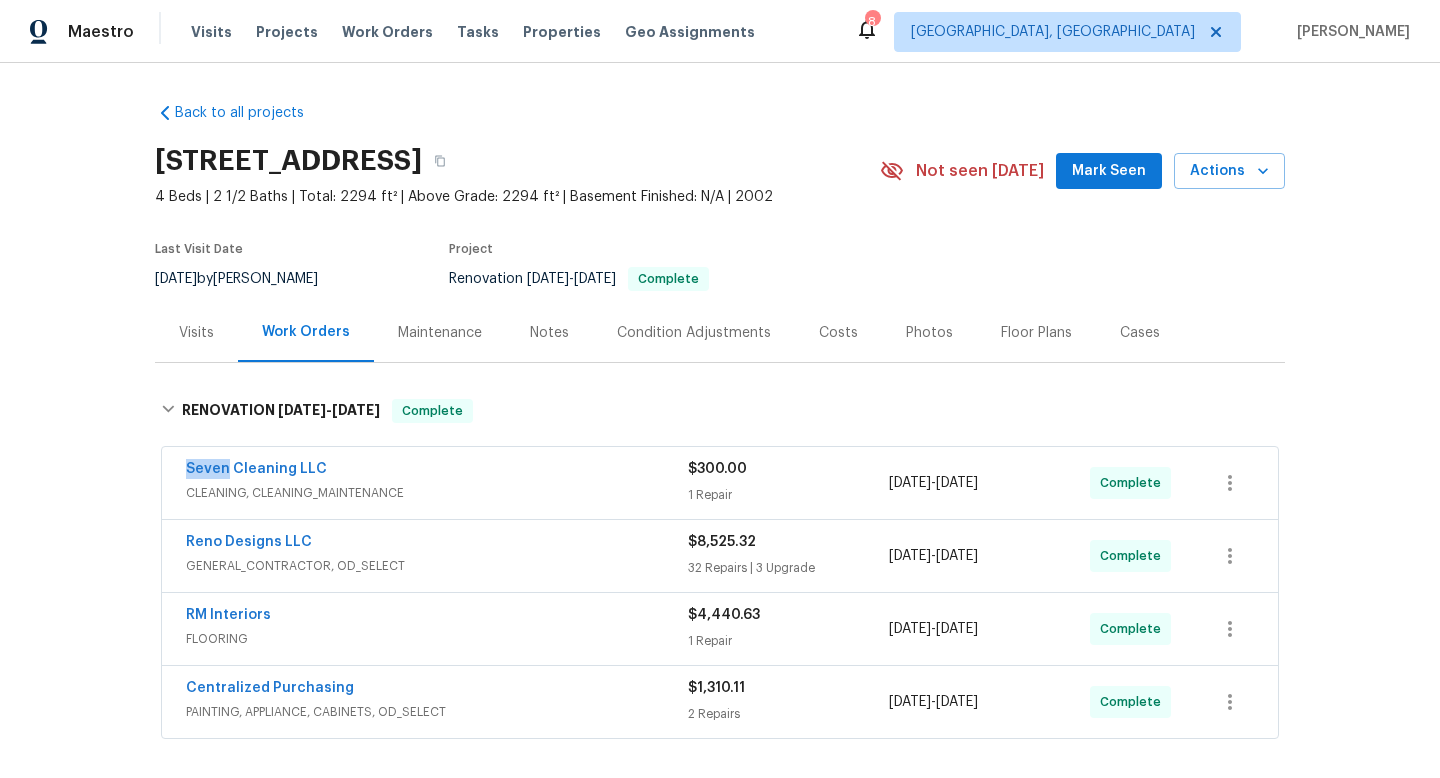 click on "Back to all projects [STREET_ADDRESS] 4 Beds | 2 1/2 Baths | Total: 2294 ft² | Above Grade: 2294 ft² | Basement Finished: N/A | 2002 Not seen [DATE] Mark Seen Actions Last Visit Date [DATE]  by  [PERSON_NAME]   Project Renovation   [DATE]  -  [DATE] Complete Visits Work Orders Maintenance Notes Condition Adjustments Costs Photos Floor Plans Cases RENOVATION   [DATE]  -  [DATE] Complete Seven Cleaning LLC CLEANING, CLEANING_MAINTENANCE $300.00 1 Repair [DATE]  -  [DATE] Complete Reno Designs LLC GENERAL_CONTRACTOR, OD_SELECT $8,525.32 32 Repairs | 3 Upgrade [DATE]  -  [DATE] Complete RM Interiors FLOORING $4,440.63 1 Repair [DATE]  -  [DATE] Complete Centralized Purchasing PAINTING, APPLIANCE, CABINETS, OD_SELECT $1,310.11 2 Repairs [DATE]  -  [DATE] Complete Pending Line Items Create Line Item No line items." at bounding box center [720, 420] 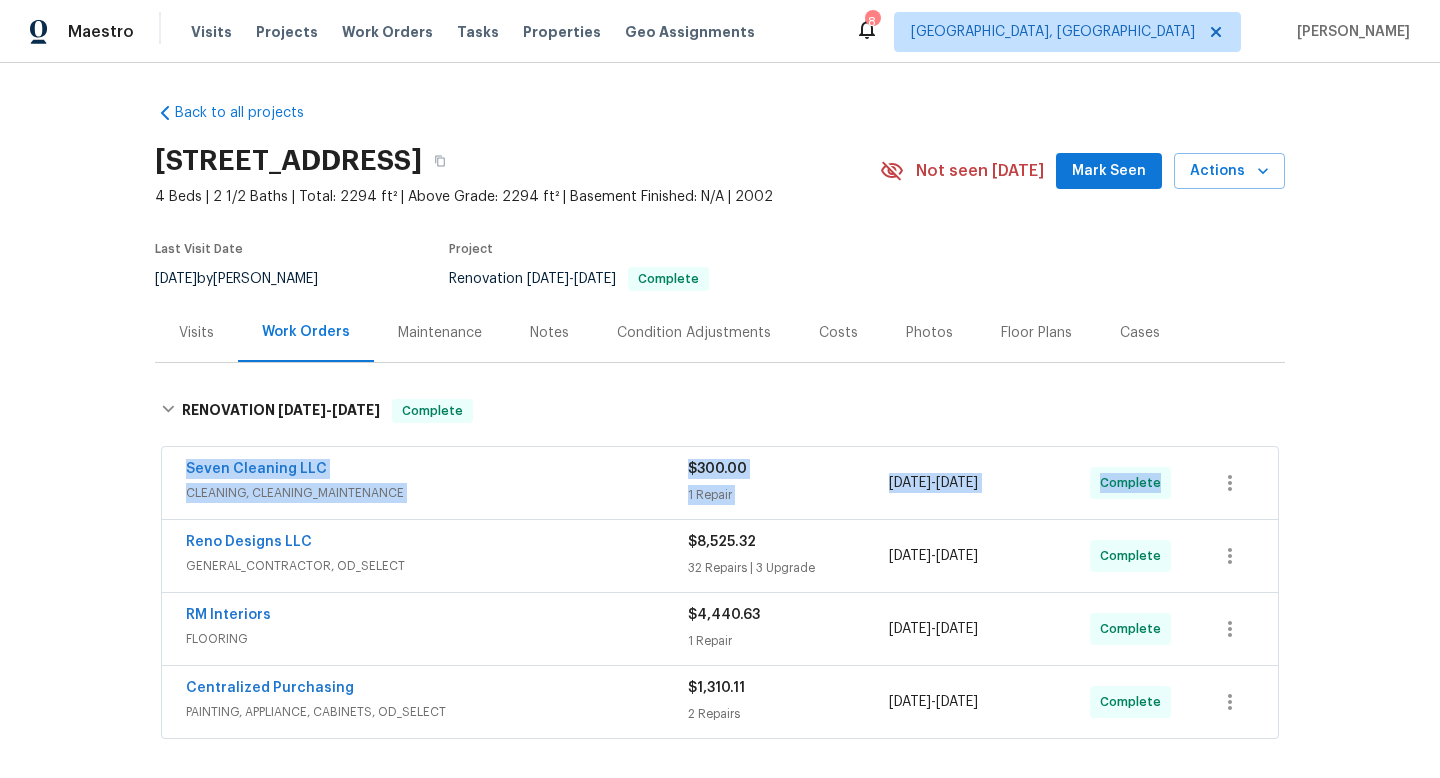 drag, startPoint x: 165, startPoint y: 462, endPoint x: 1236, endPoint y: 446, distance: 1071.1195 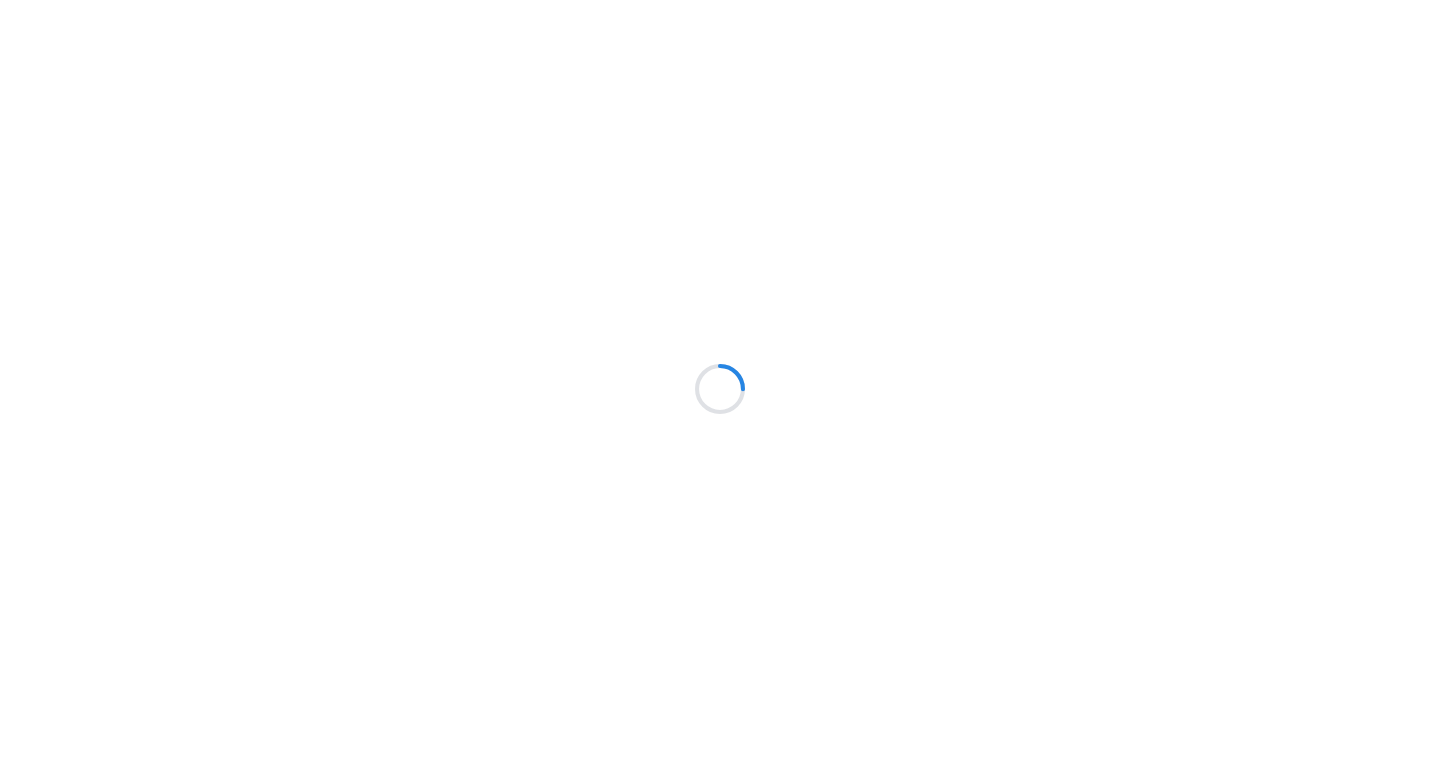 scroll, scrollTop: 0, scrollLeft: 0, axis: both 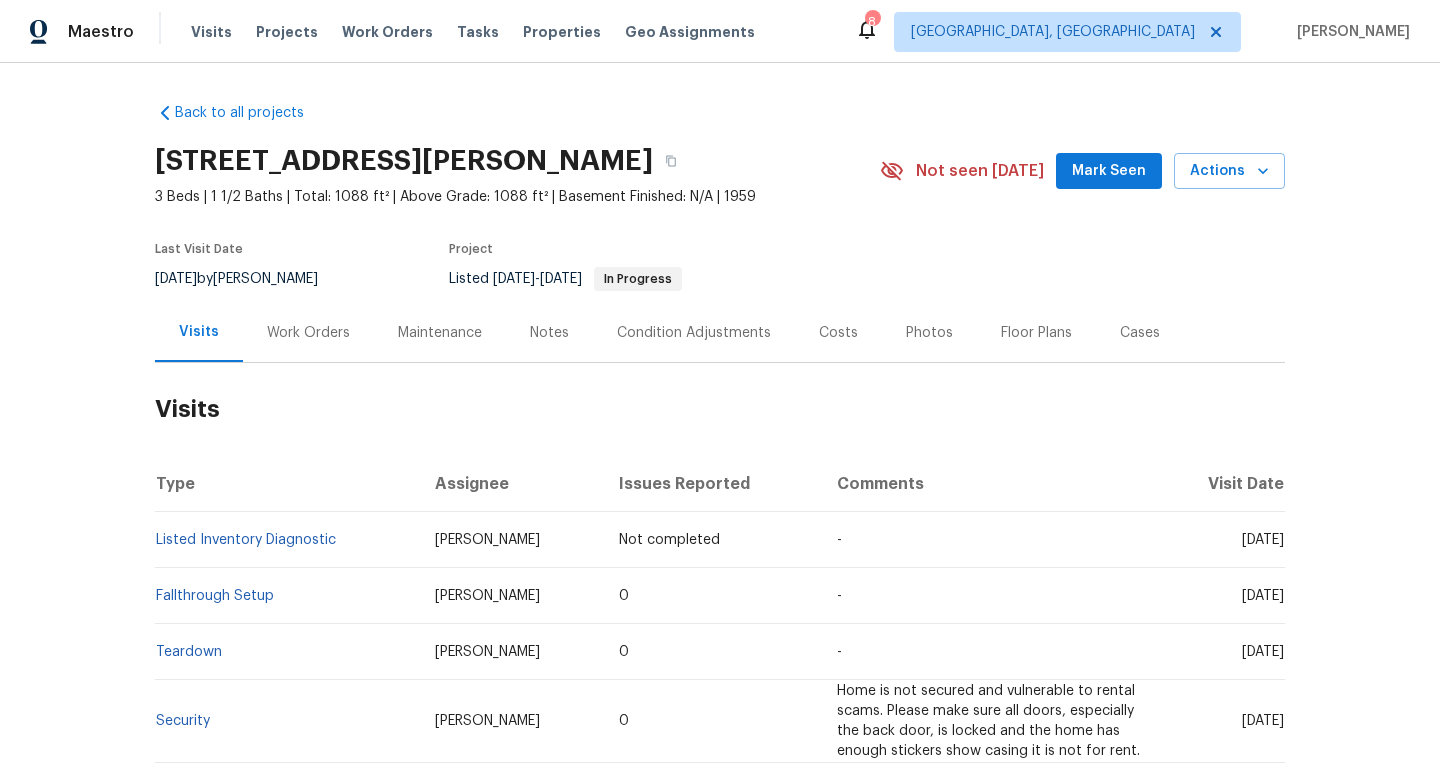 click on "Work Orders" at bounding box center (308, 333) 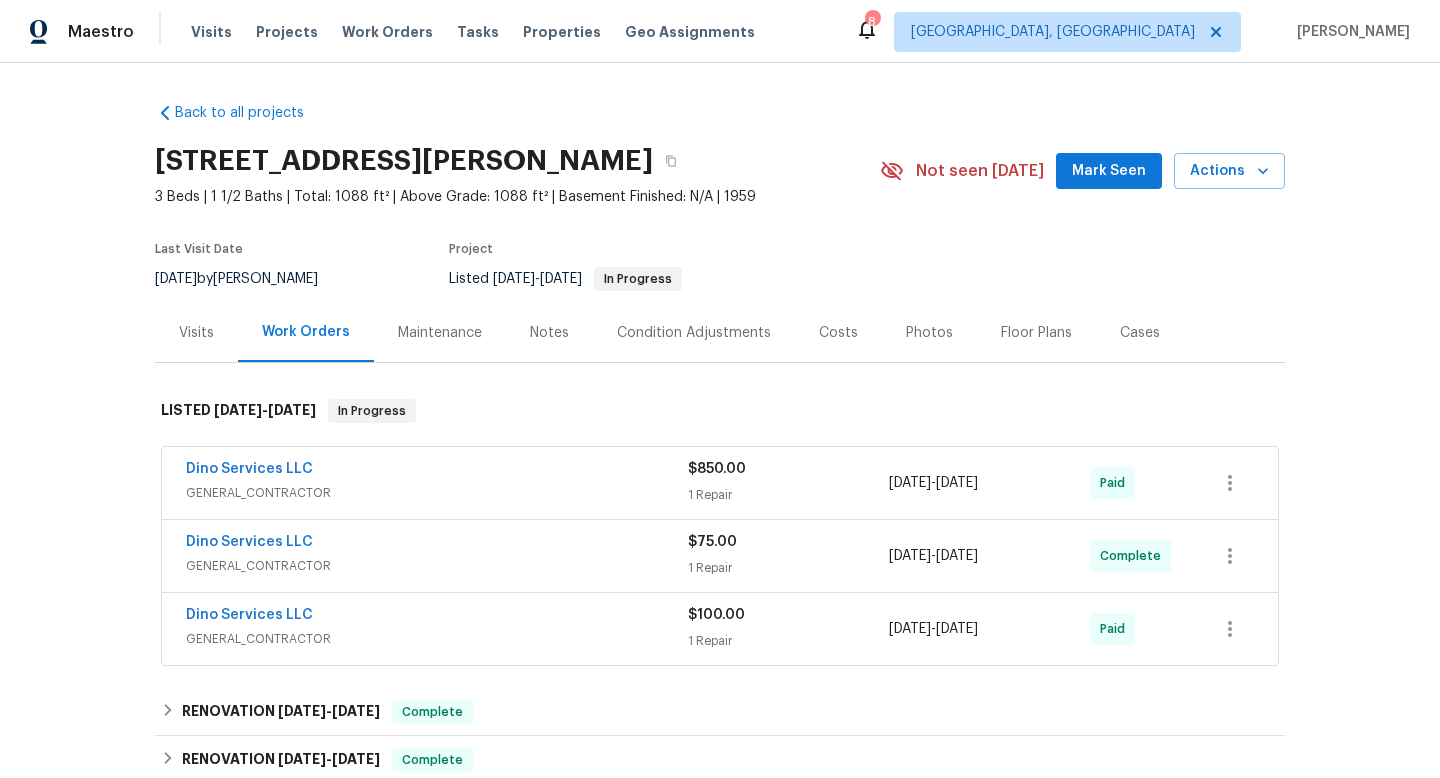 click on "Dino Services LLC" at bounding box center [437, 471] 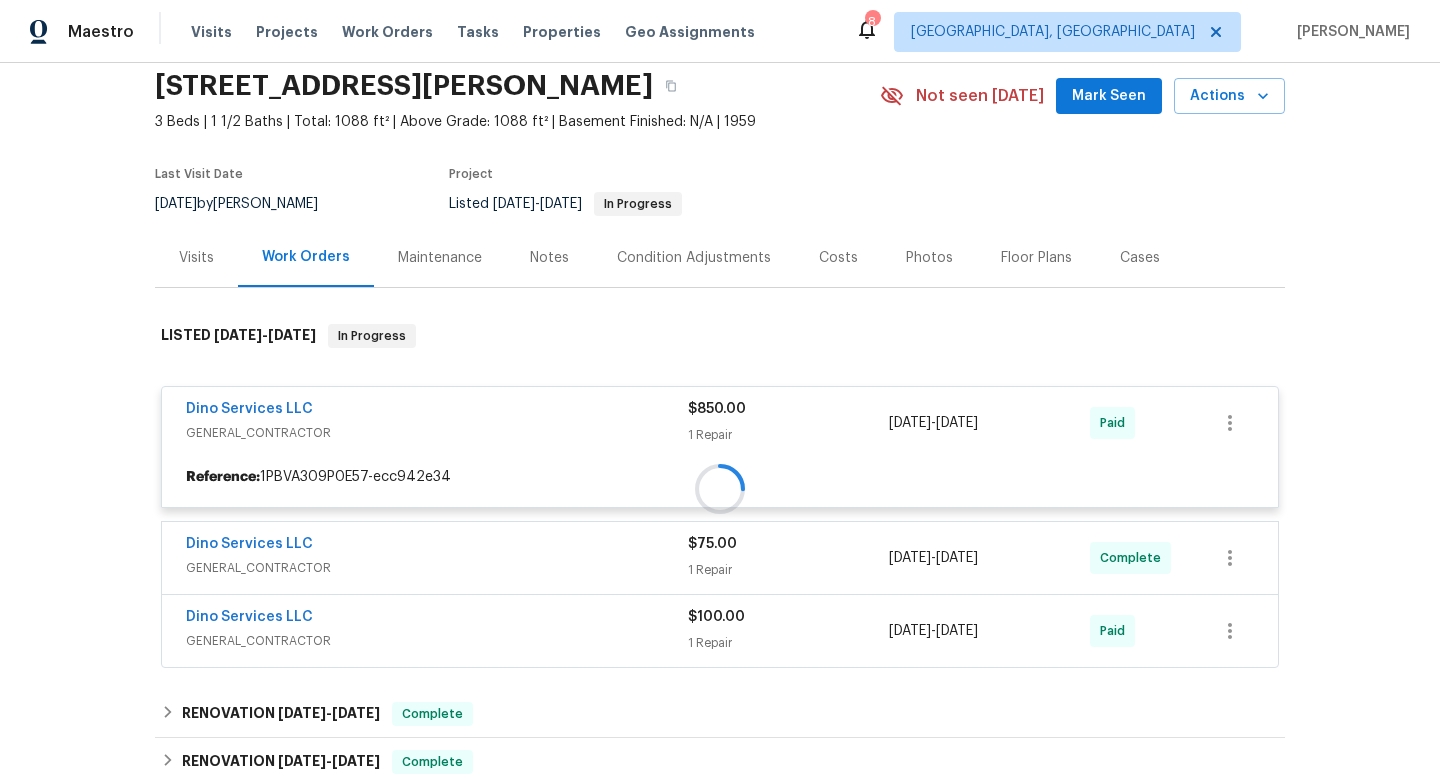 scroll, scrollTop: 151, scrollLeft: 0, axis: vertical 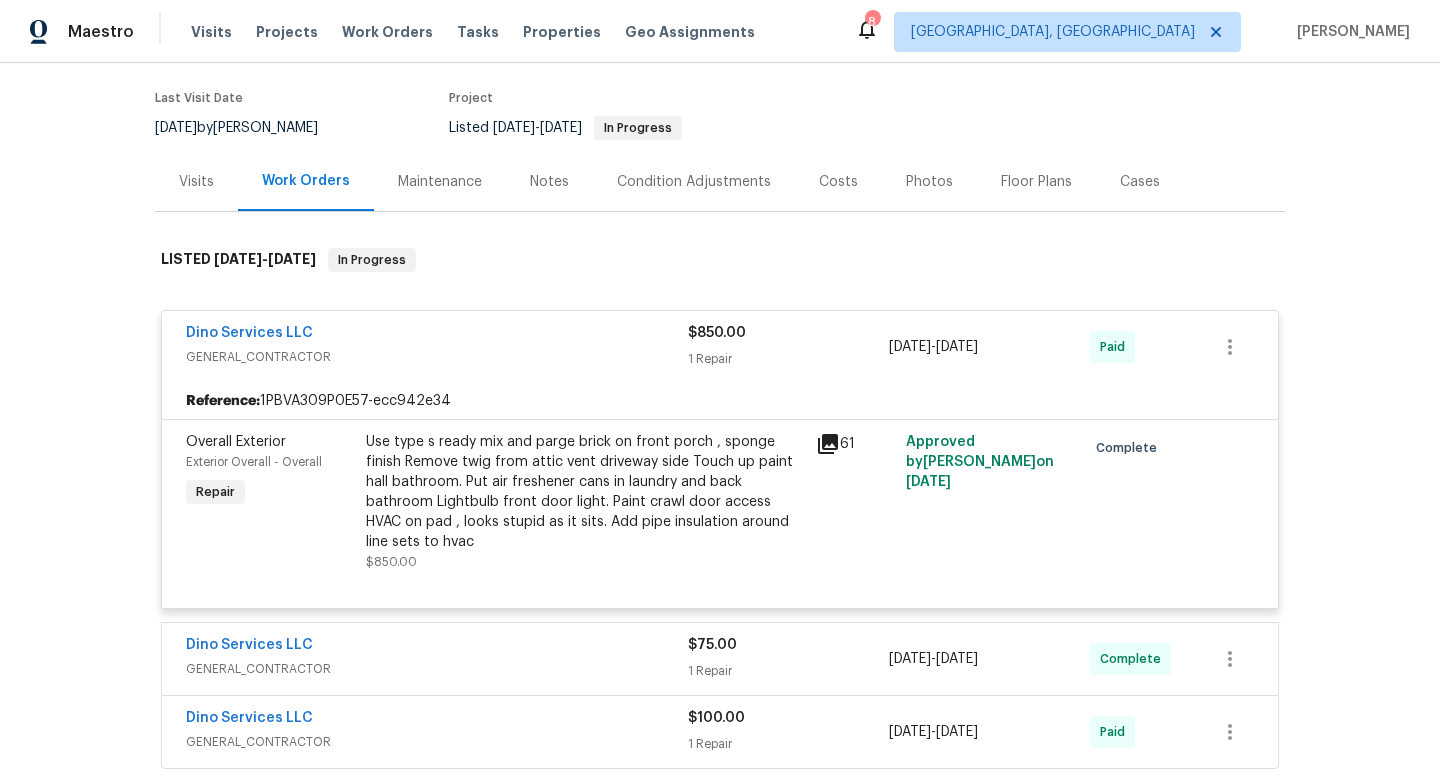 click on "GENERAL_CONTRACTOR" at bounding box center (437, 357) 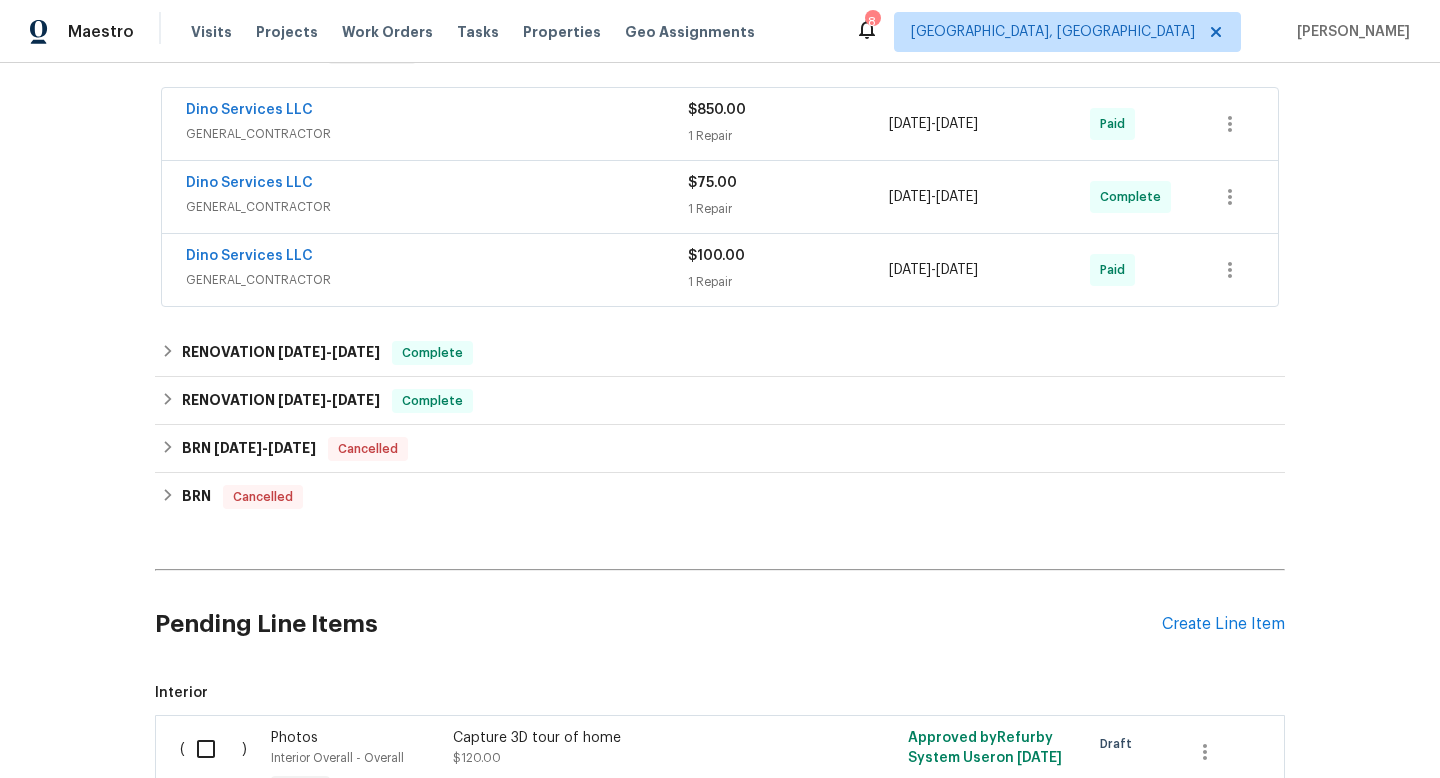 scroll, scrollTop: 491, scrollLeft: 0, axis: vertical 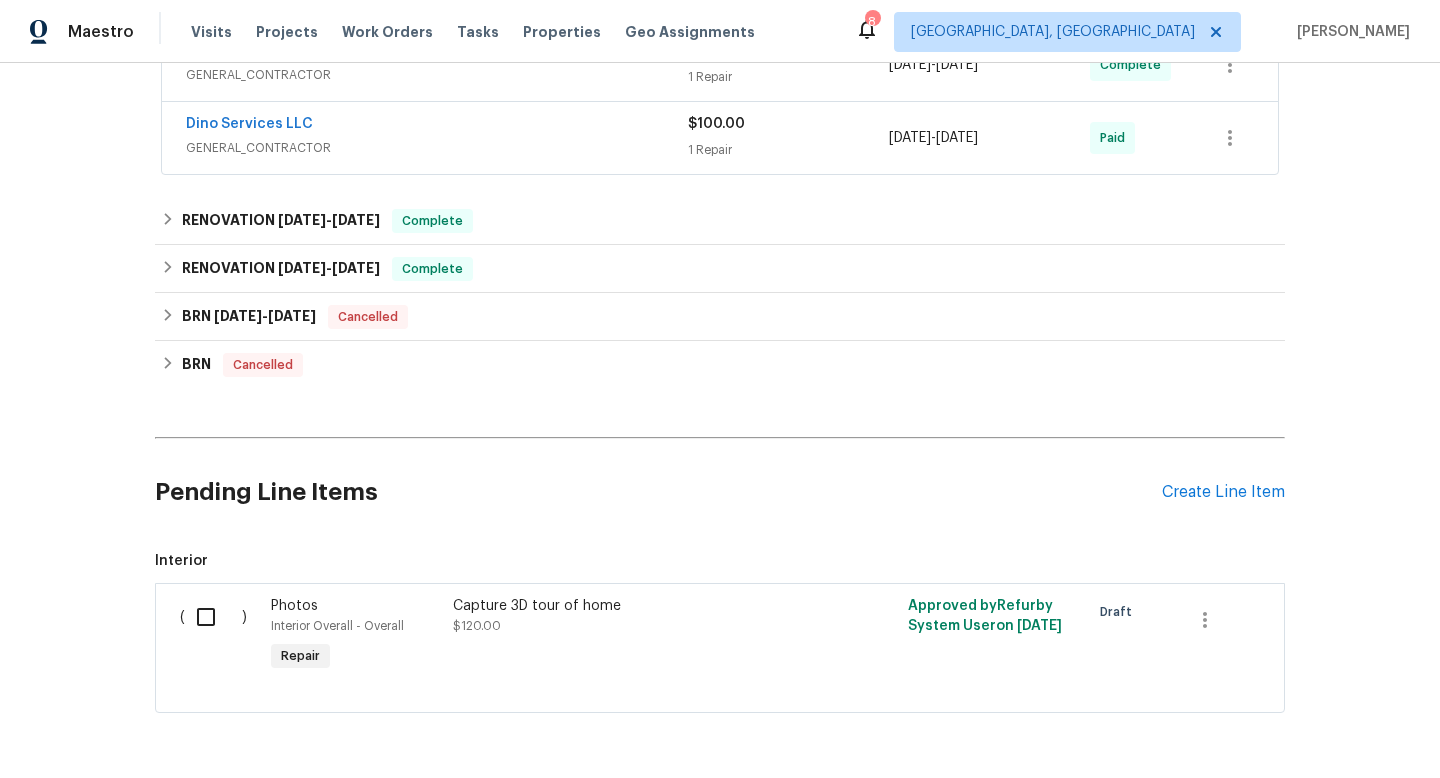 click on "Pending Line Items Create Line Item" at bounding box center (720, 492) 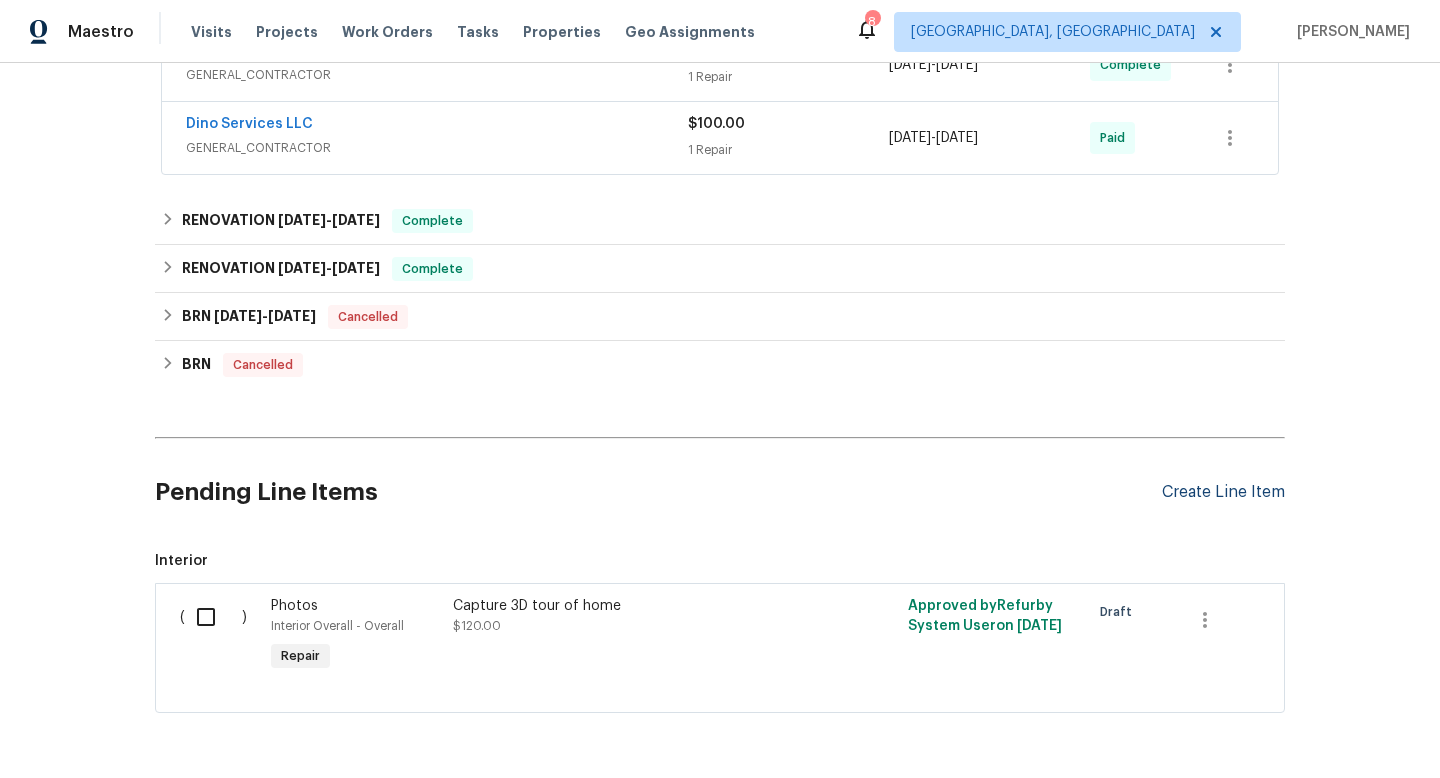 click on "Create Line Item" at bounding box center (1223, 492) 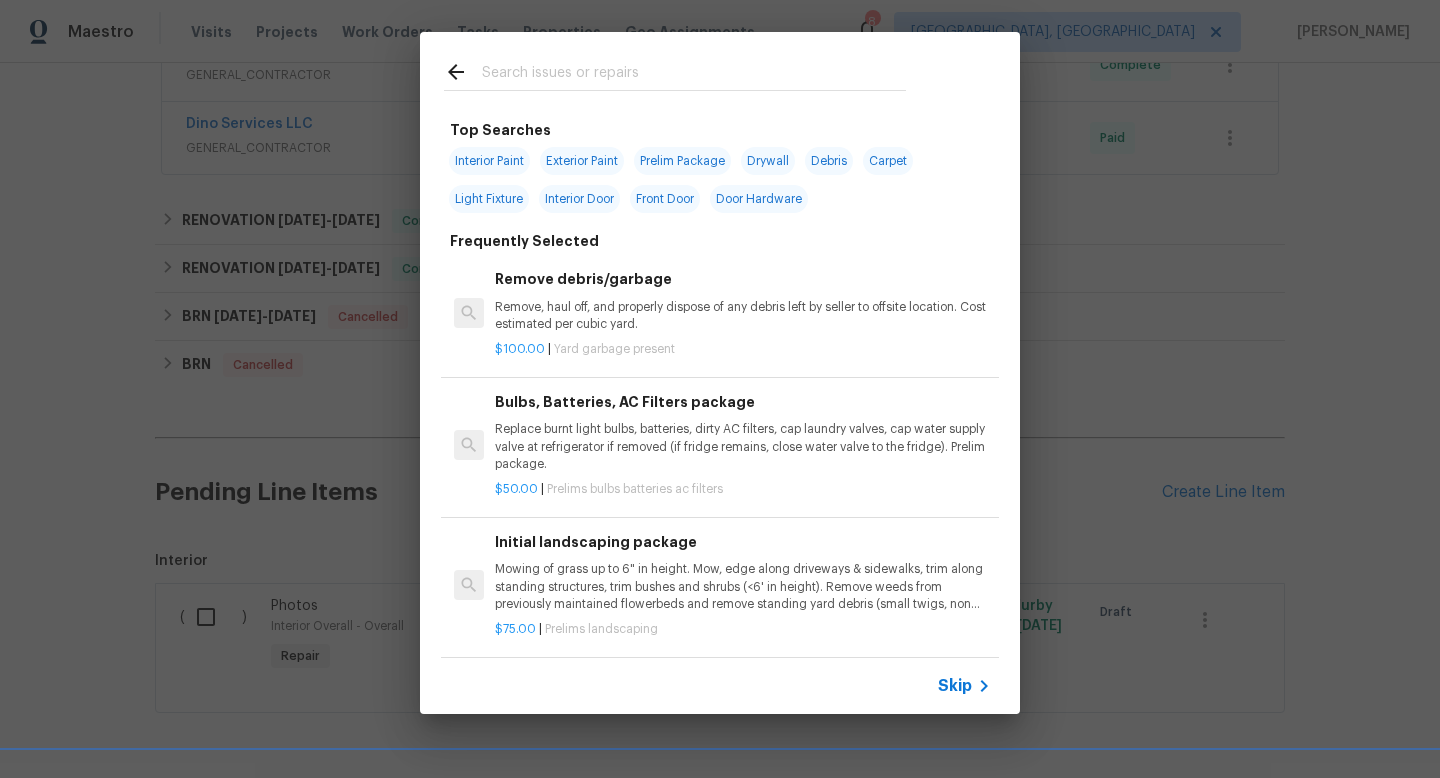 click on "Skip" at bounding box center (955, 686) 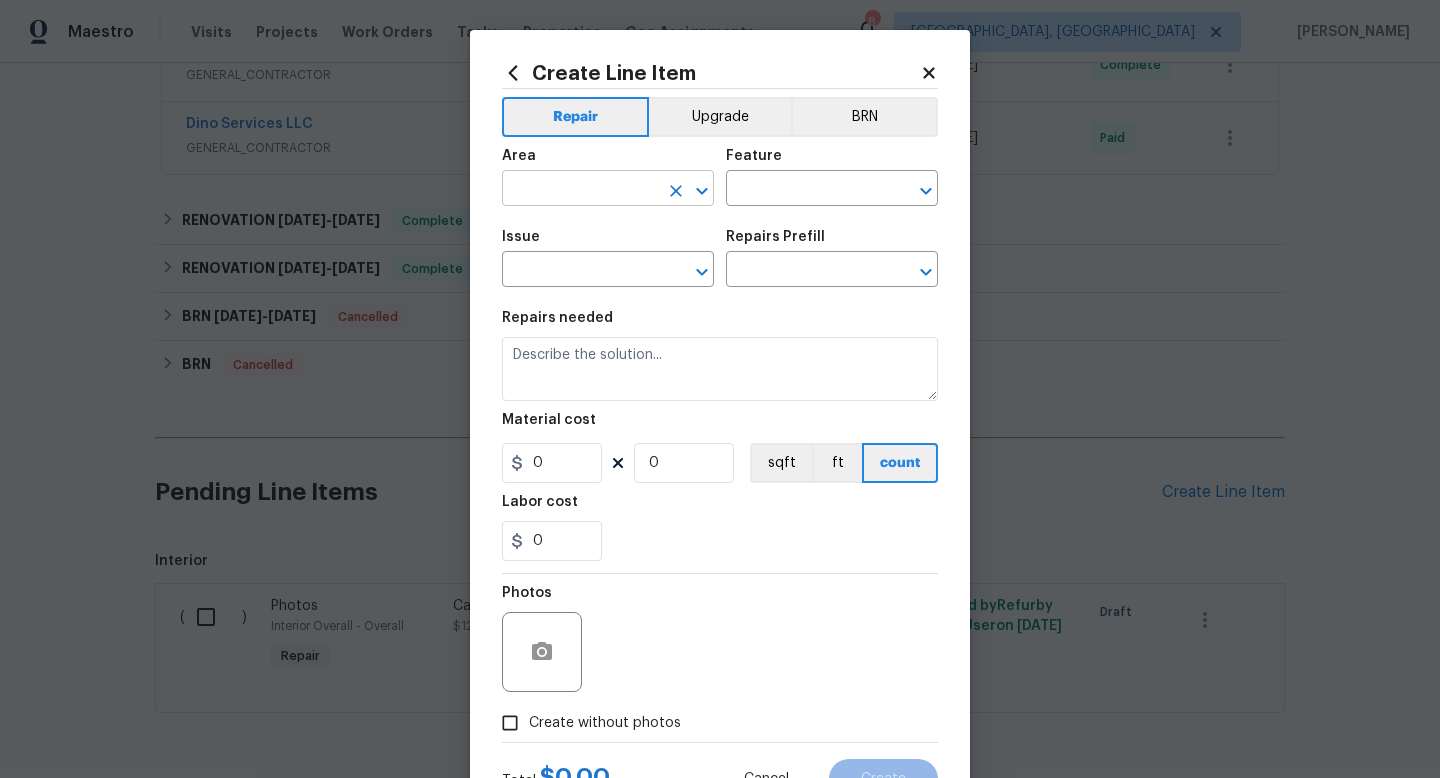 click at bounding box center [580, 190] 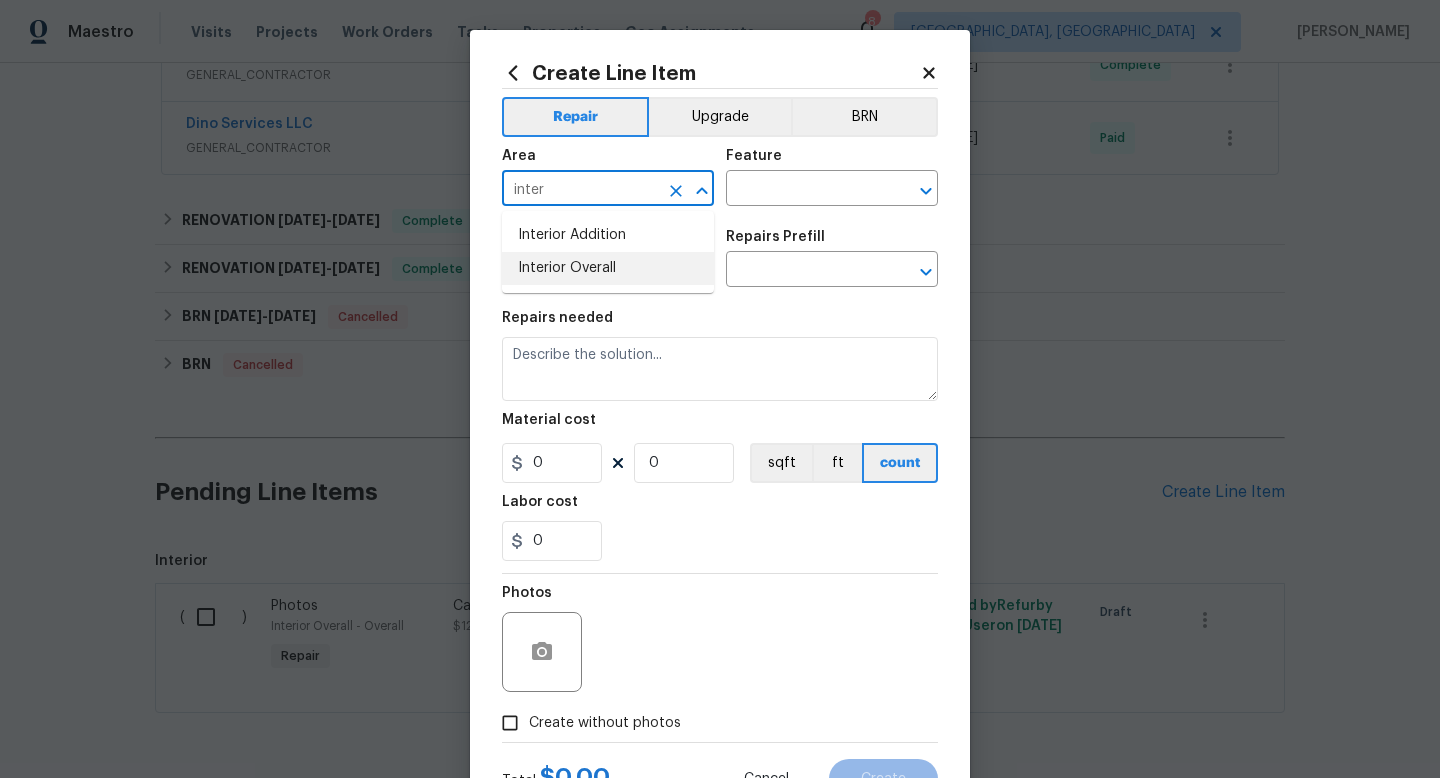 click on "Interior Overall" at bounding box center (608, 268) 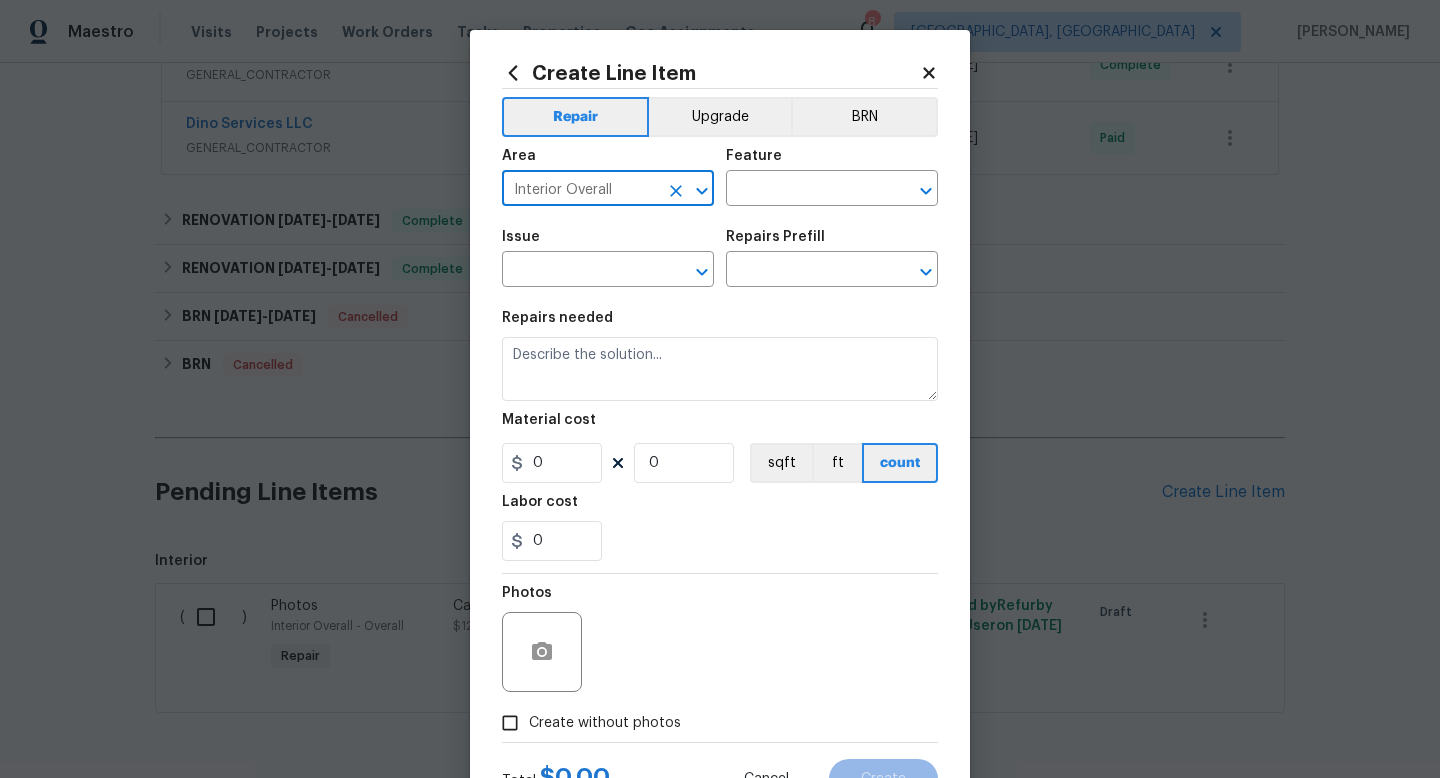 type on "Interior Overall" 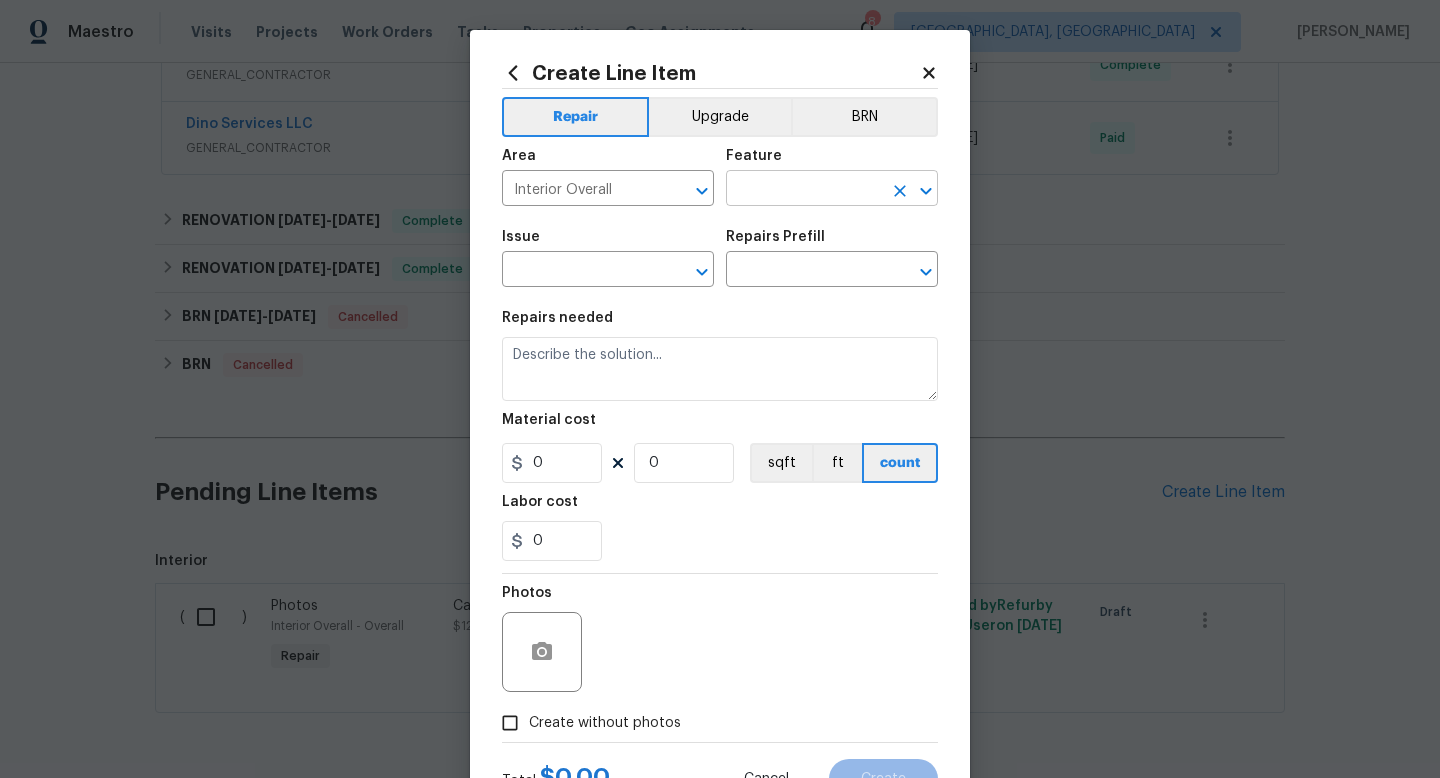 click at bounding box center (804, 190) 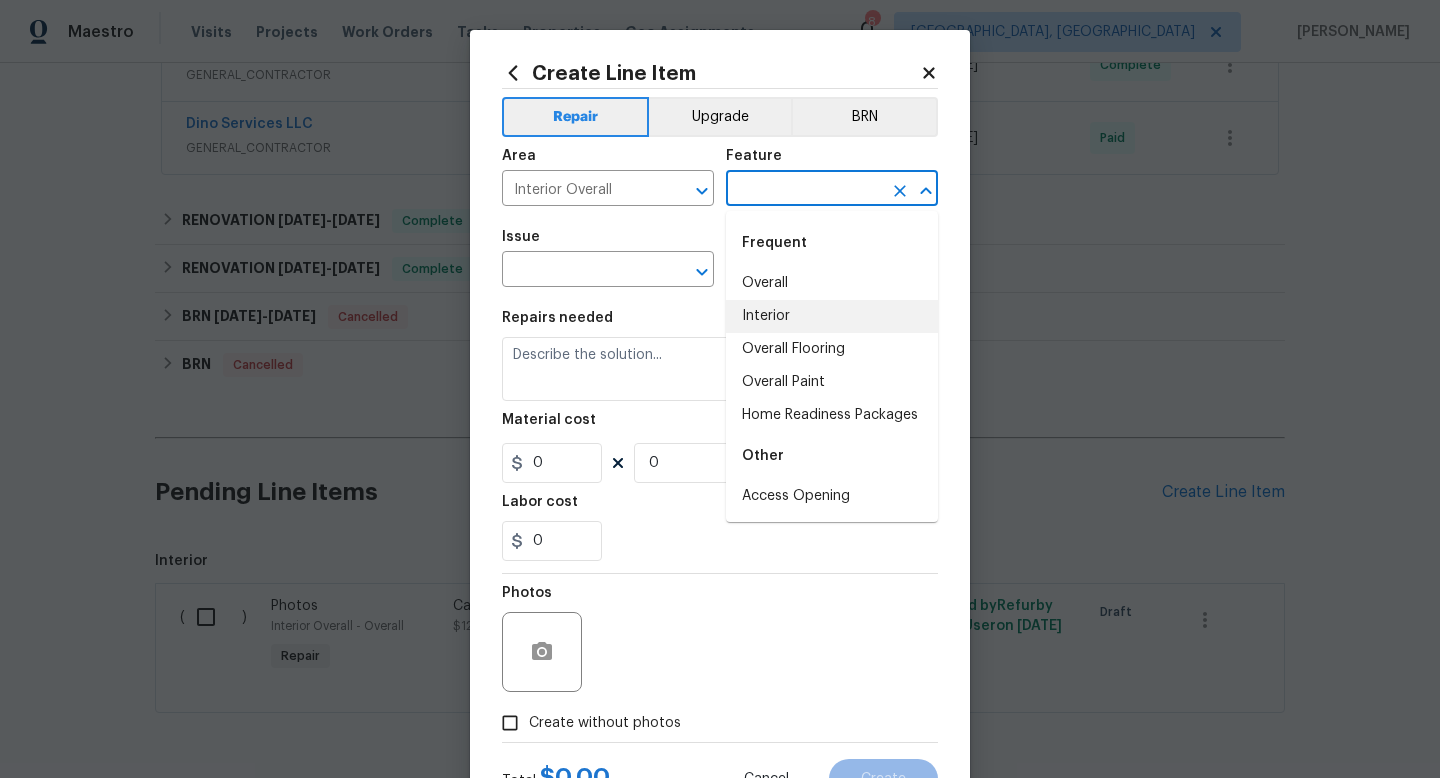 click on "Interior" at bounding box center (832, 316) 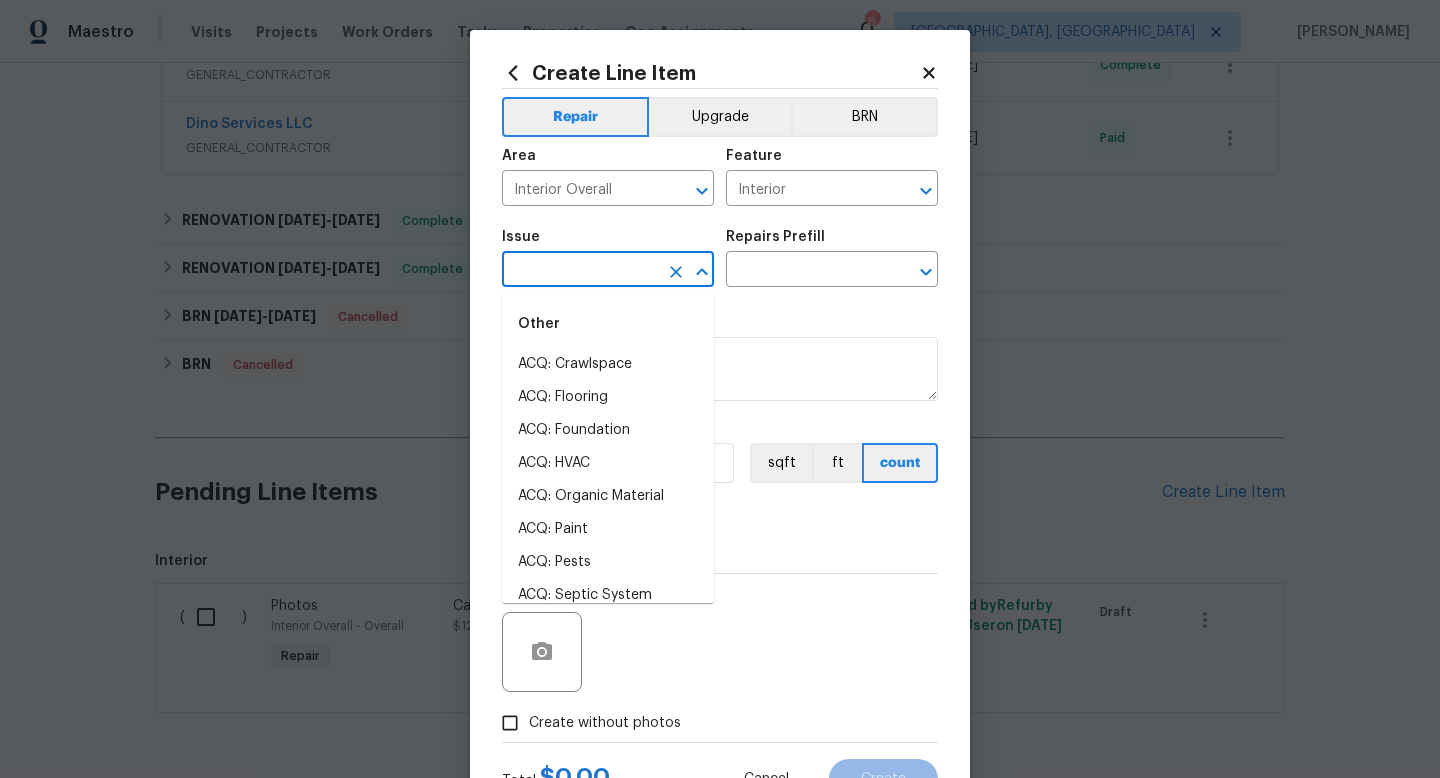 click at bounding box center [580, 271] 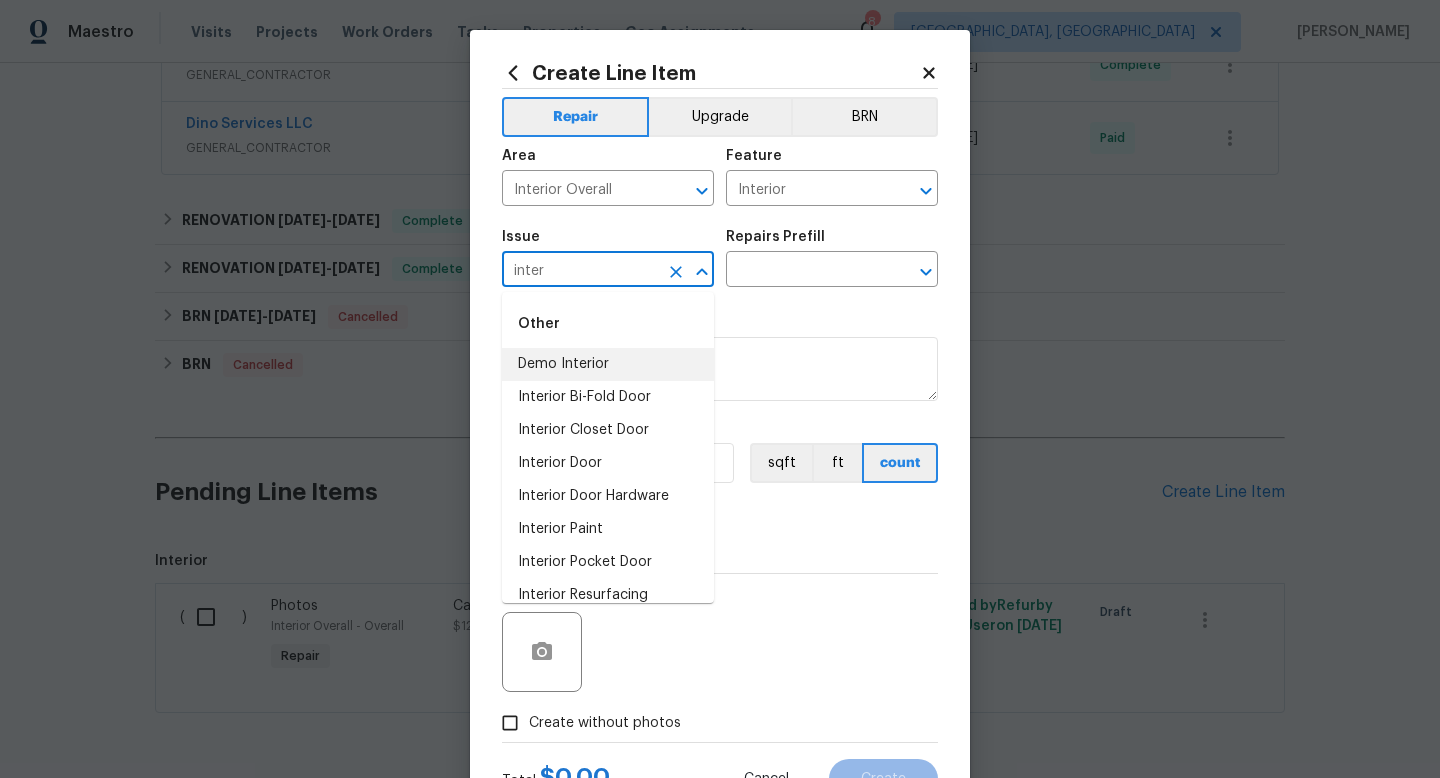 click on "Demo Interior" at bounding box center [608, 364] 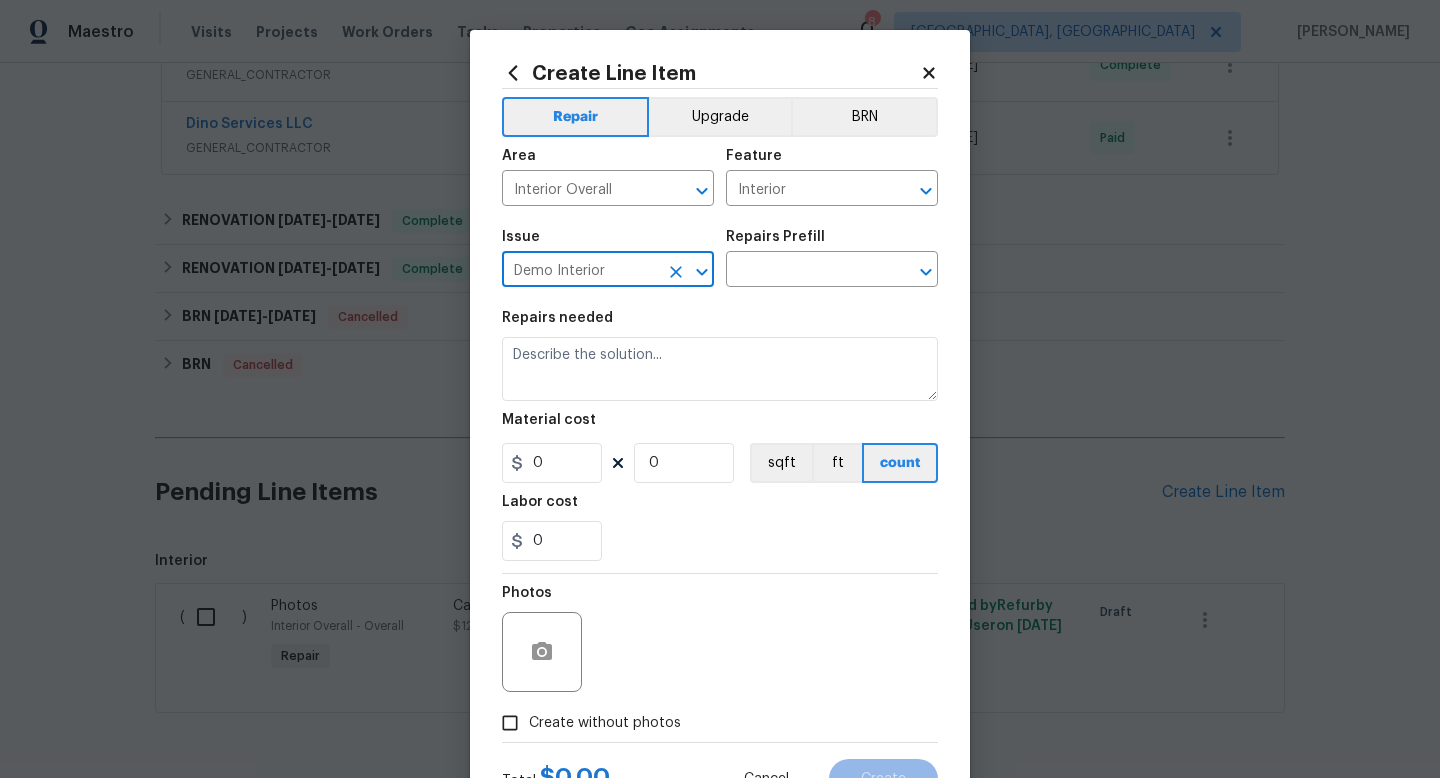 type on "Demo Interior" 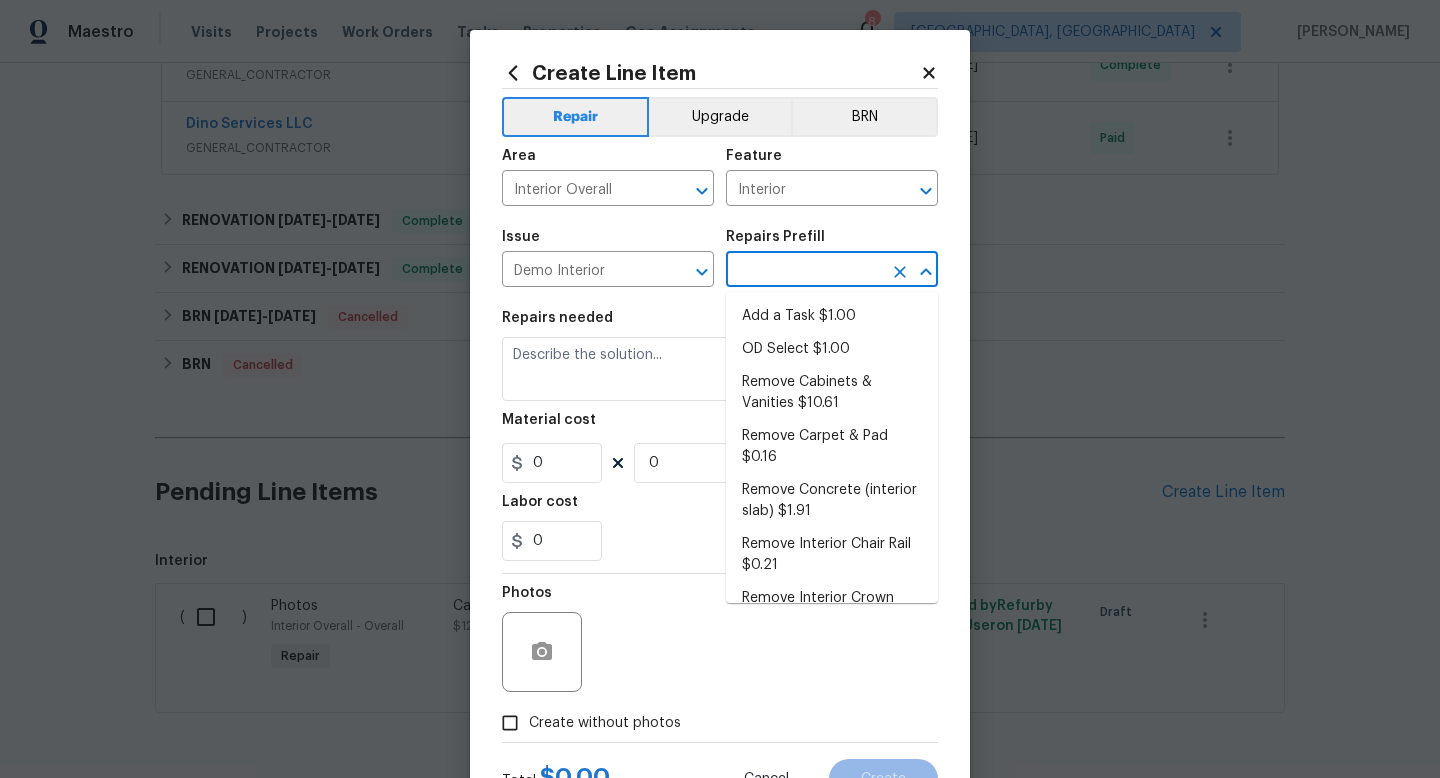 click at bounding box center [804, 271] 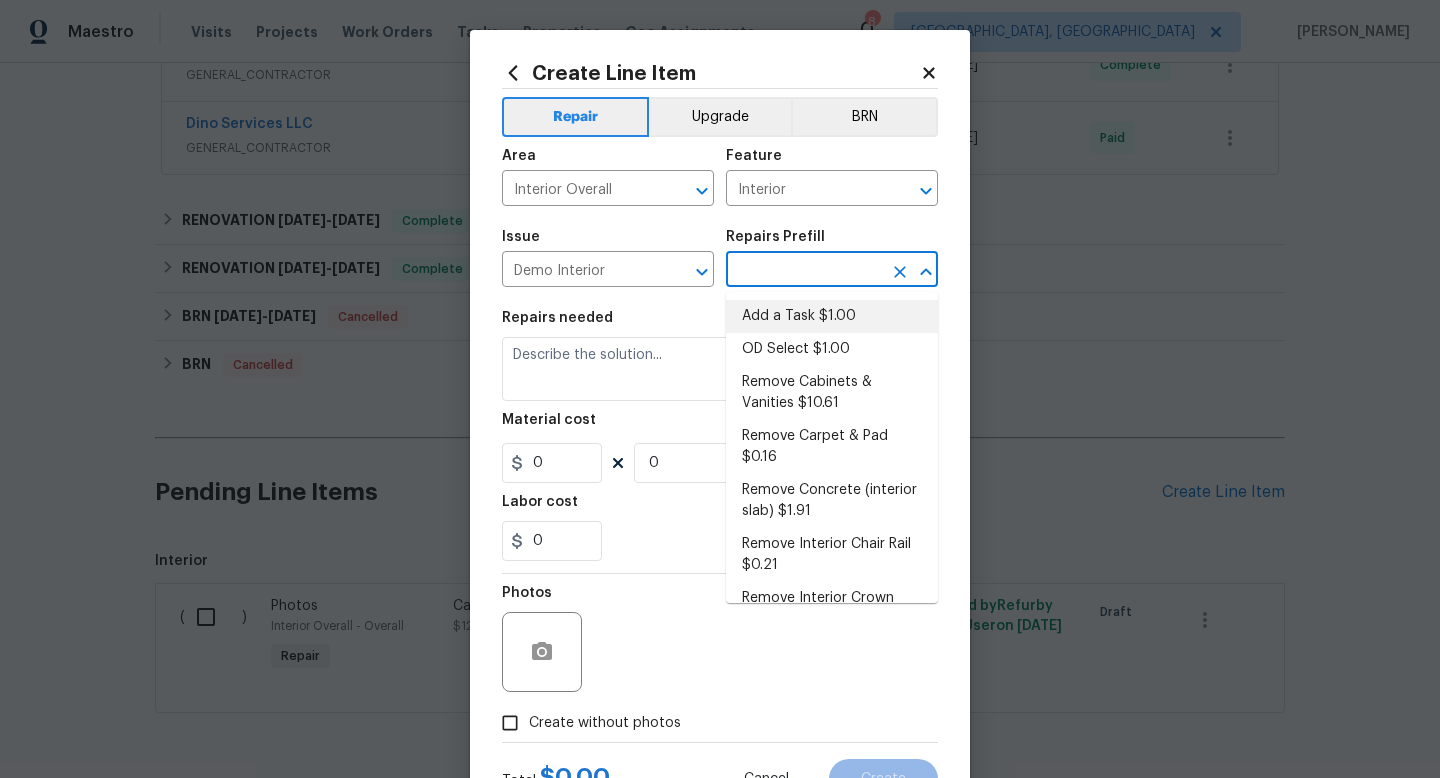 click on "Add a Task $1.00" at bounding box center [832, 316] 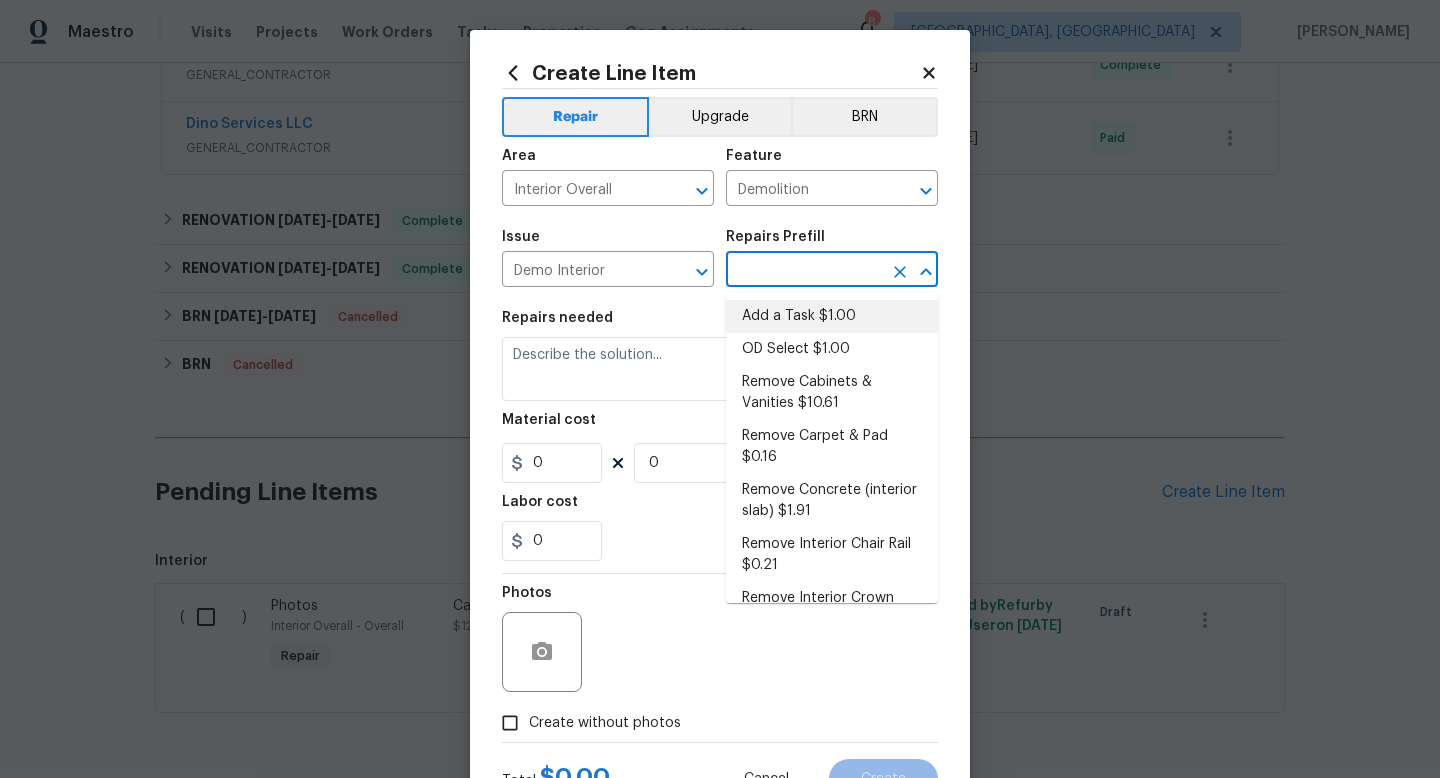 type on "Add a Task $1.00" 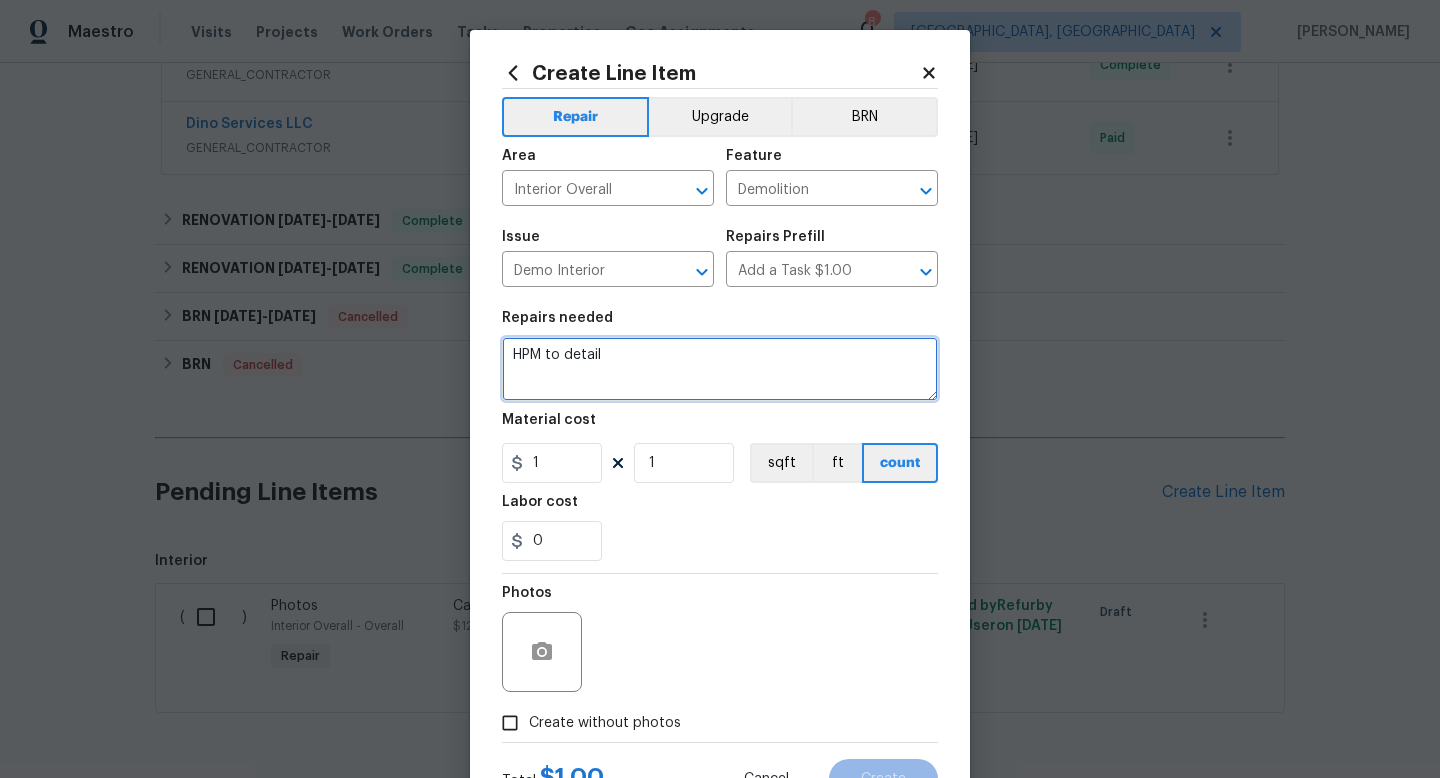 click on "HPM to detail" at bounding box center (720, 369) 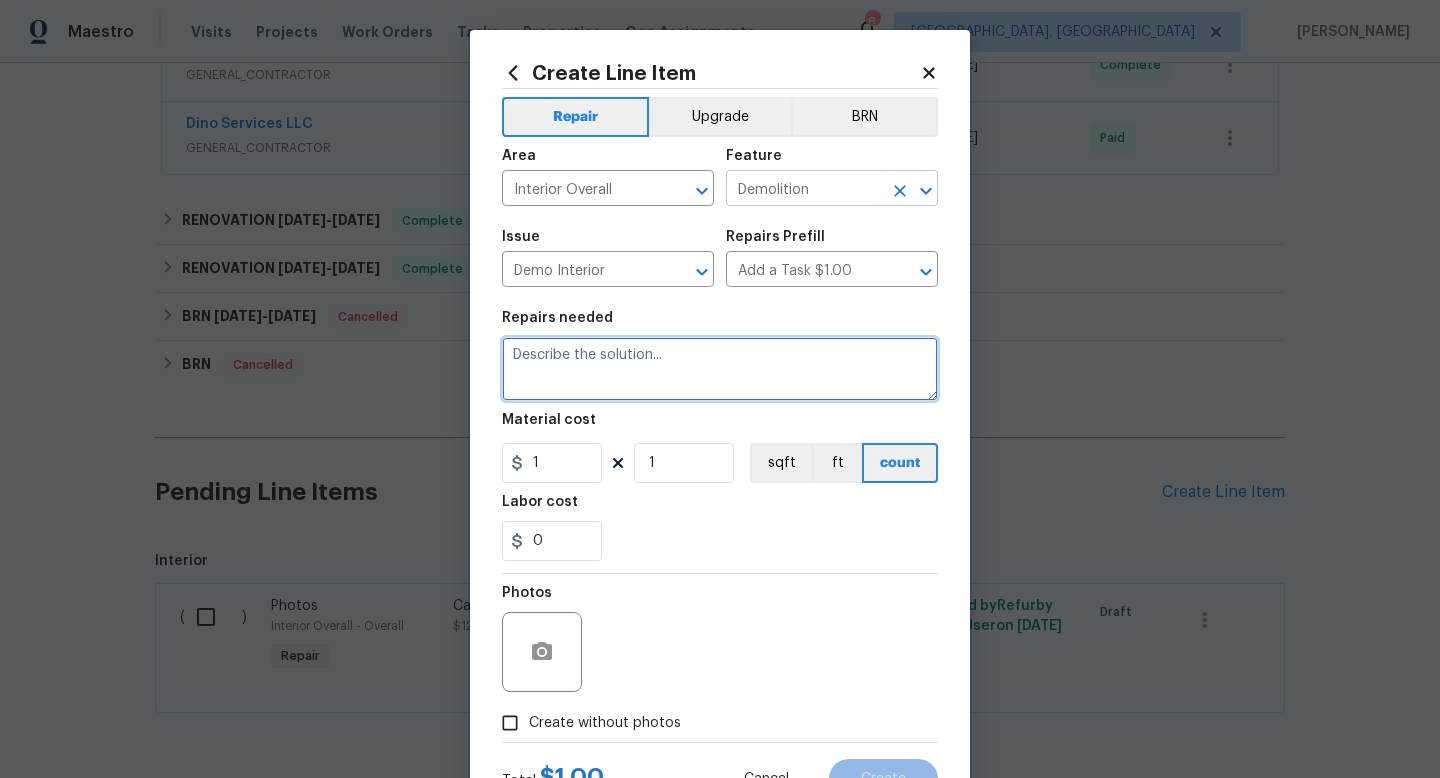 type 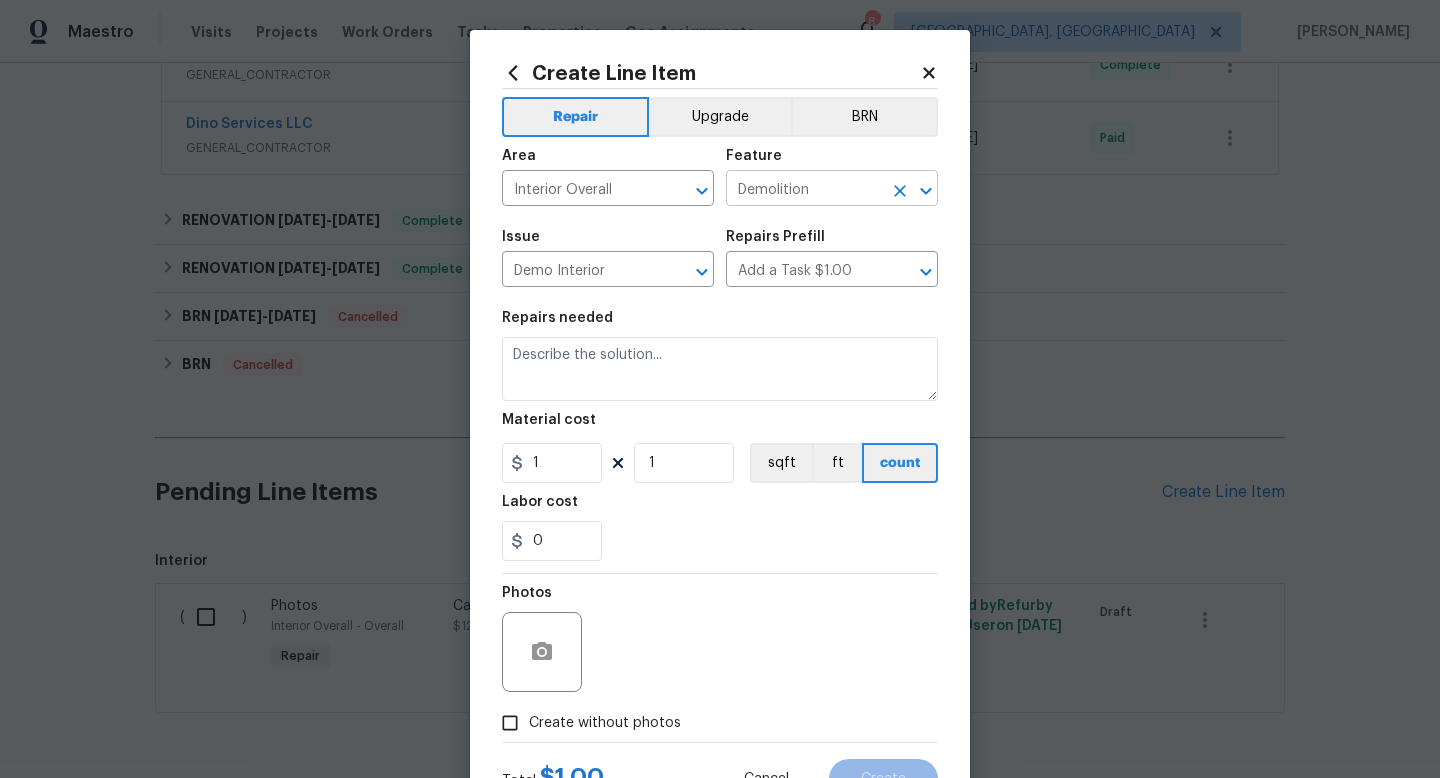 click on "Demolition" at bounding box center (804, 190) 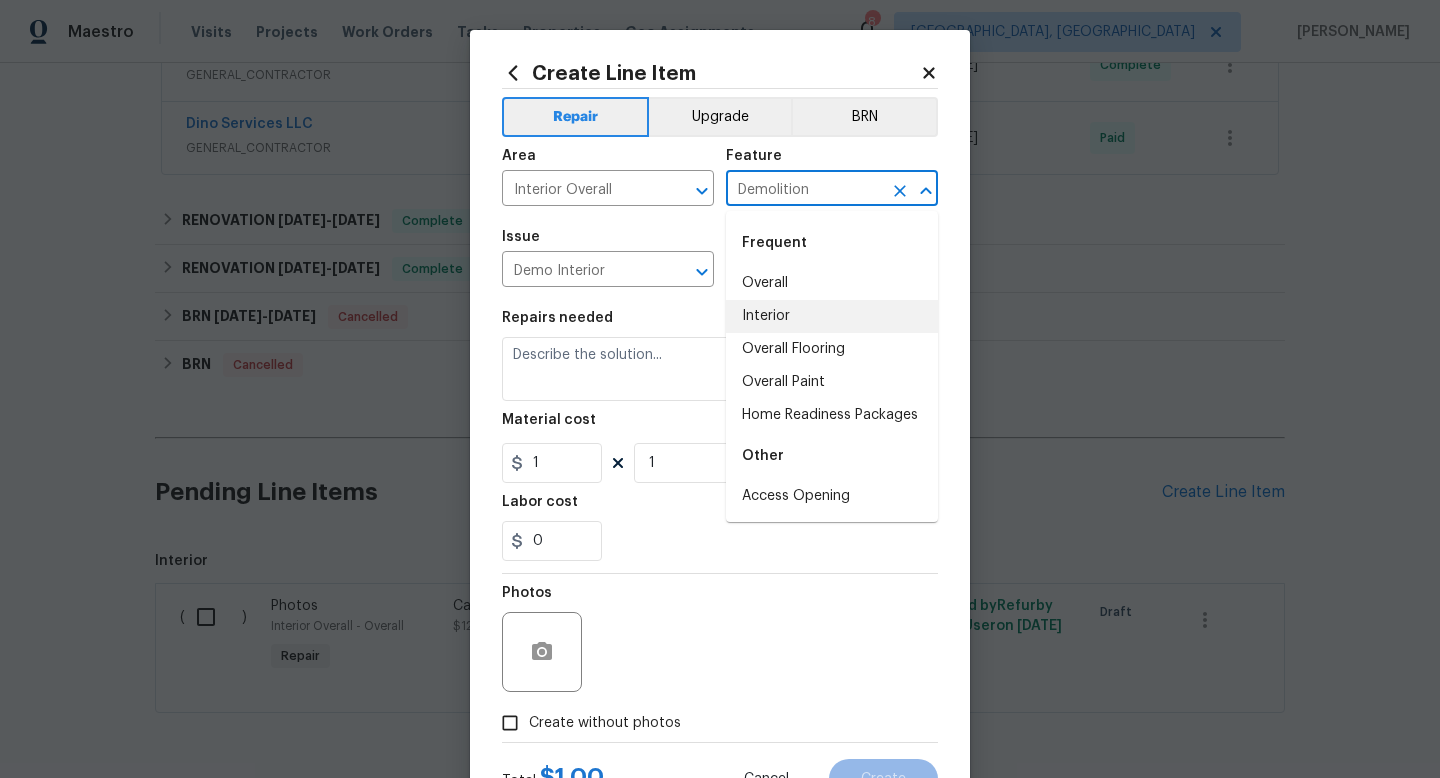 click on "Interior" at bounding box center (832, 316) 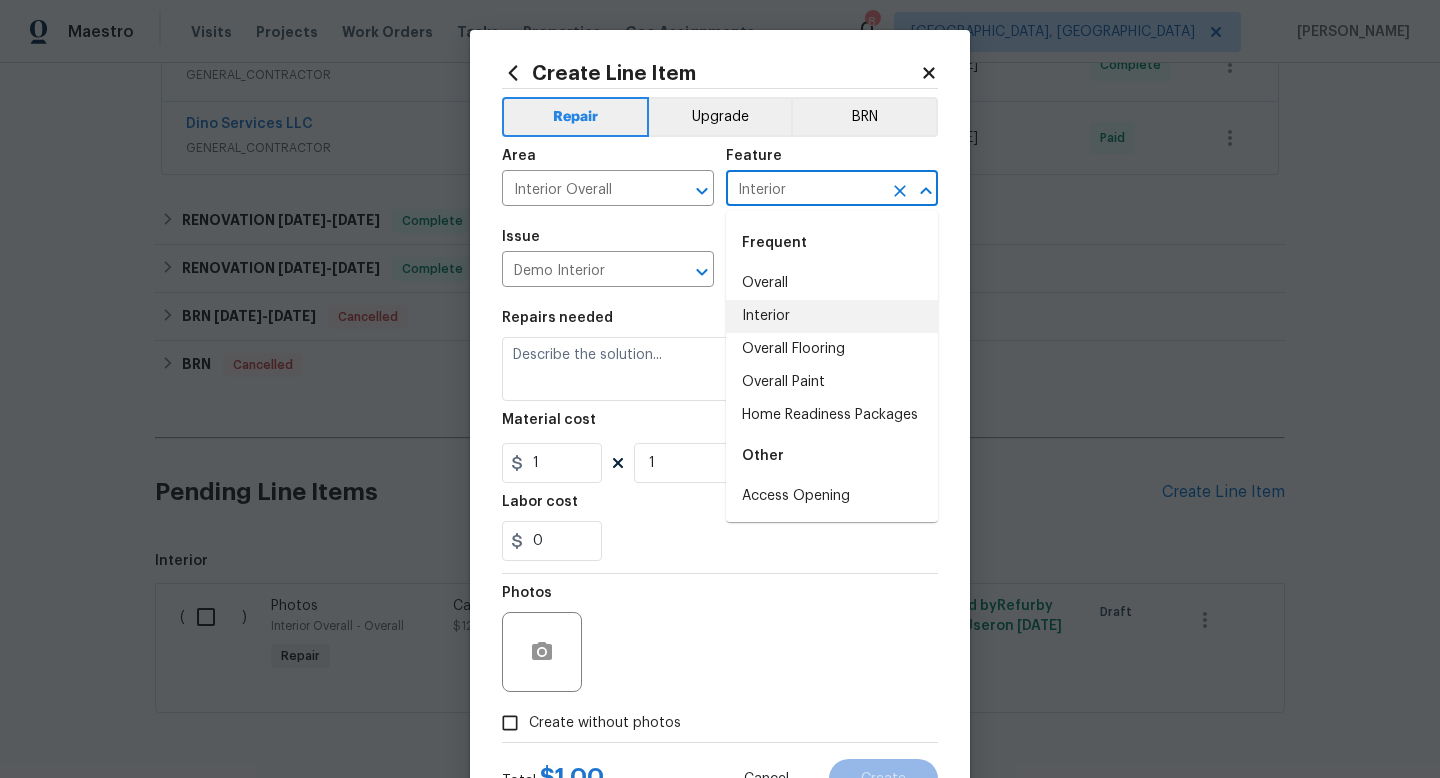 paste on "Agent reported that there was a leak in the roof in the laundry room and the back bathroom half bath." 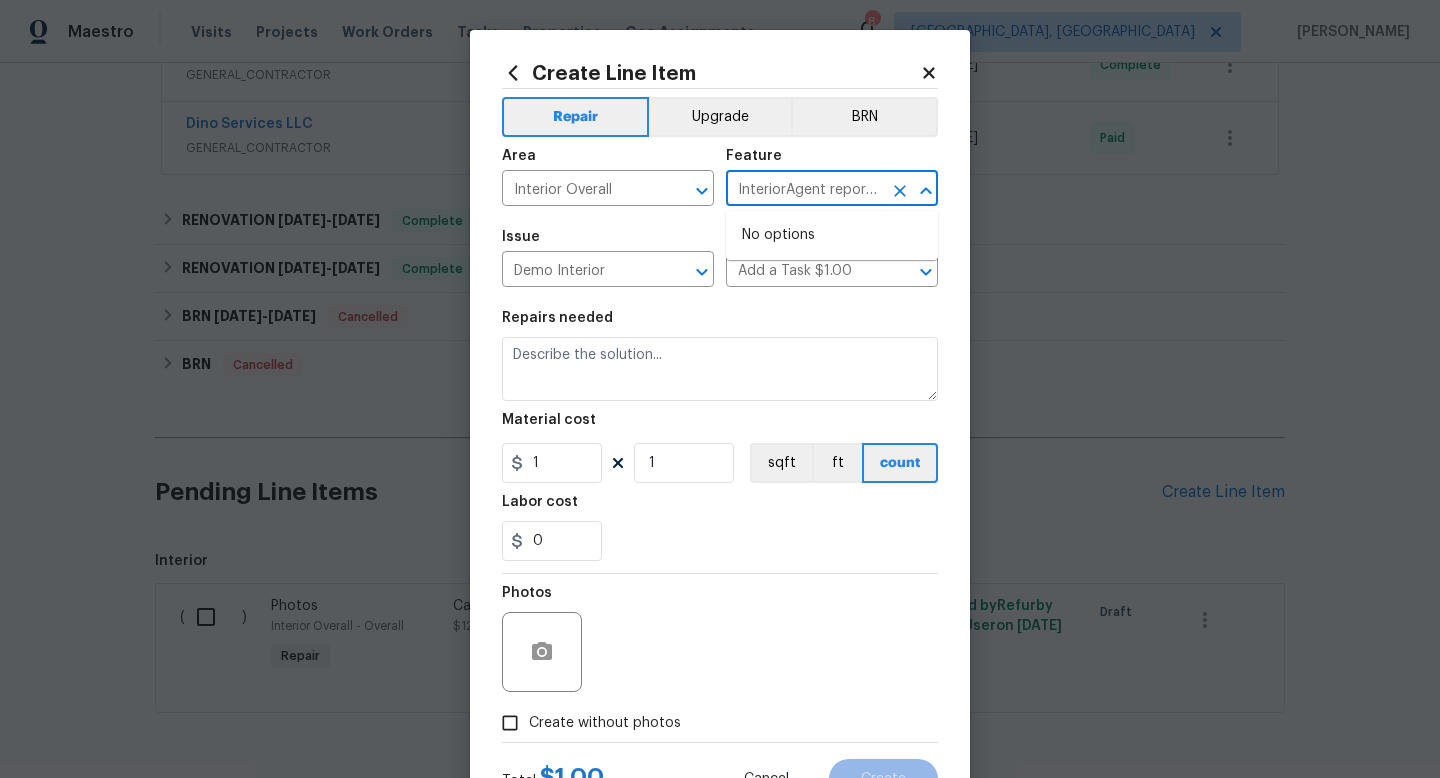 scroll, scrollTop: 0, scrollLeft: 567, axis: horizontal 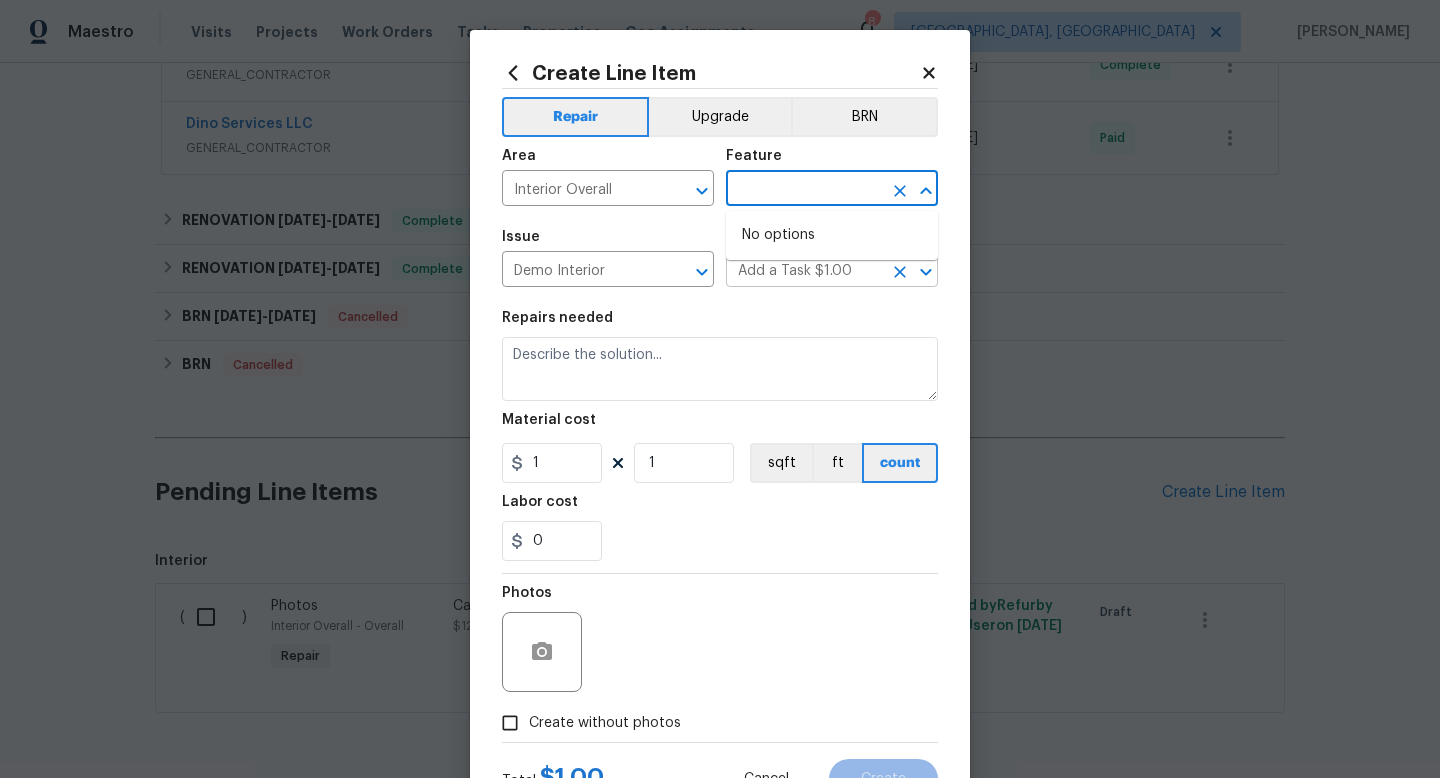 type on "Interior" 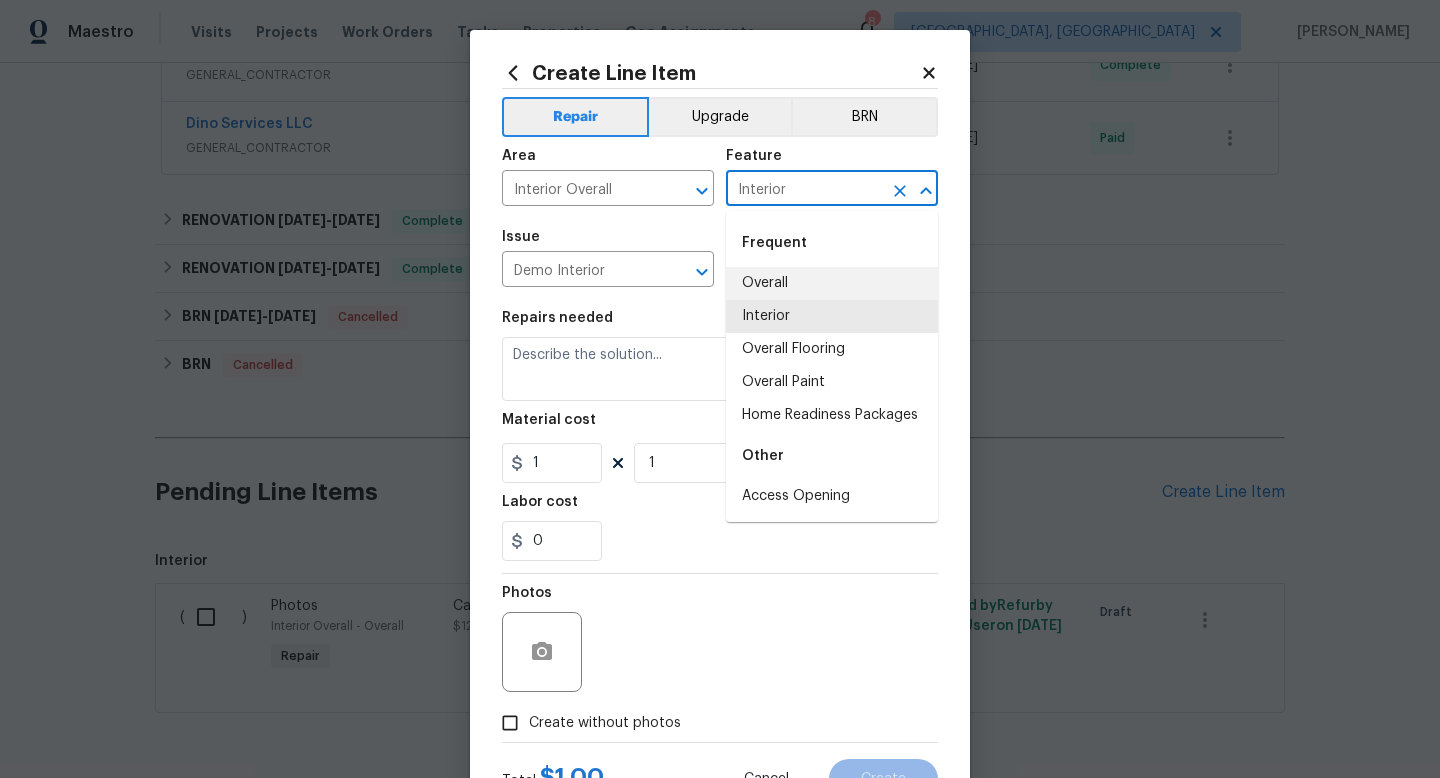 scroll, scrollTop: 0, scrollLeft: 0, axis: both 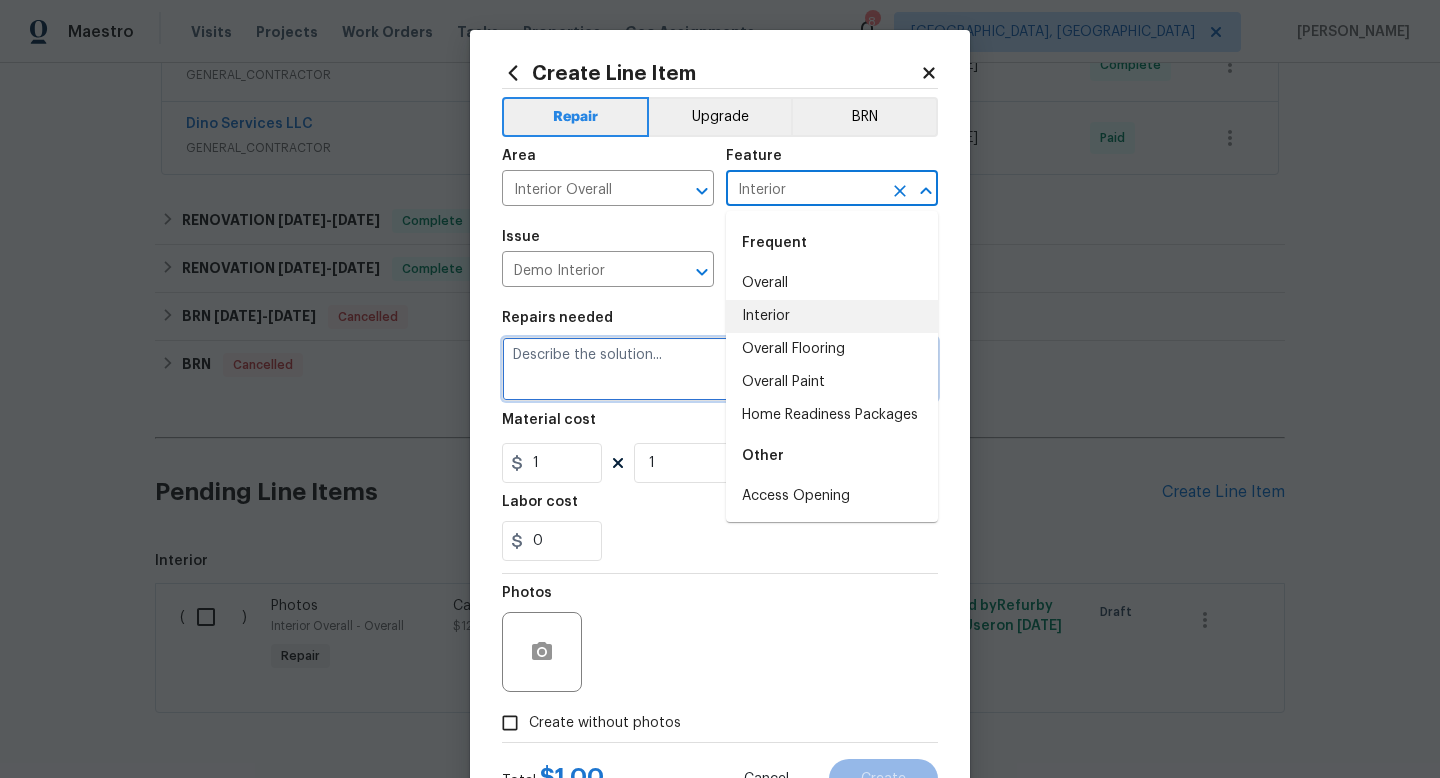 click at bounding box center (720, 369) 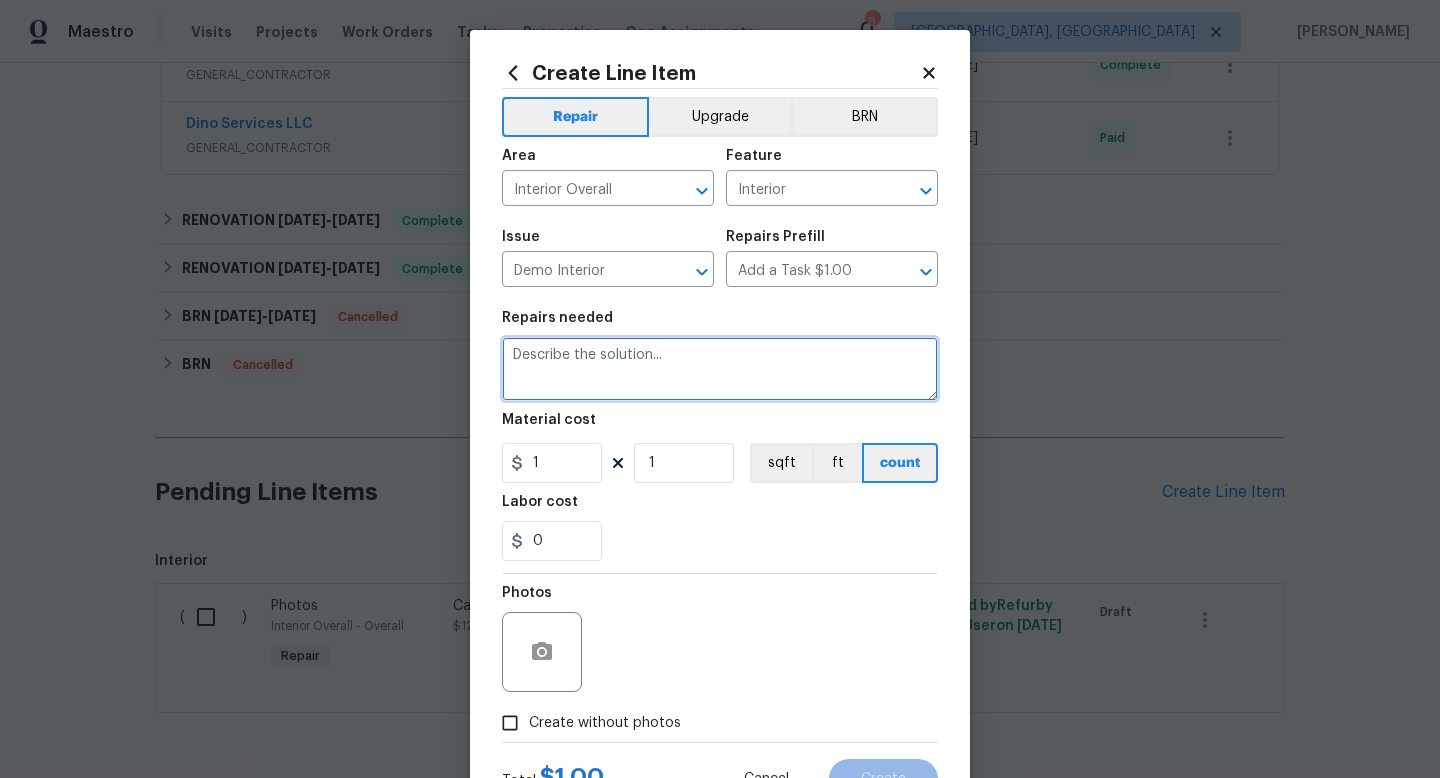 paste on "Agent reported that there was a leak in the roof in the laundry room and the back bathroom half bath." 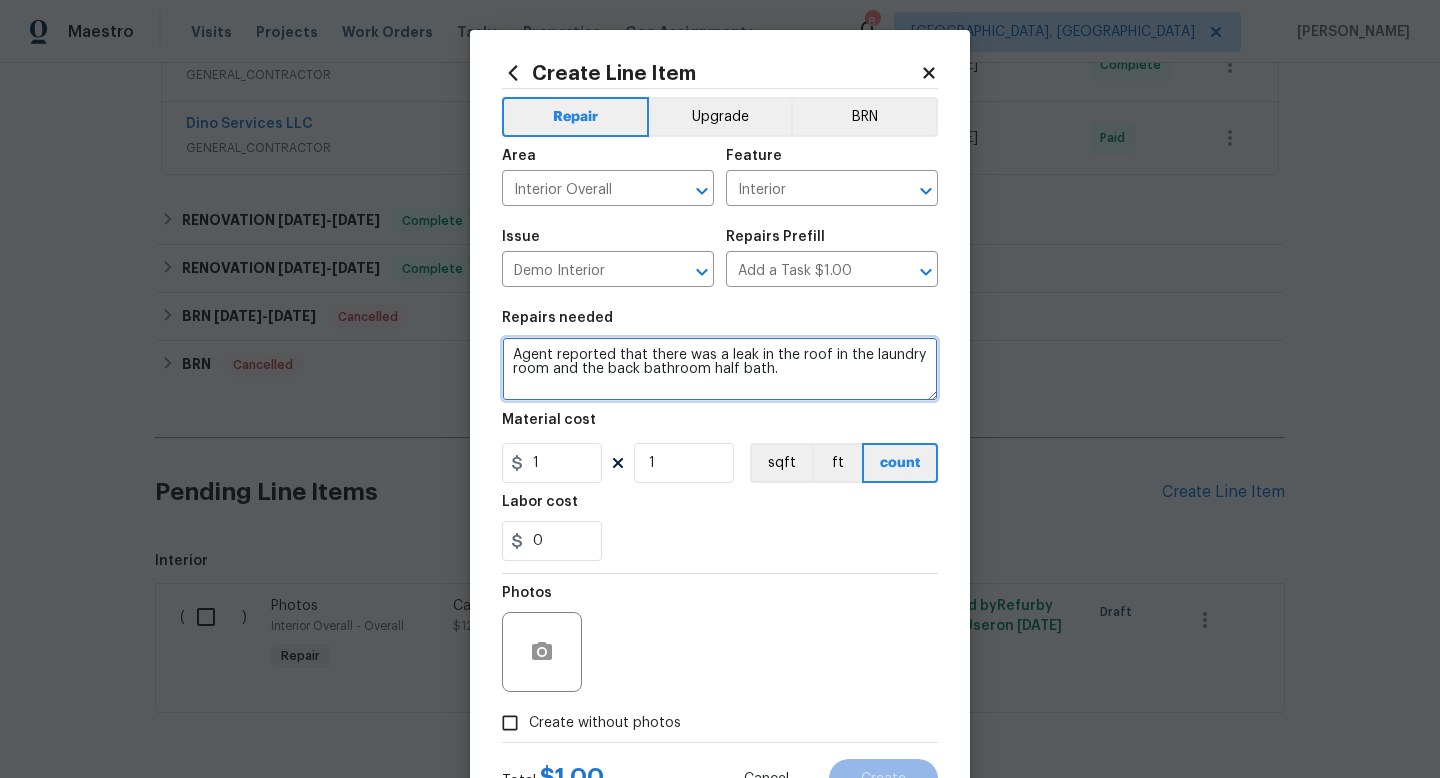 type on "Agent reported that there was a leak in the roof in the laundry room and the back bathroom half bath." 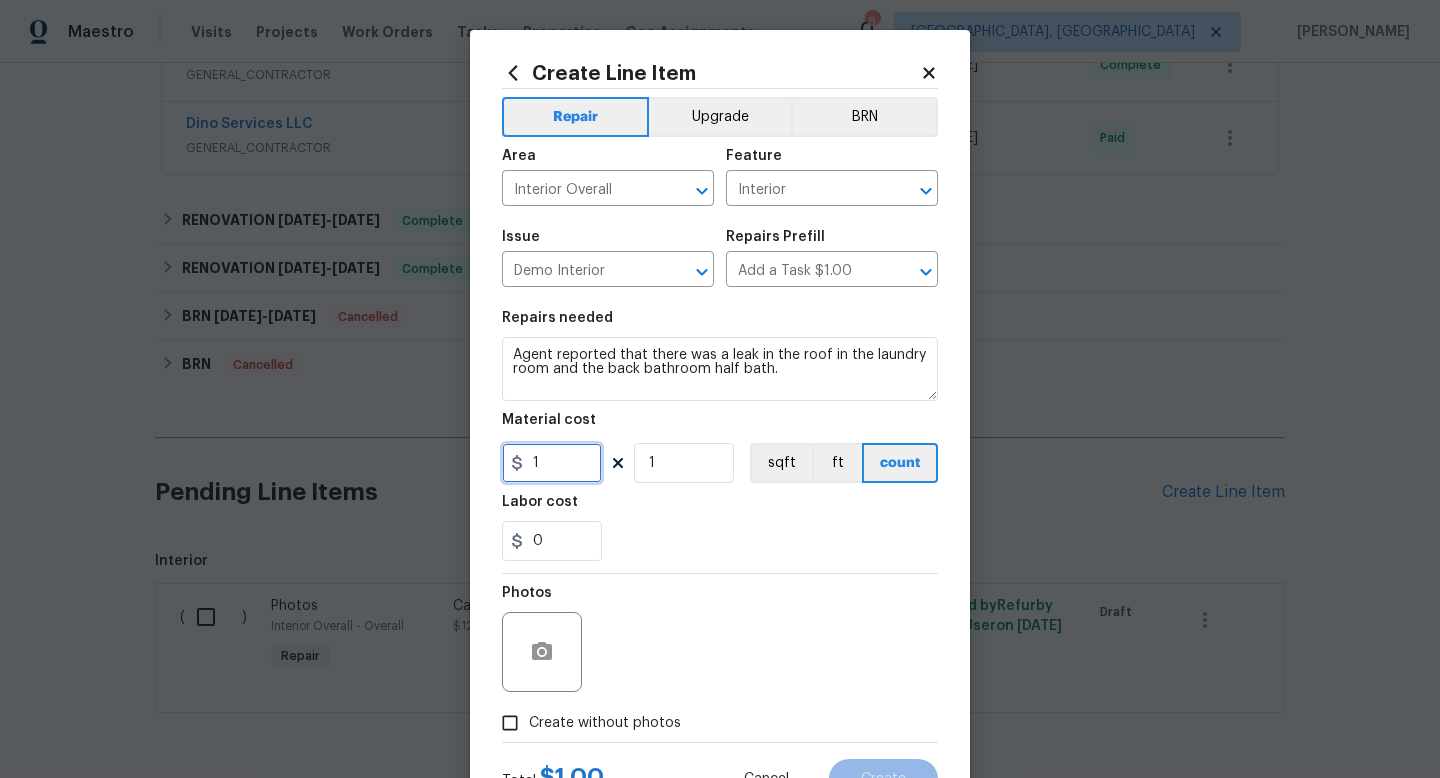 click on "1" at bounding box center [552, 463] 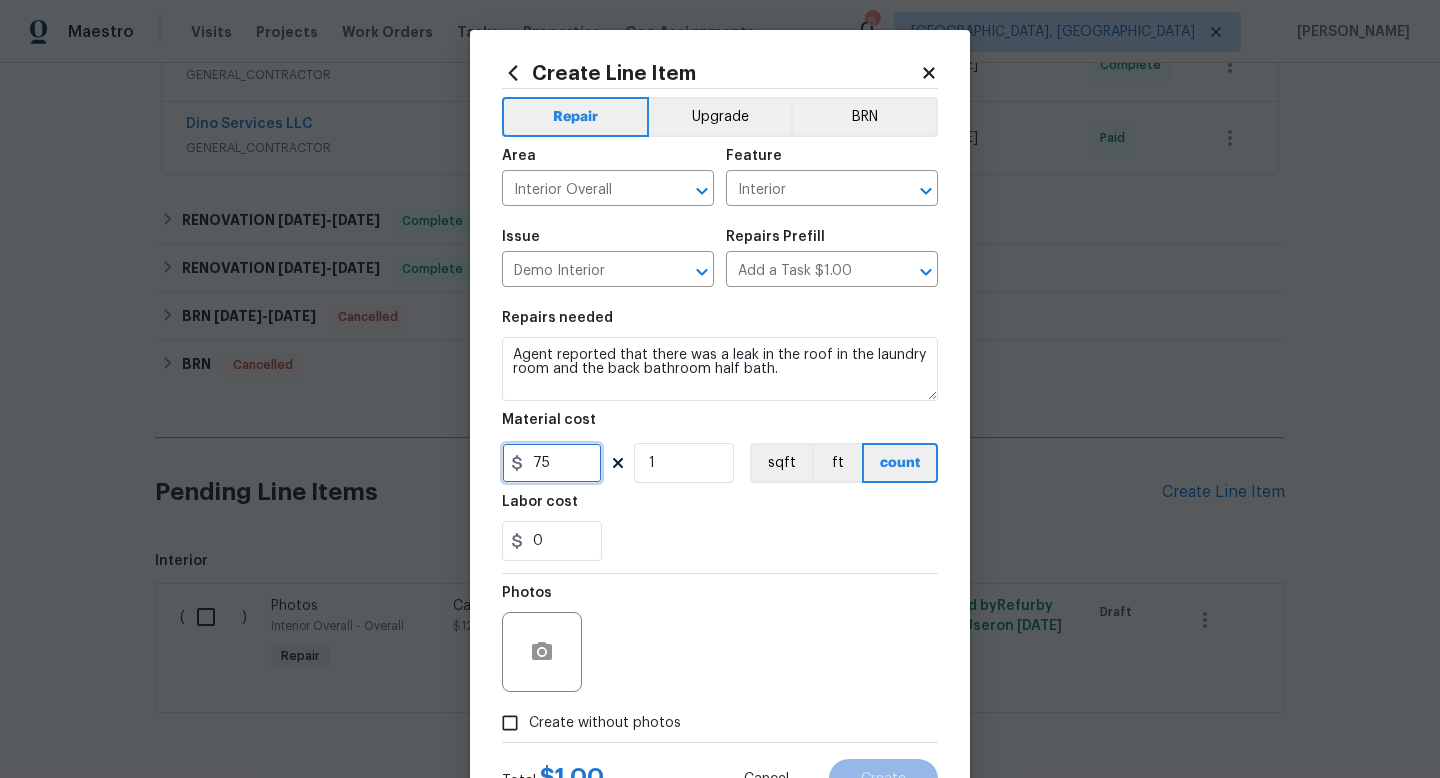 type on "75" 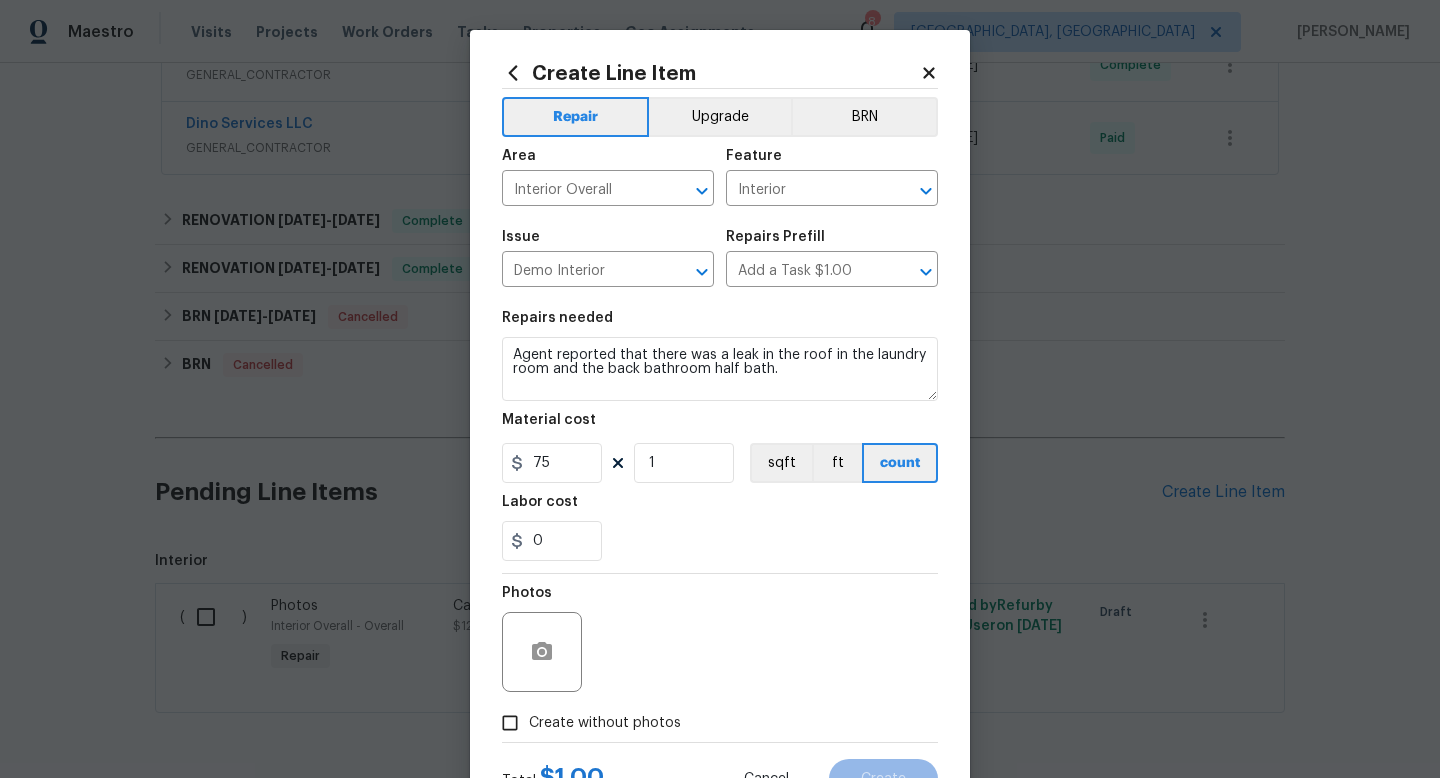 click on "Create without photos" at bounding box center [510, 723] 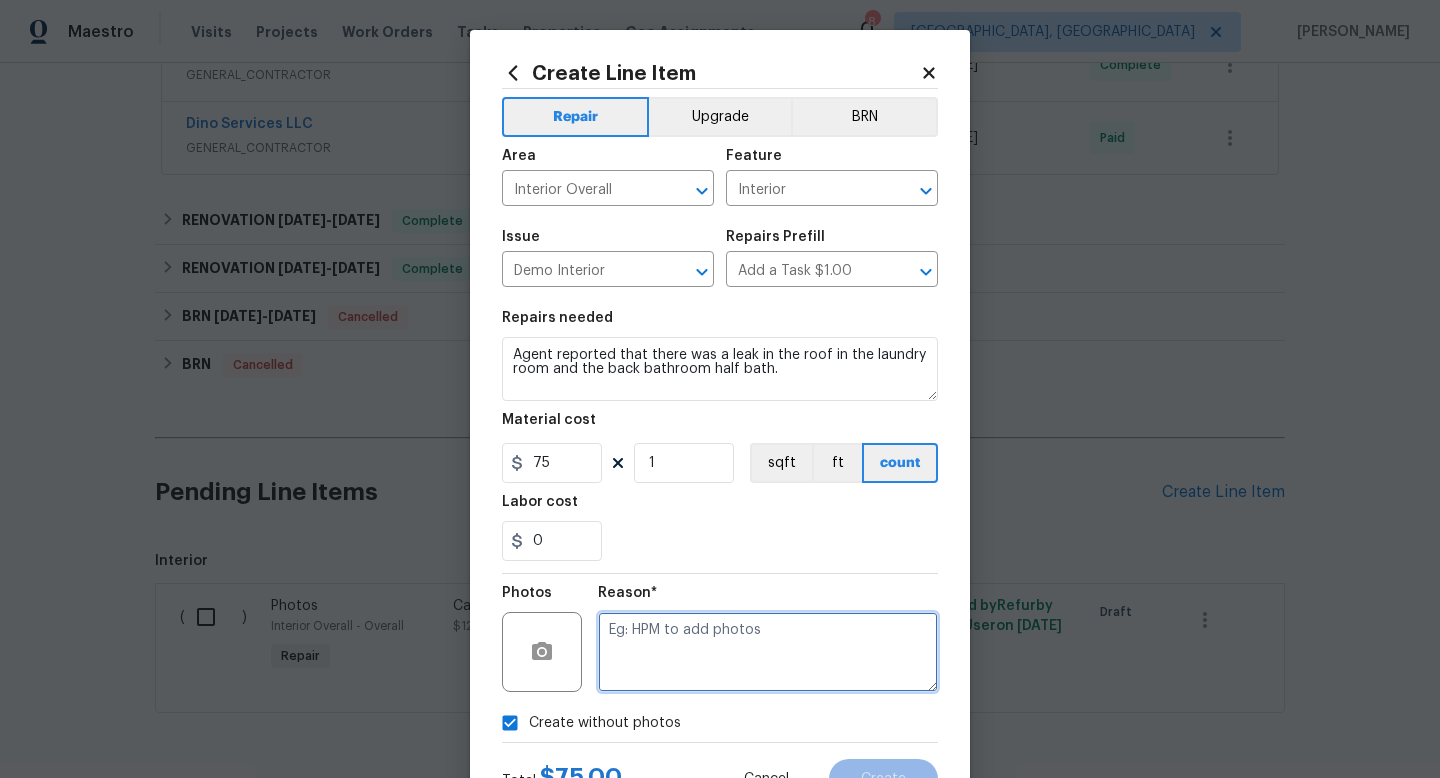 click at bounding box center [768, 652] 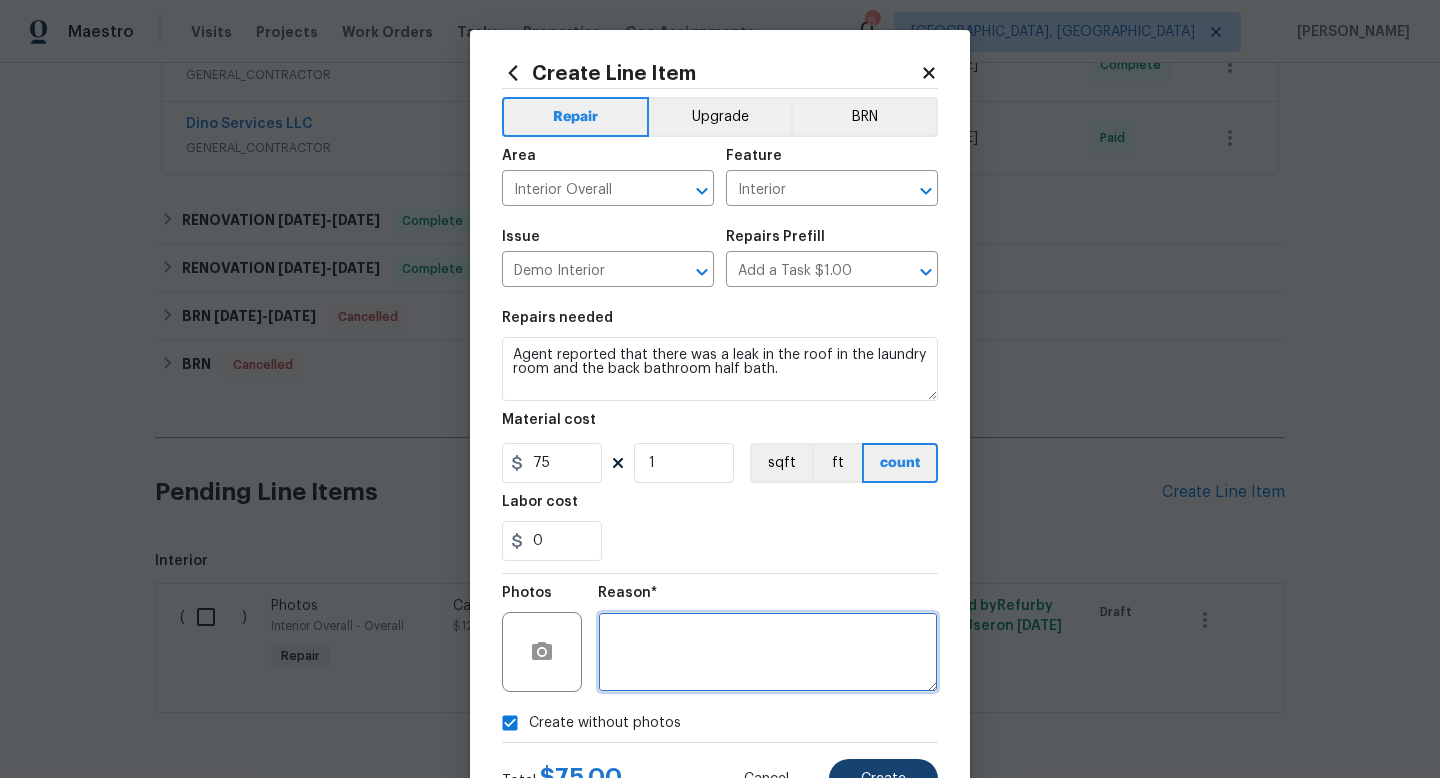 type 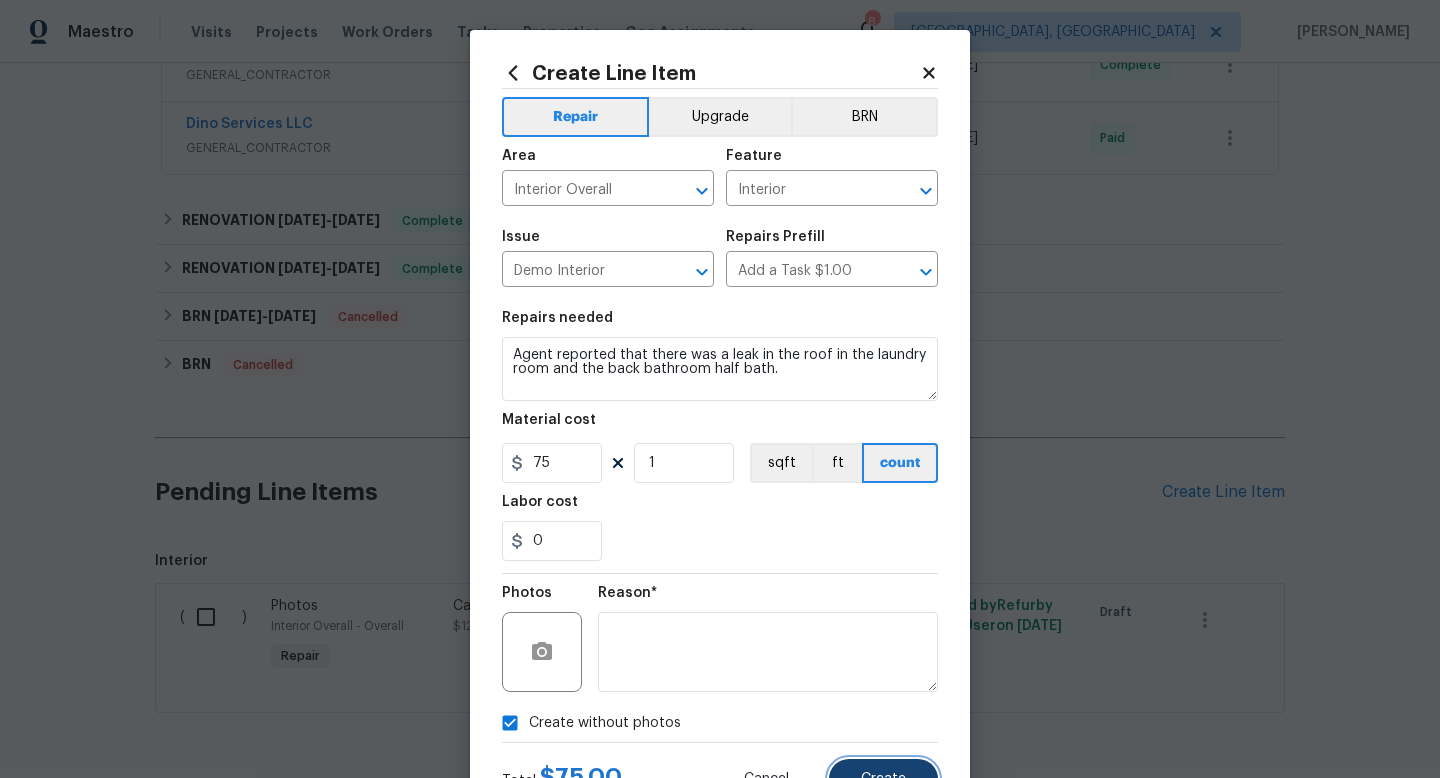 click on "Create" at bounding box center [883, 779] 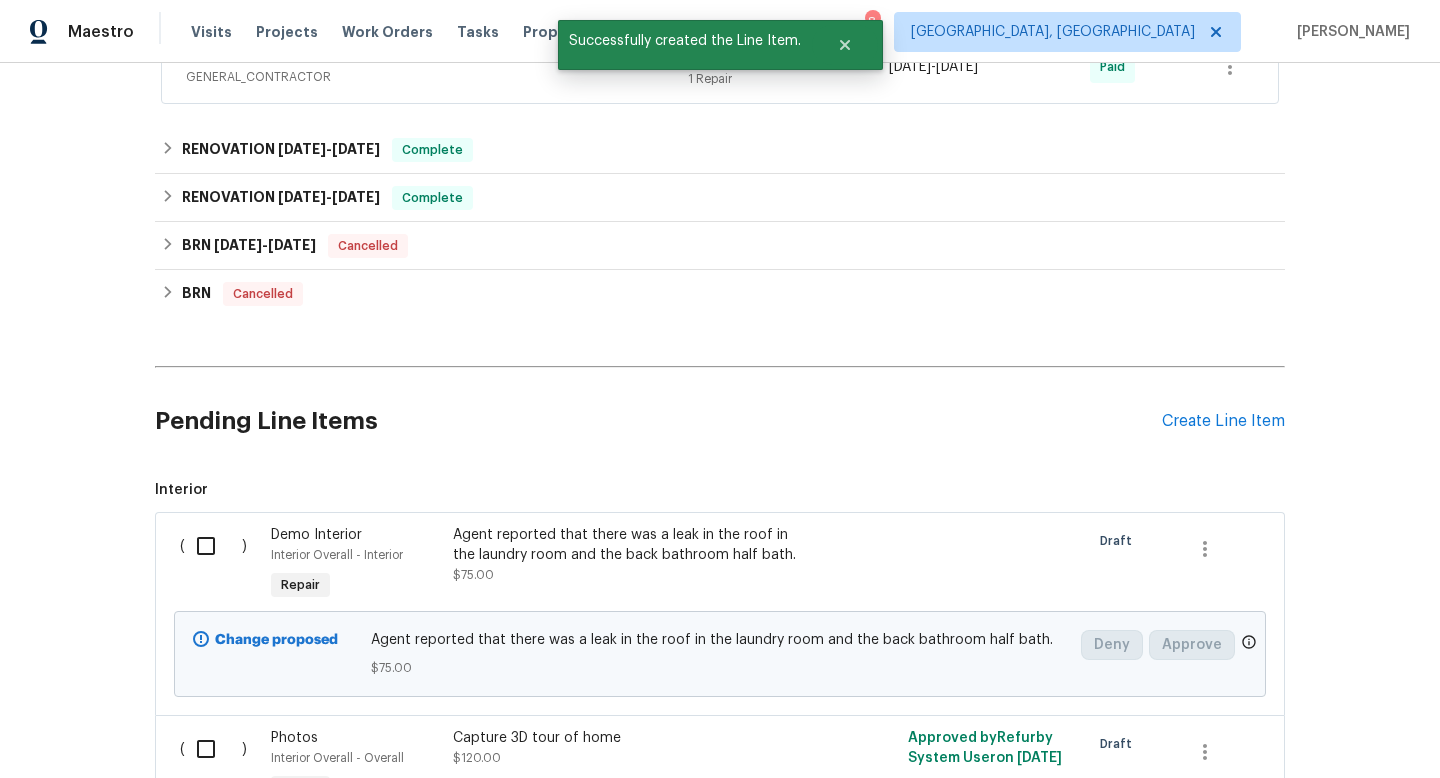 scroll, scrollTop: 766, scrollLeft: 0, axis: vertical 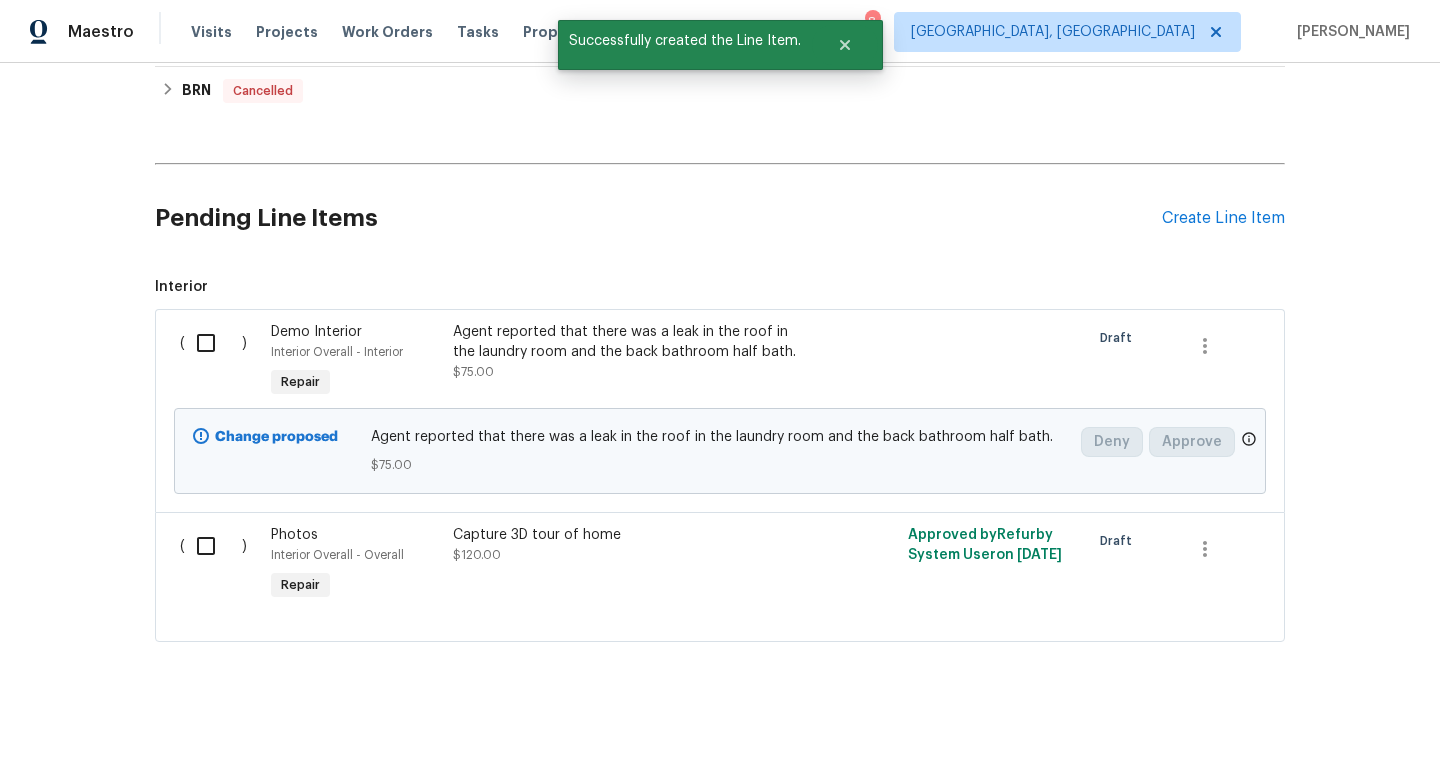 click at bounding box center [213, 343] 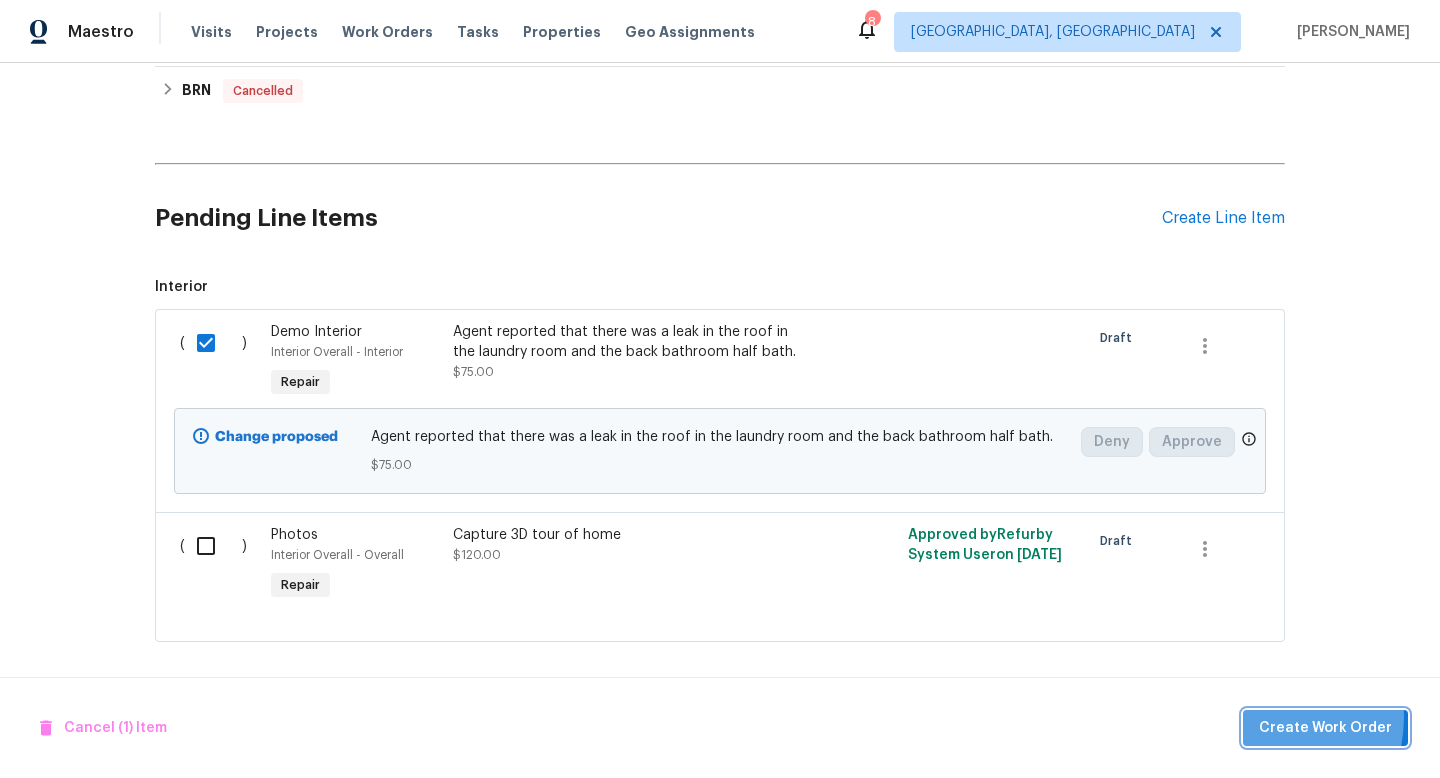 click on "Create Work Order" at bounding box center [1325, 728] 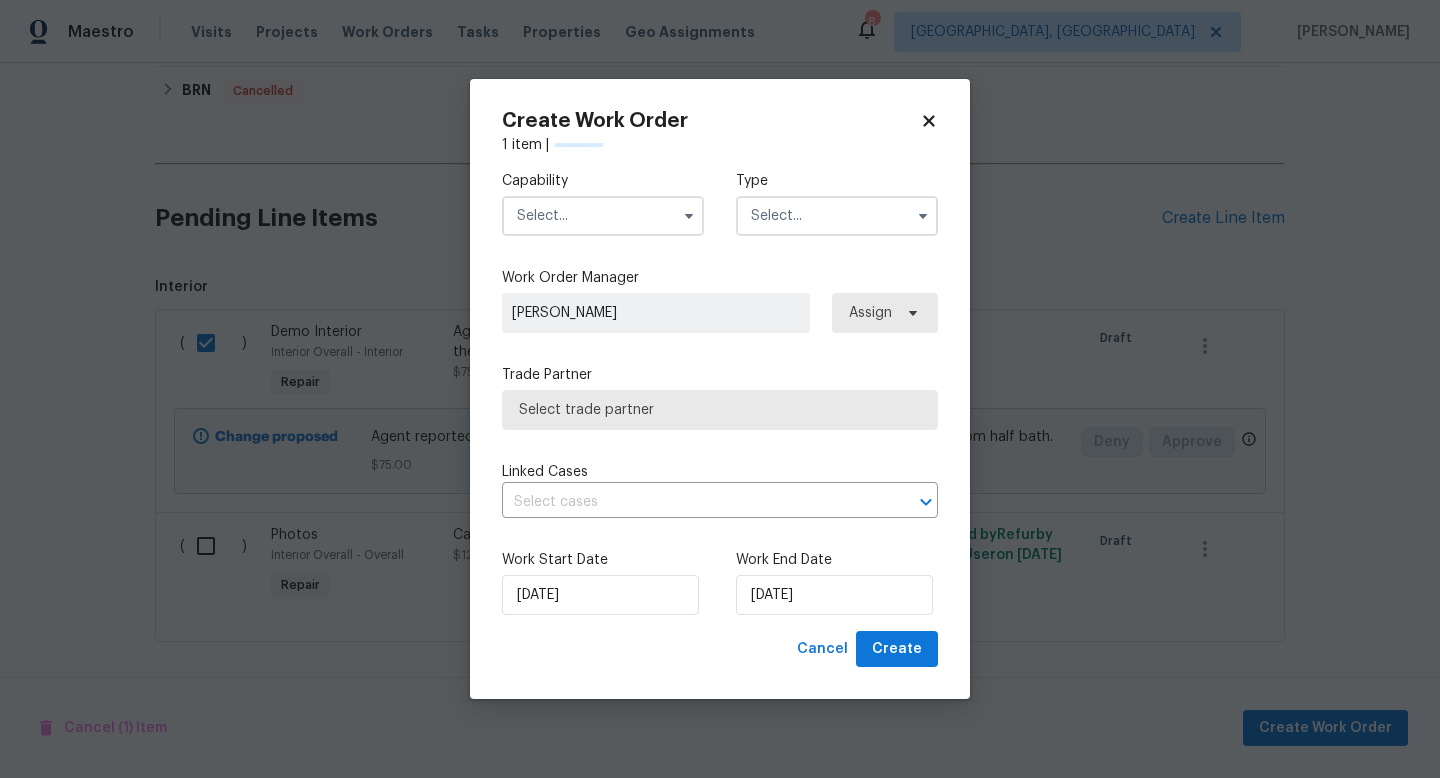 click at bounding box center [603, 216] 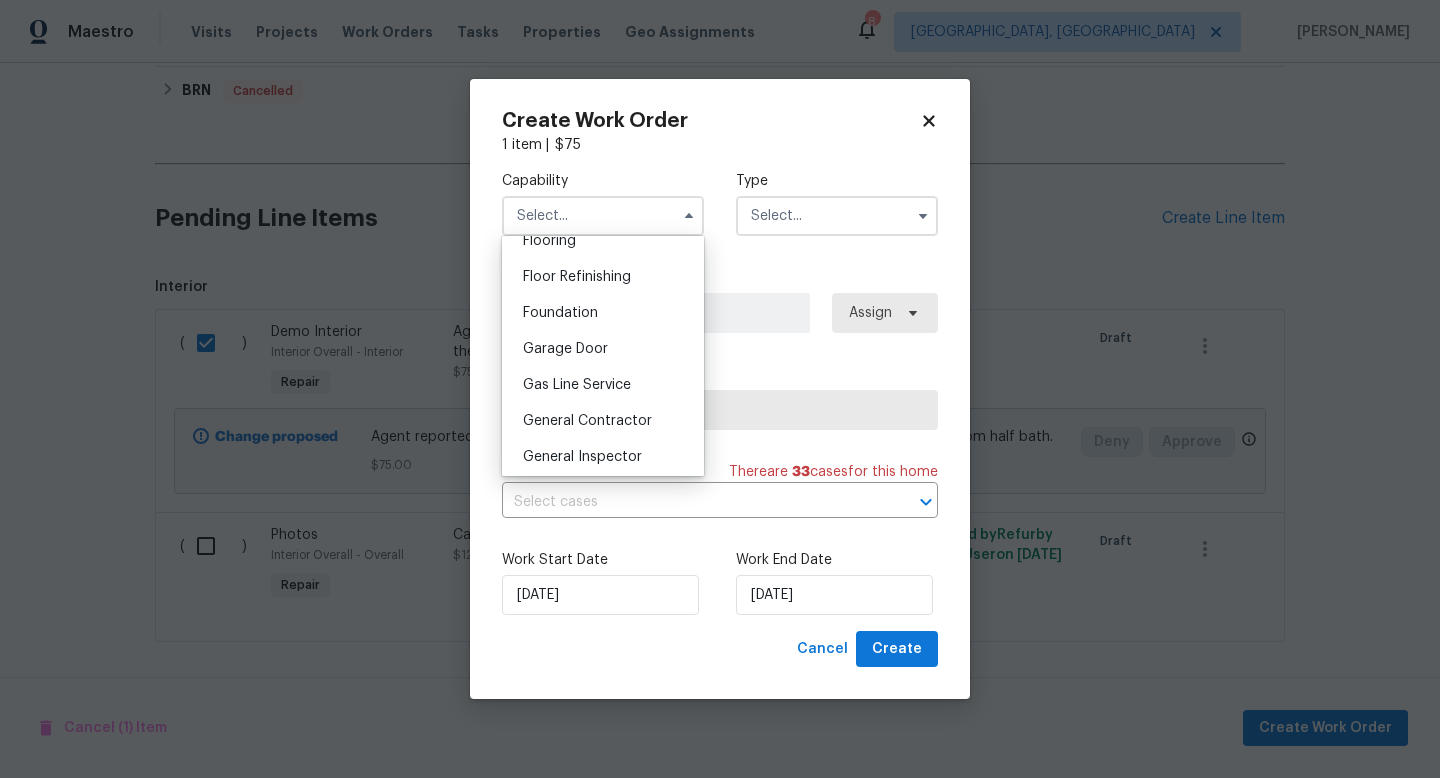 scroll, scrollTop: 815, scrollLeft: 0, axis: vertical 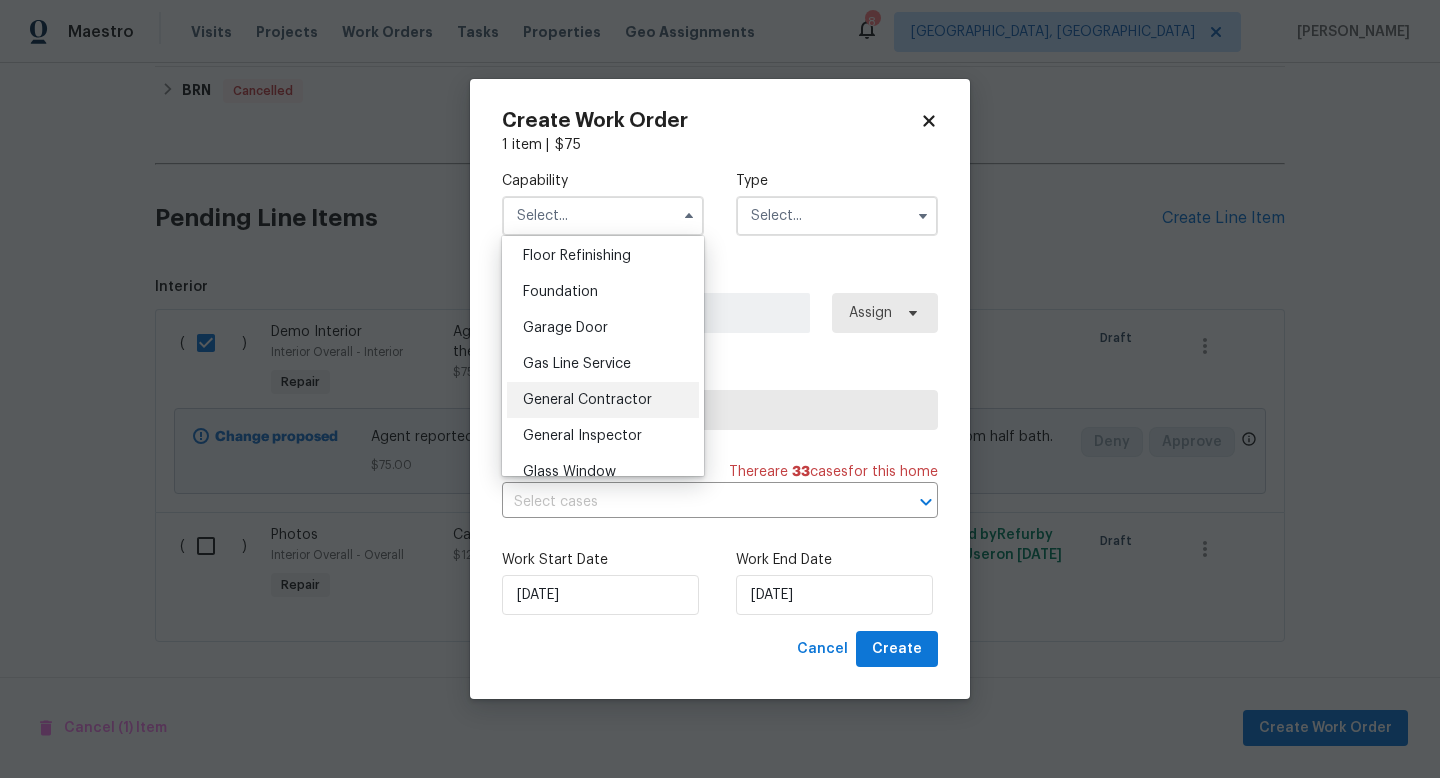 click on "General Contractor" at bounding box center [587, 400] 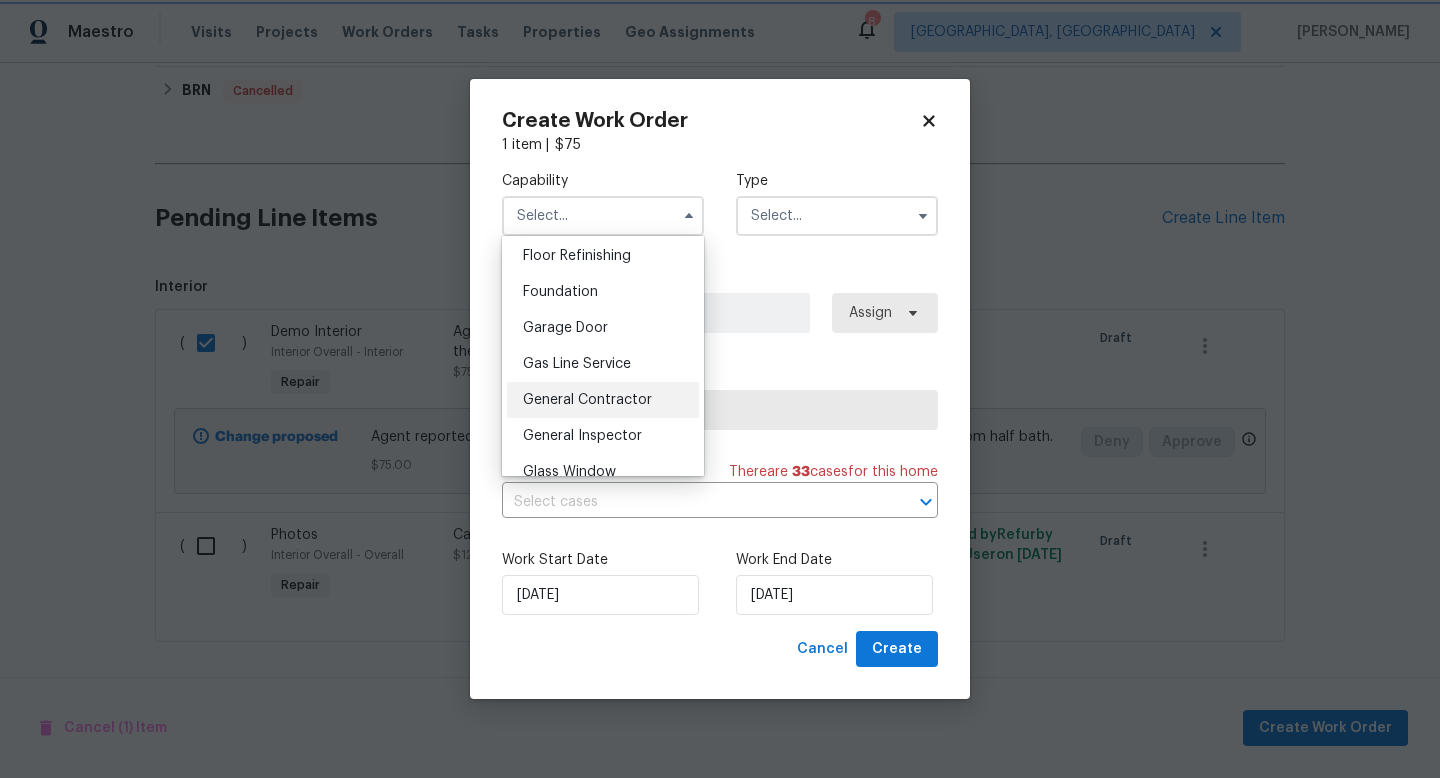 type on "General Contractor" 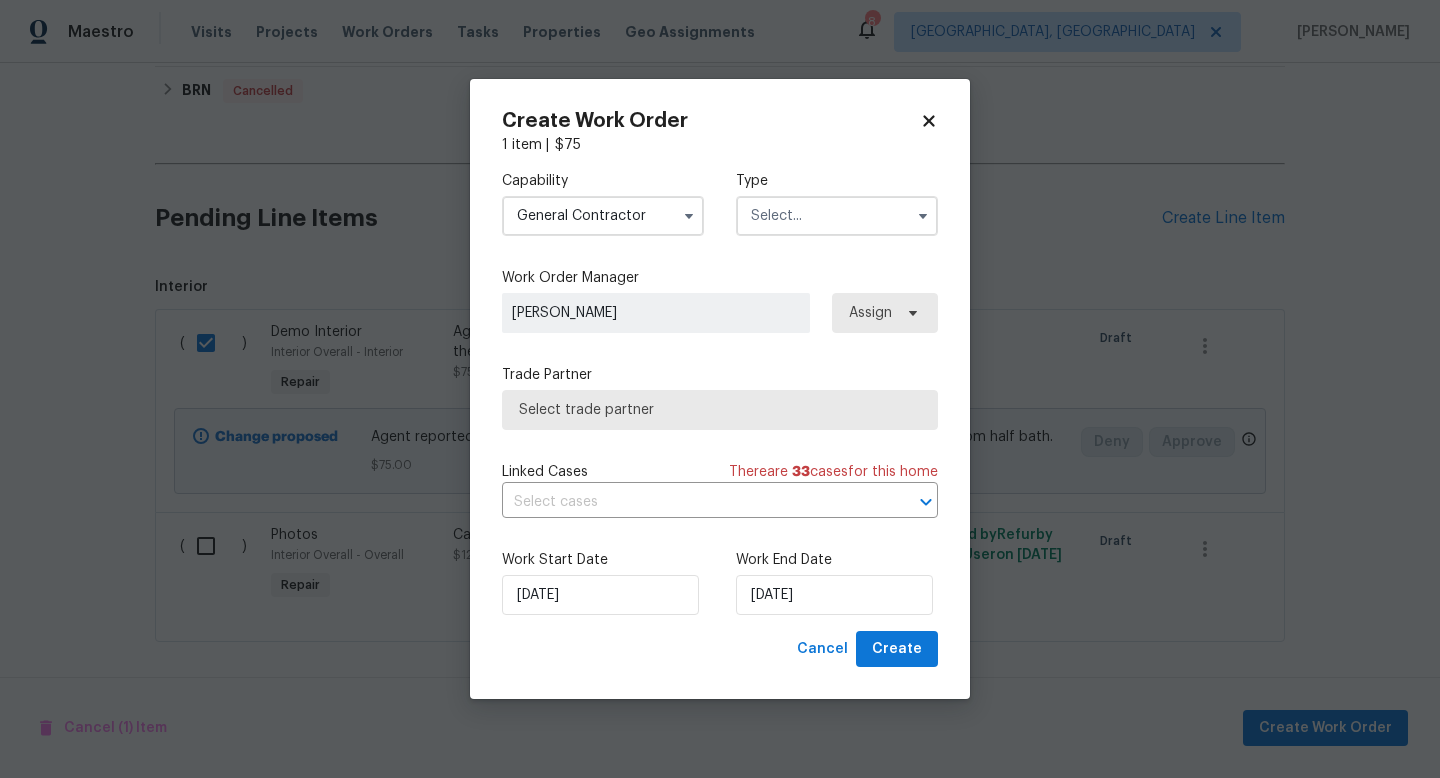 click at bounding box center (837, 216) 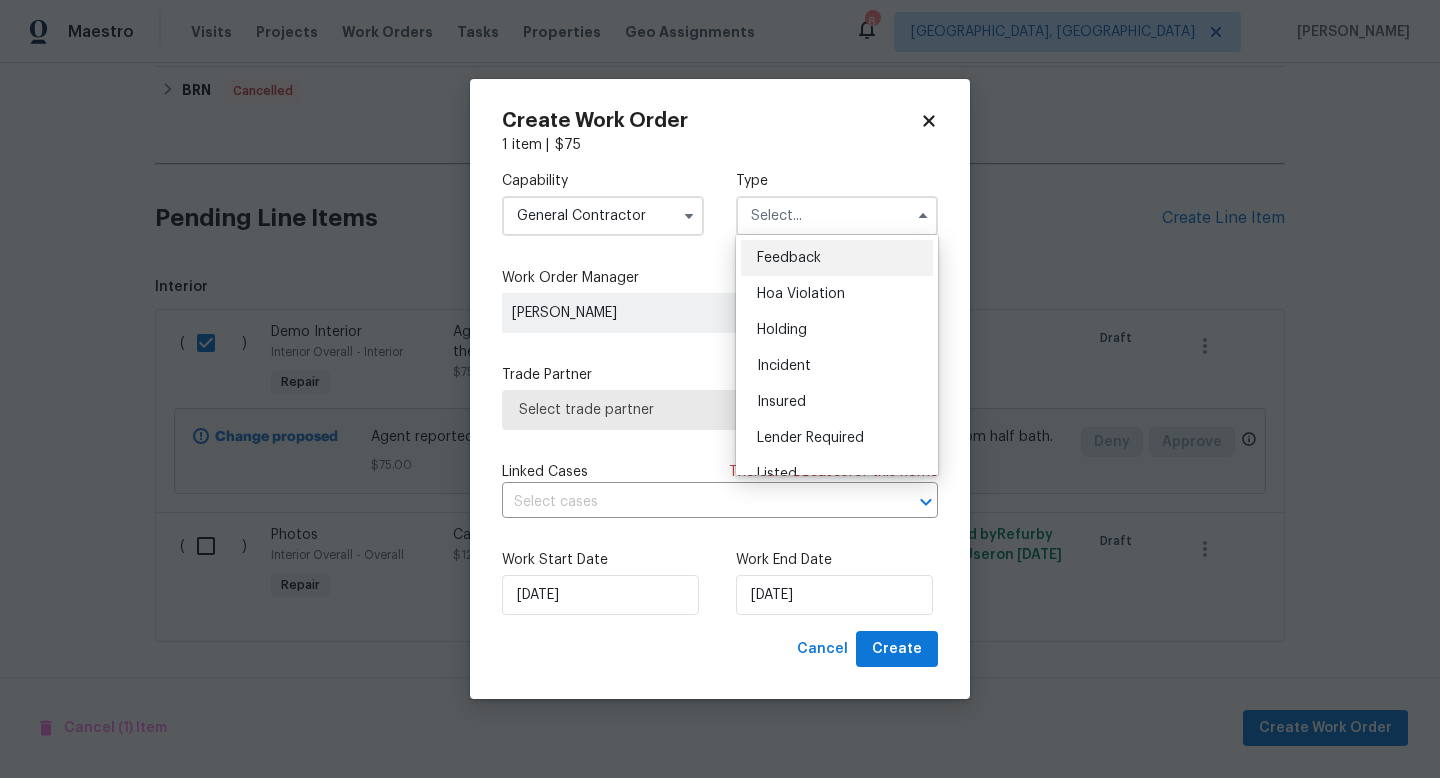 click on "Feedback" at bounding box center [789, 258] 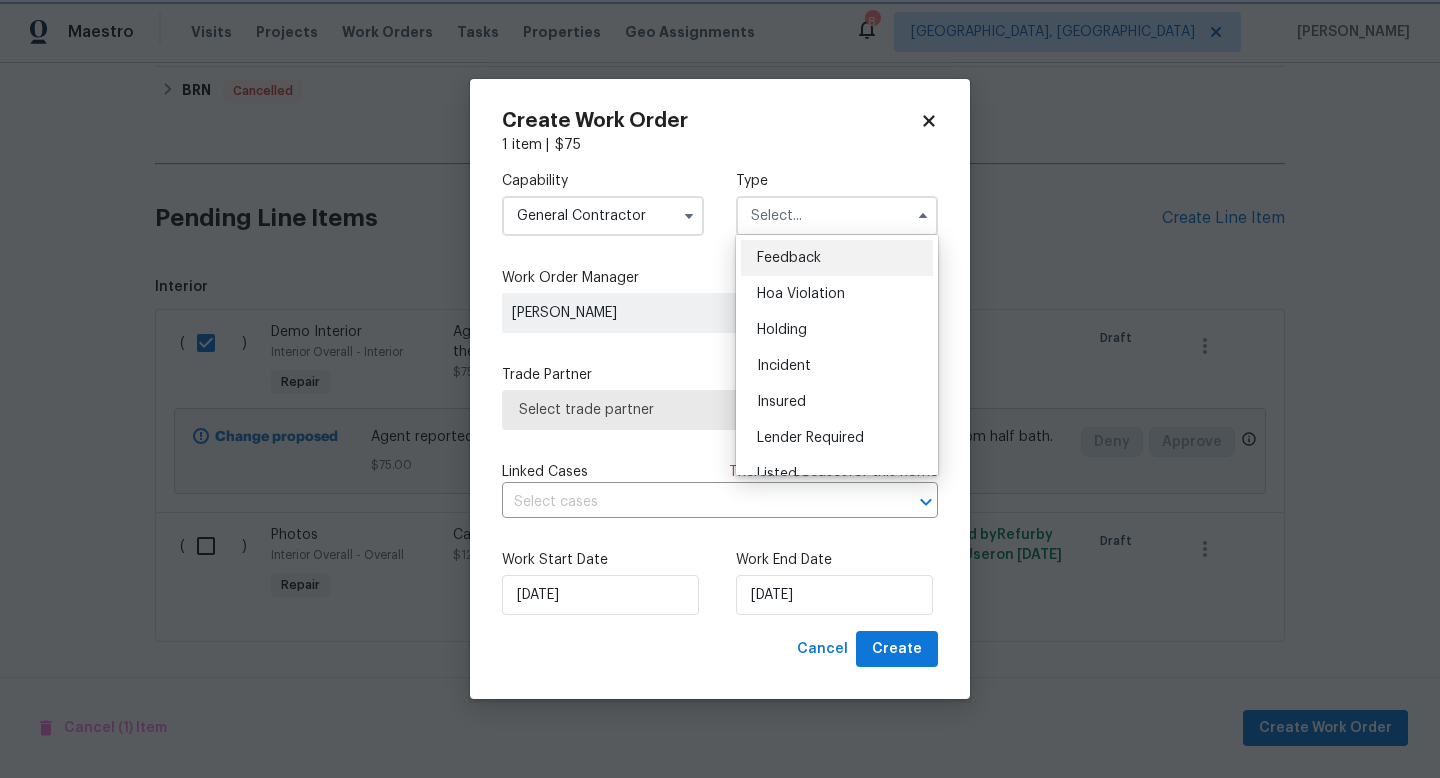 type on "Feedback" 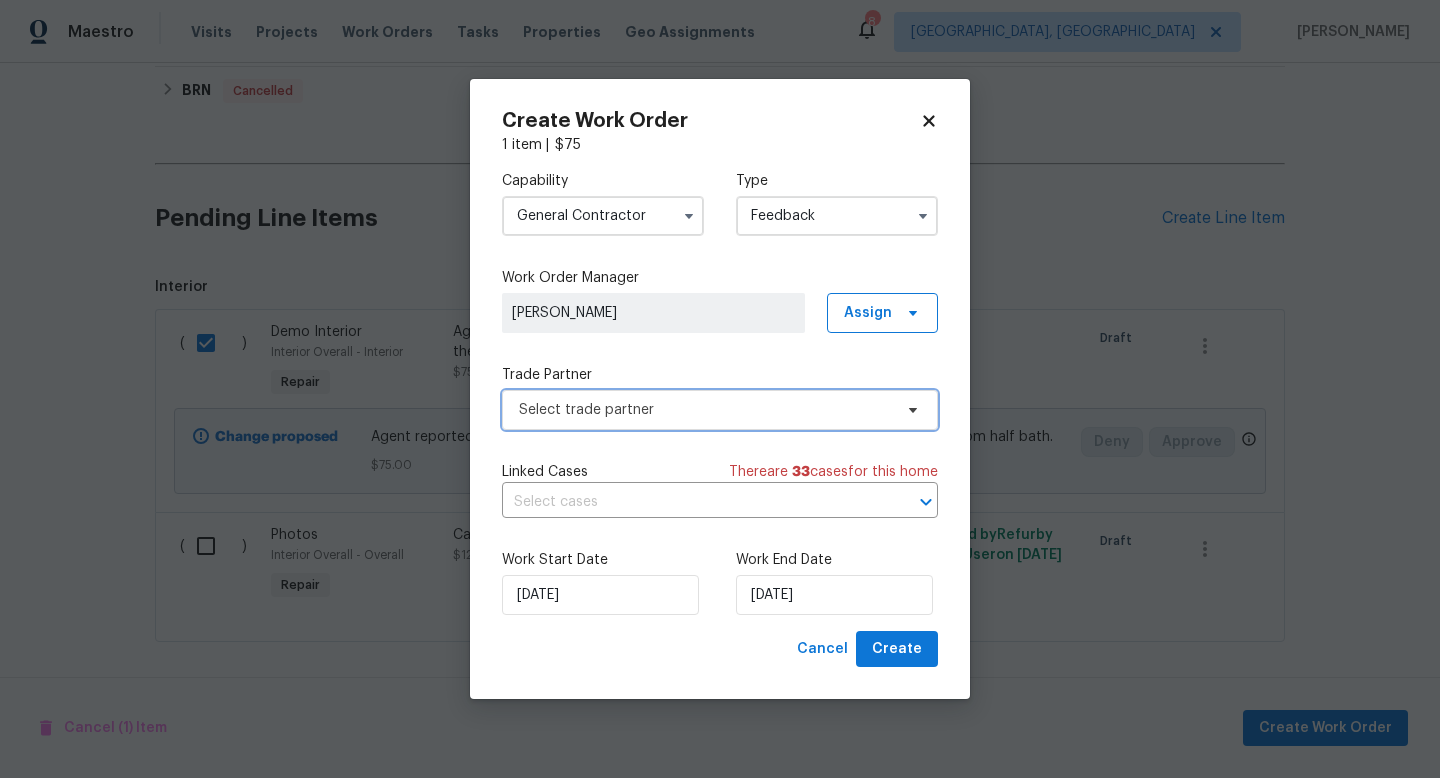 click on "Select trade partner" at bounding box center (705, 410) 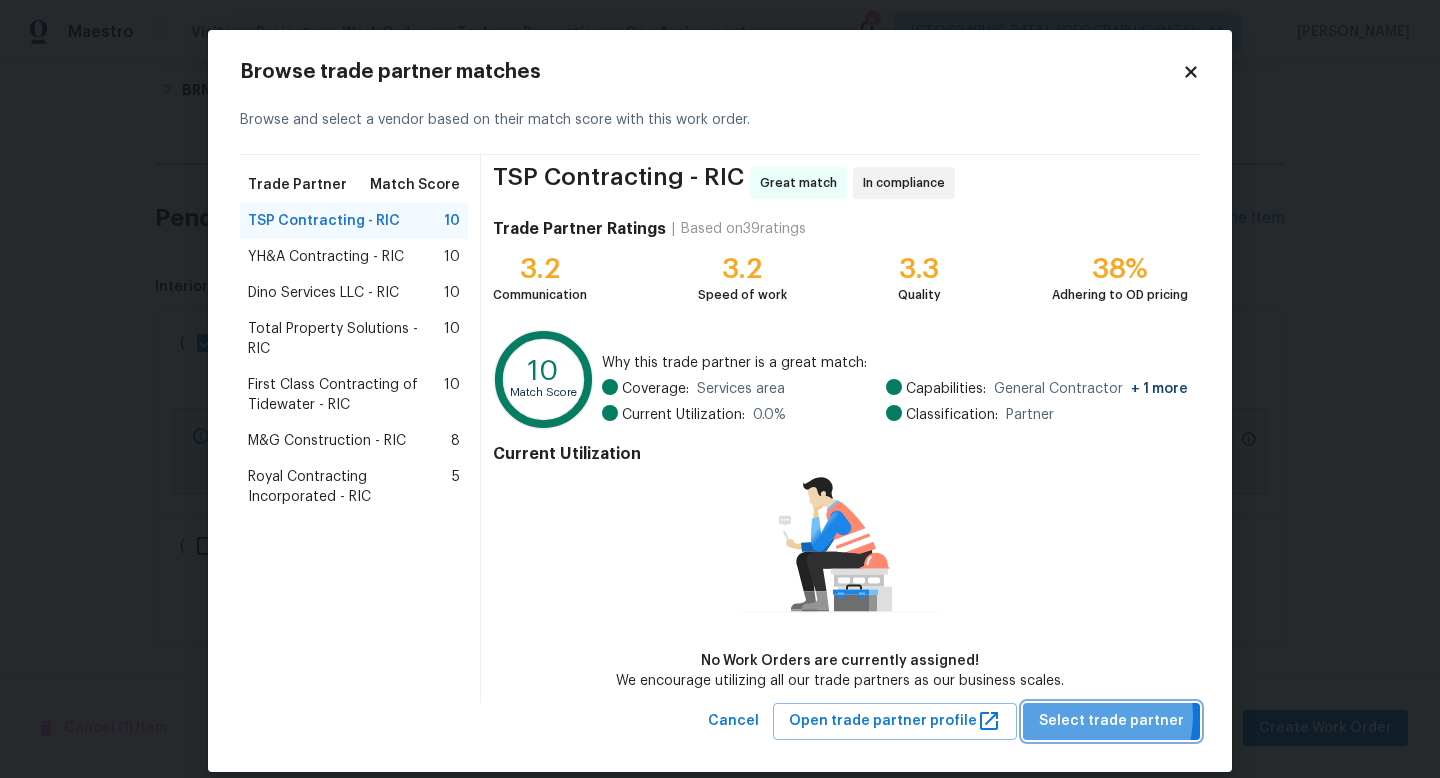 click on "Select trade partner" at bounding box center (1111, 721) 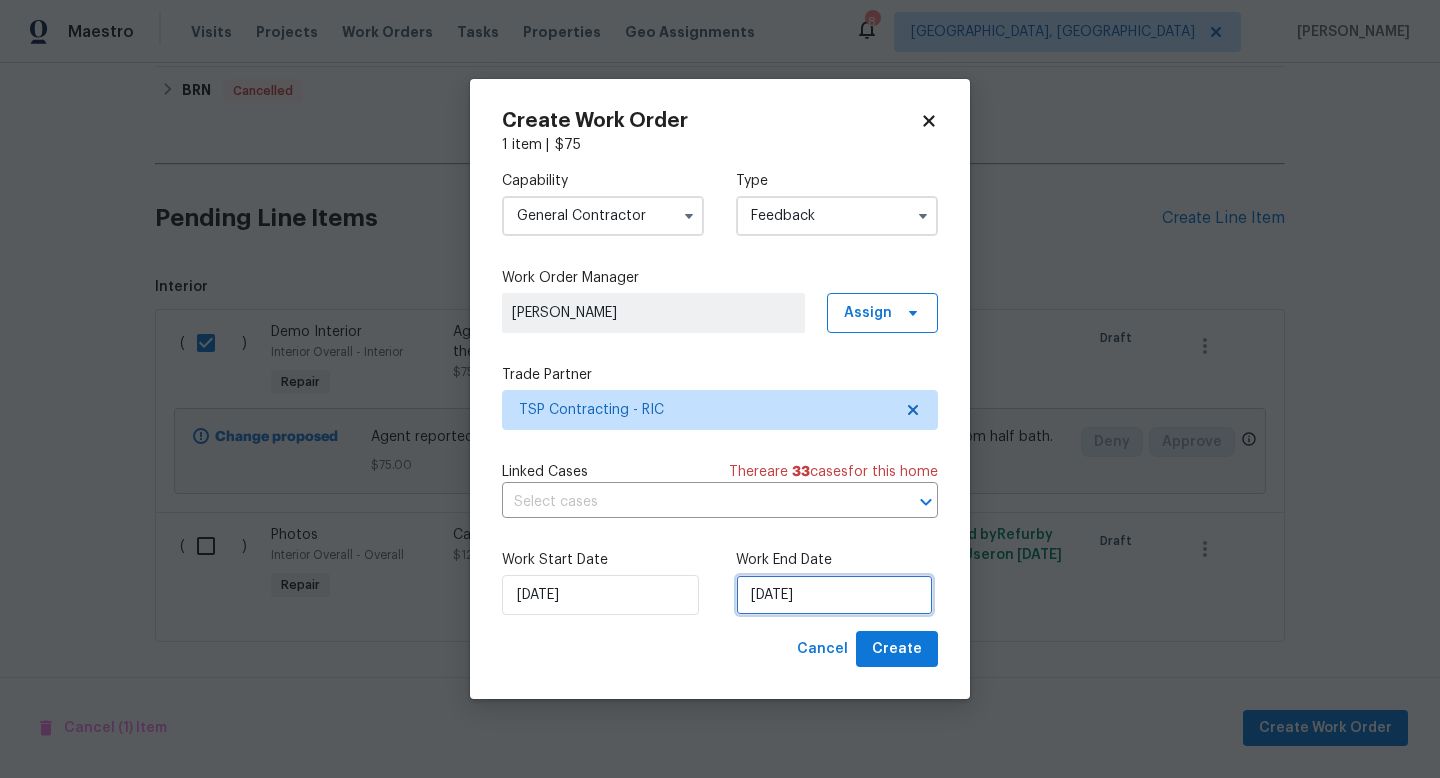 click on "[DATE]" at bounding box center (834, 595) 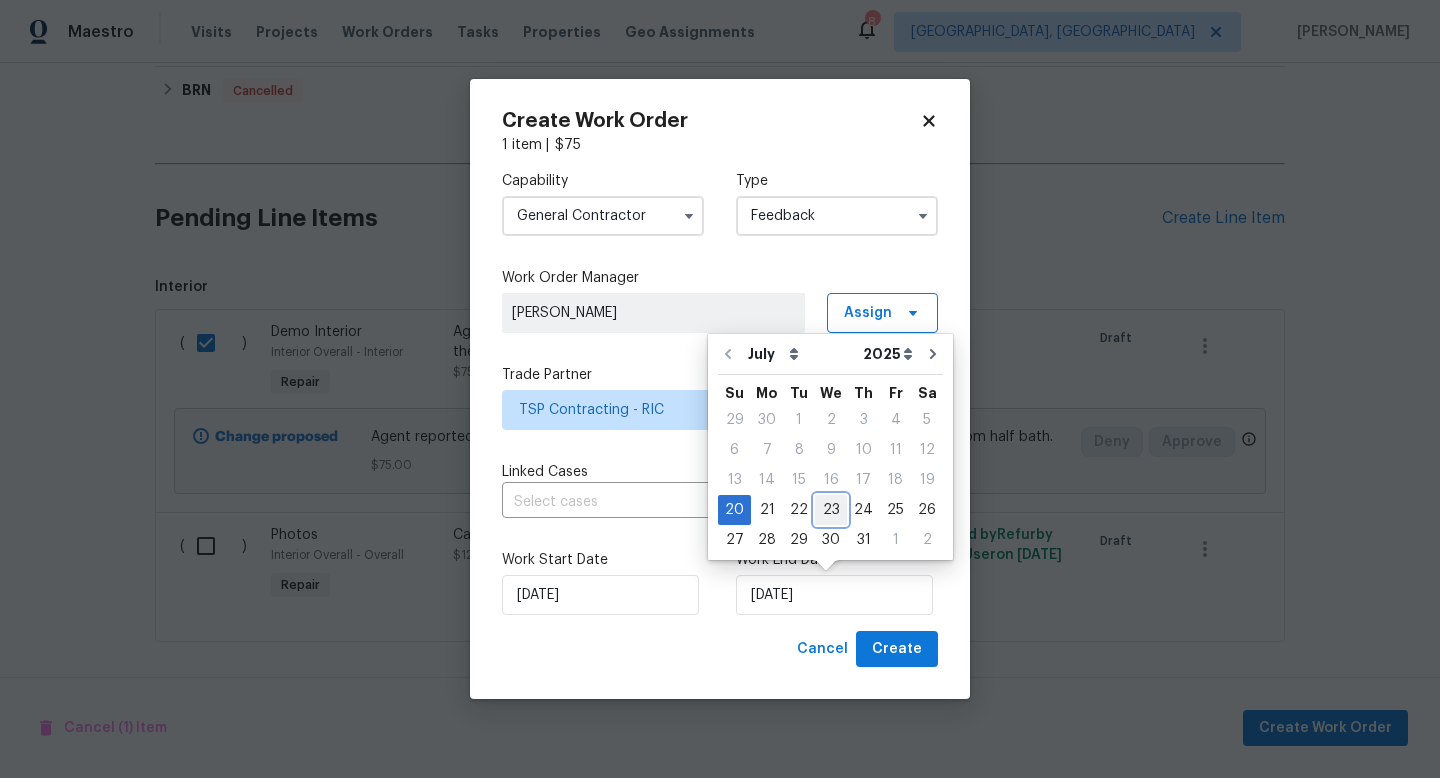 click on "23" at bounding box center [831, 510] 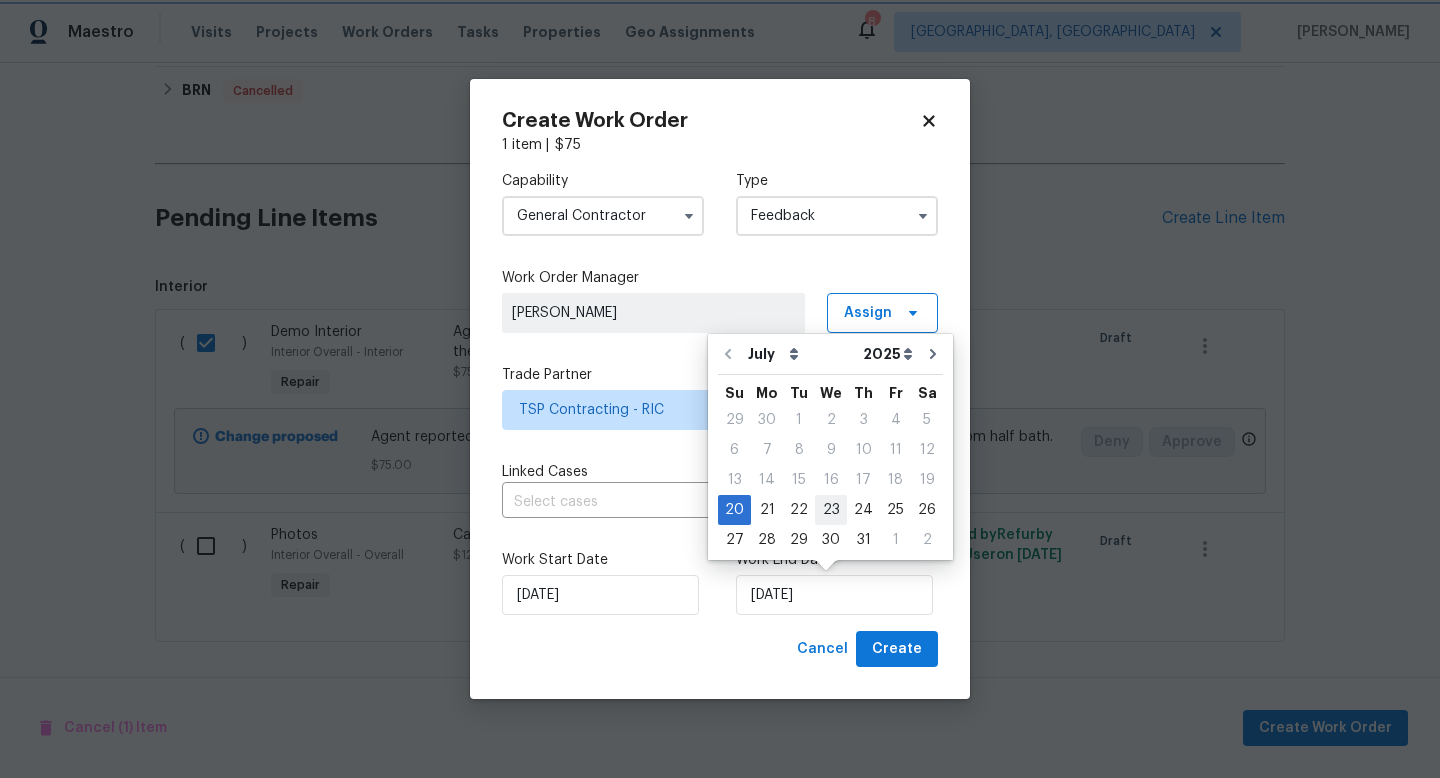 type on "23/07/2025" 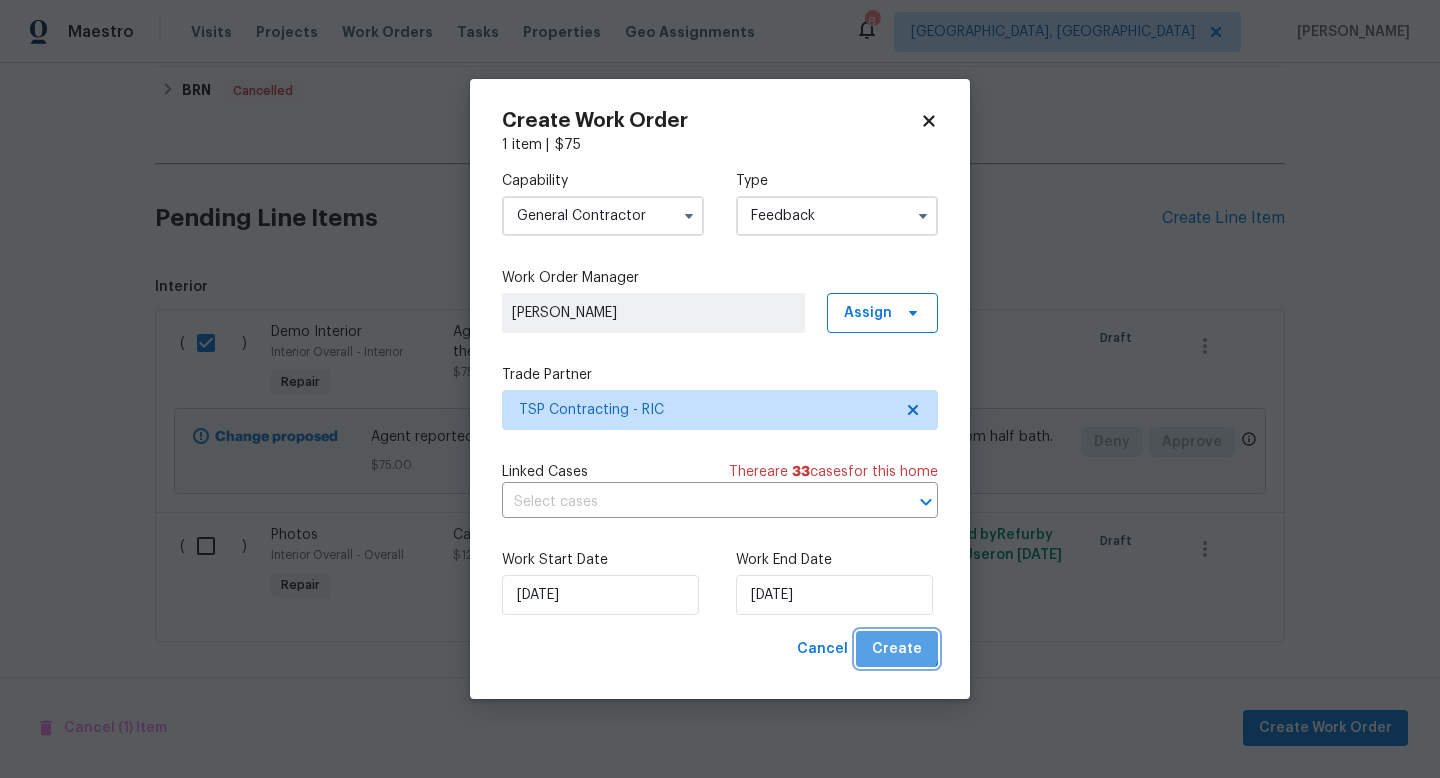 click on "Create" at bounding box center (897, 649) 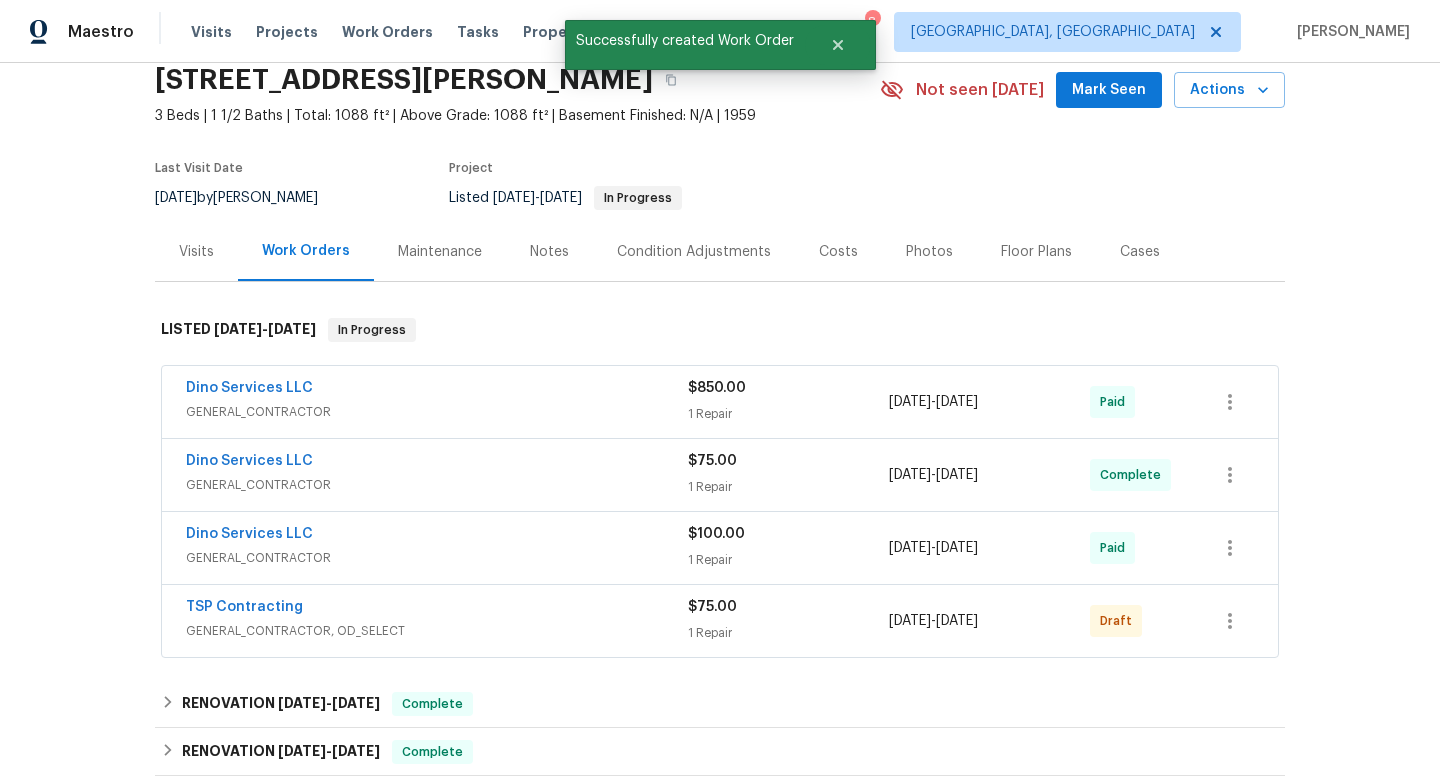 scroll, scrollTop: 79, scrollLeft: 0, axis: vertical 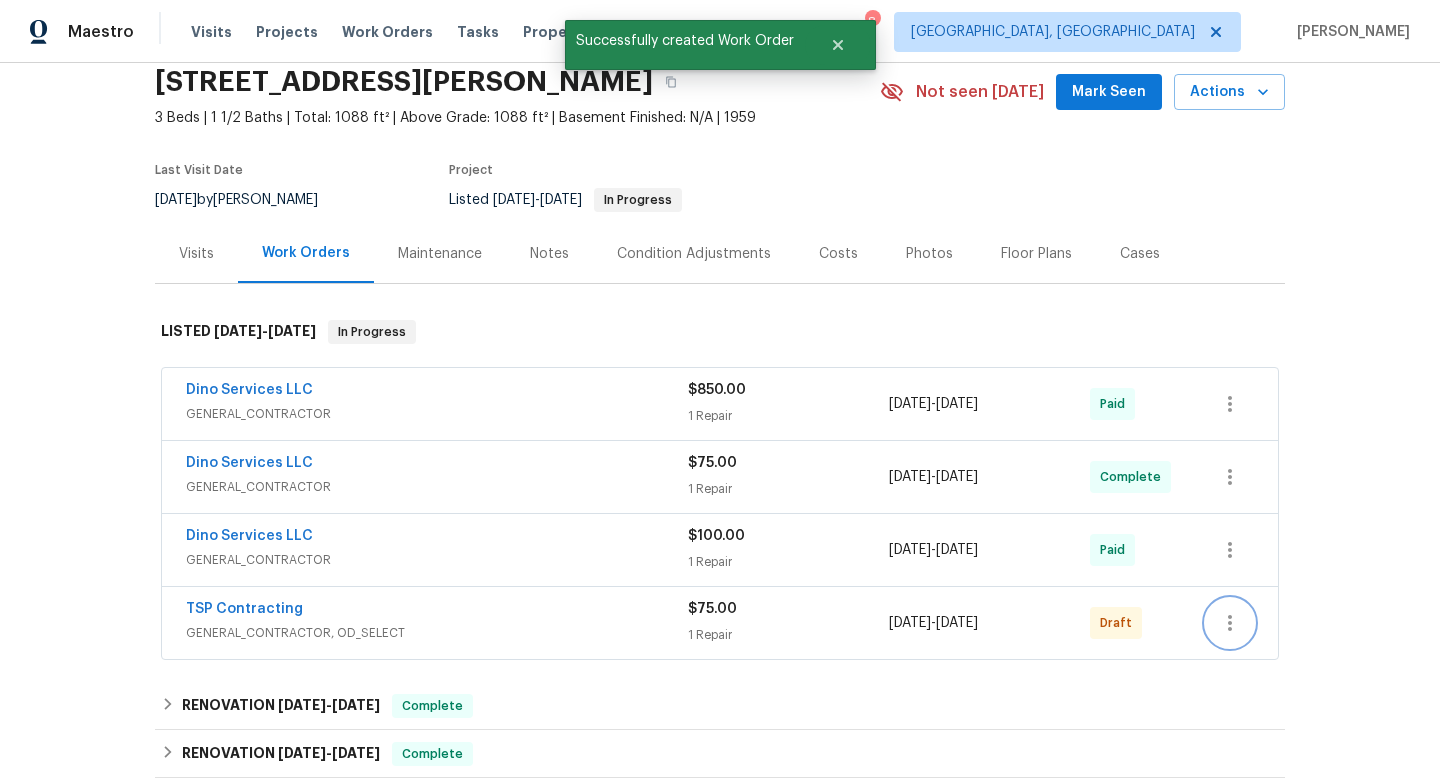 click 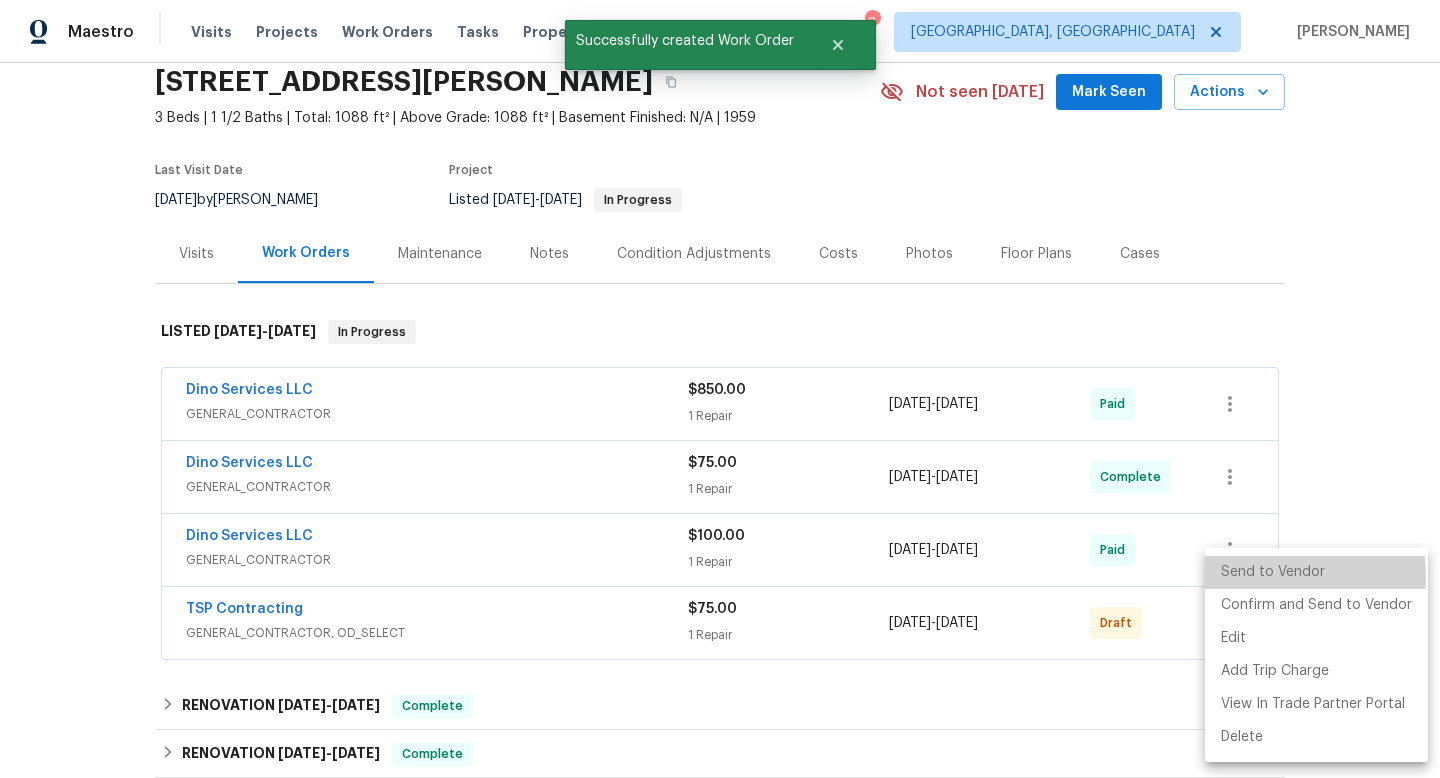 click on "Send to Vendor" at bounding box center (1316, 572) 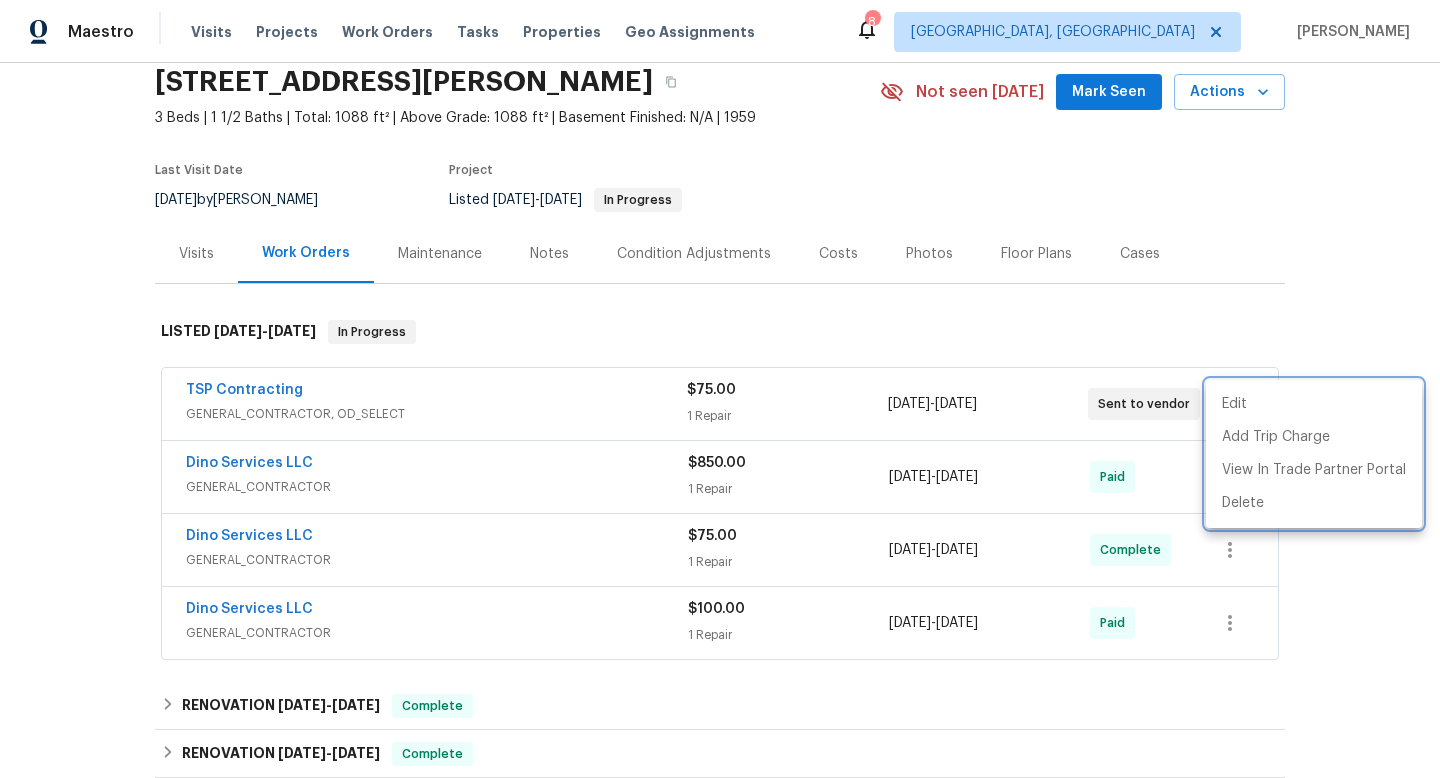 drag, startPoint x: 168, startPoint y: 457, endPoint x: 1127, endPoint y: 469, distance: 959.0751 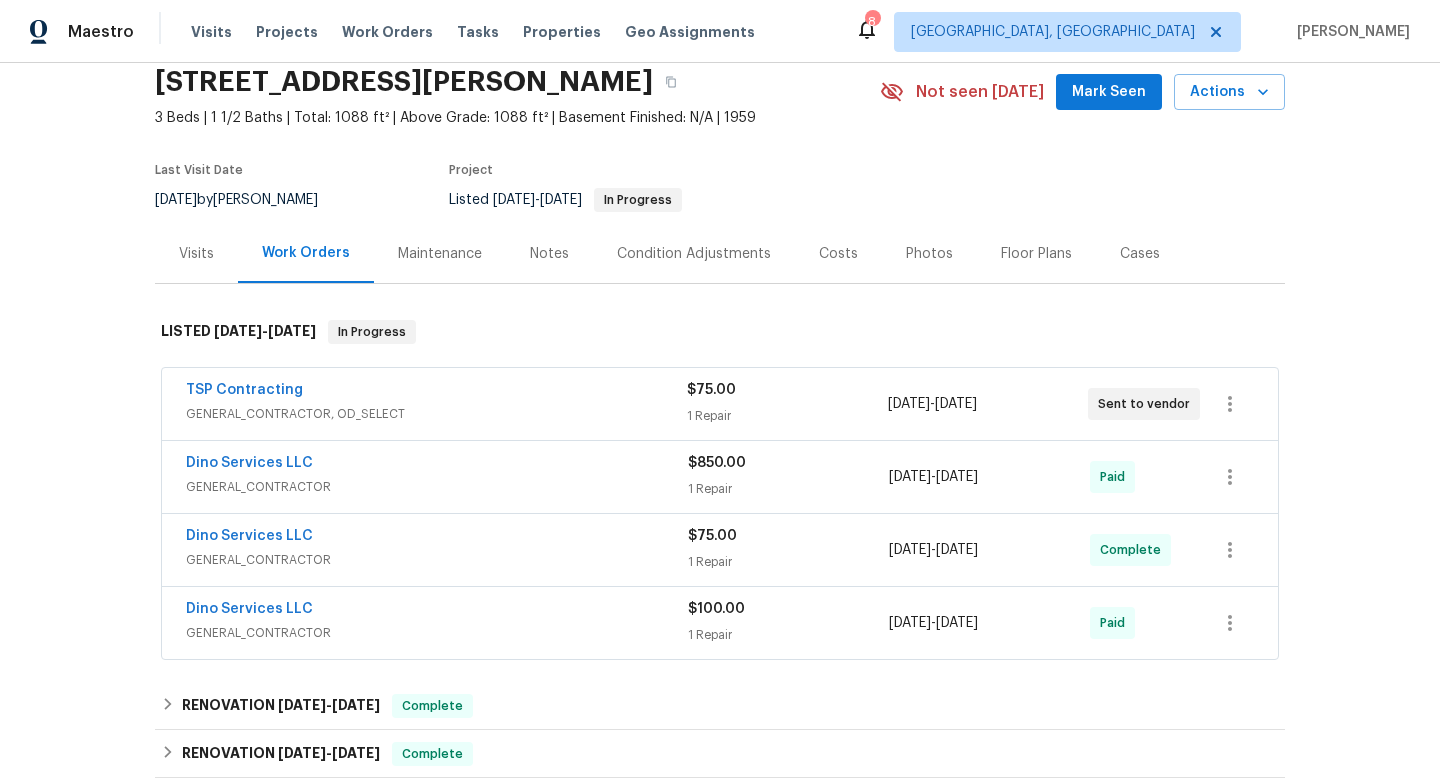 click on "Back to all projects 605 Conley Rd, Richmond, VA 23227 3 Beds | 1 1/2 Baths | Total: 1088 ft² | Above Grade: 1088 ft² | Basement Finished: N/A | 1959 Not seen today Mark Seen Actions Last Visit Date 7/3/2025  by  Christopher Pace   Project Listed   2/27/2025  -  7/23/2025 In Progress Visits Work Orders Maintenance Notes Condition Adjustments Costs Photos Floor Plans Cases LISTED   2/27/25  -  7/23/25 In Progress TSP Contracting GENERAL_CONTRACTOR, OD_SELECT $75.00 1 Repair 7/20/2025  -  7/23/2025 Sent to vendor Dino Services LLC GENERAL_CONTRACTOR $850.00 1 Repair 2/27/2025  -  2/27/2025 Paid Dino Services LLC GENERAL_CONTRACTOR $75.00 1 Repair 6/30/2025  -  6/30/2025 Complete Dino Services LLC GENERAL_CONTRACTOR $100.00 1 Repair 6/11/2025  -  6/11/2025 Paid RENOVATION   3/13/25  -  3/13/25 Complete Centralized Purchasing PAINTING, APPLIANCE, CABINETS, OD_SELECT $751.09 1 Repair 3/13/2025  -  3/13/2025 Complete RENOVATION   2/4/25  -  2/26/25 Complete TSP Contracting GENERAL_CONTRACTOR, OD_SELECT $250.00" at bounding box center (720, 420) 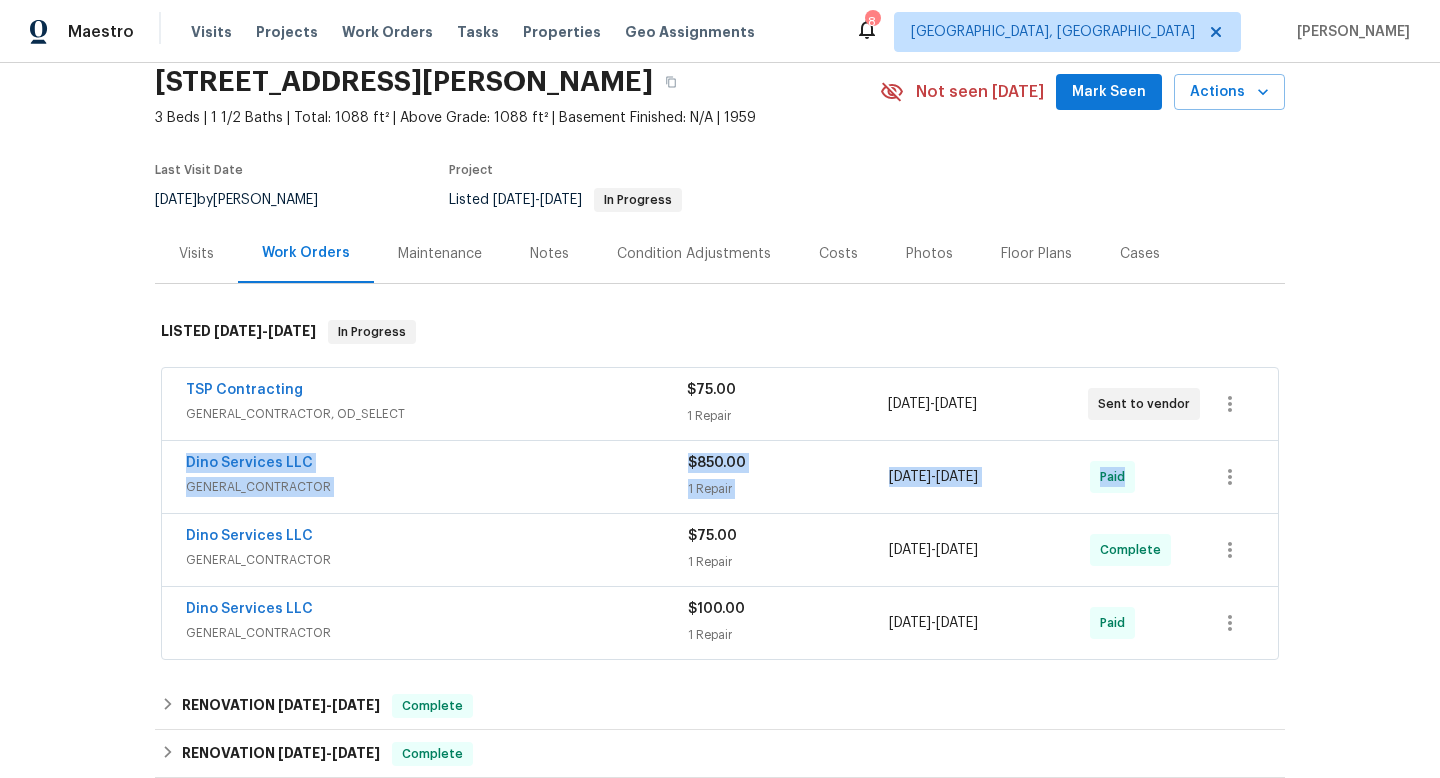 drag, startPoint x: 174, startPoint y: 455, endPoint x: 1157, endPoint y: 474, distance: 983.1836 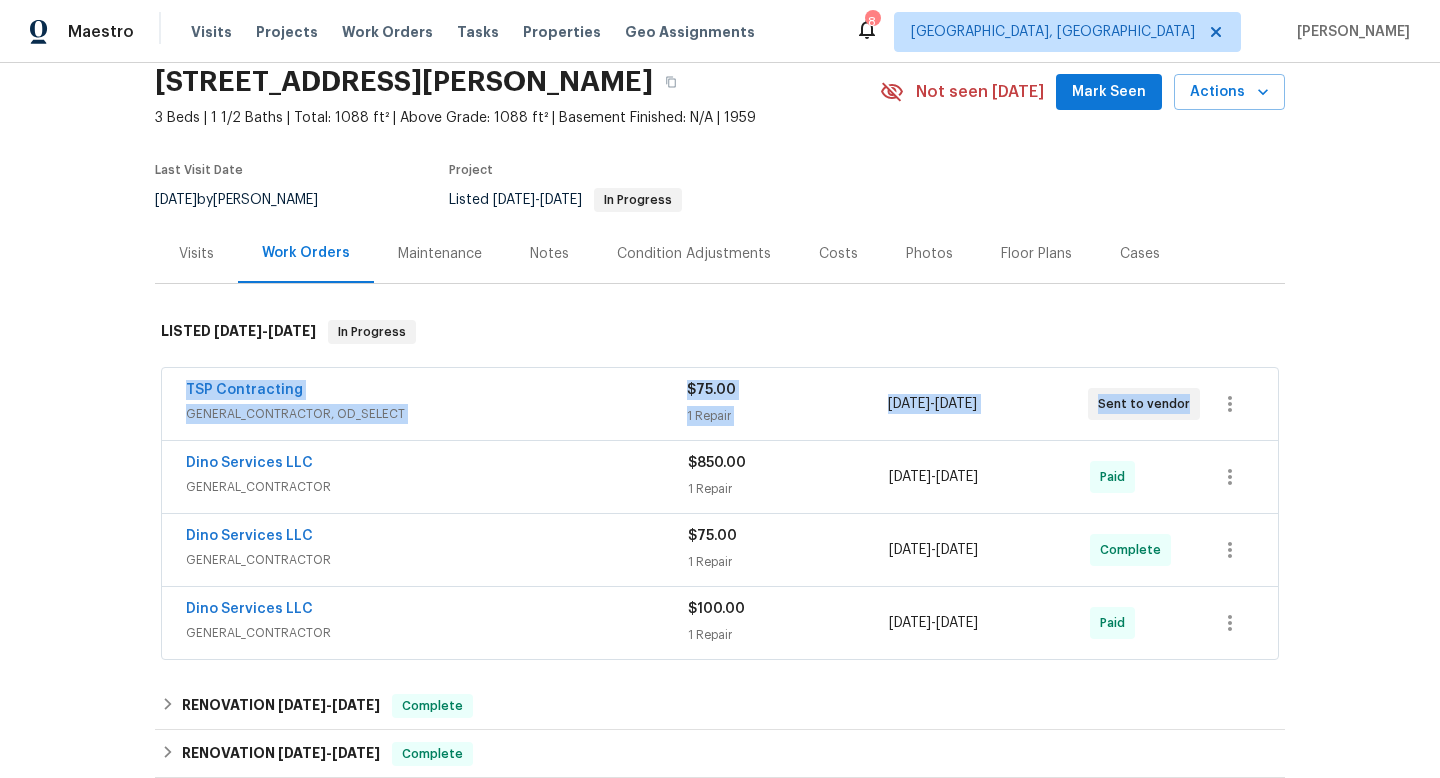 drag, startPoint x: 175, startPoint y: 391, endPoint x: 1292, endPoint y: 407, distance: 1117.1146 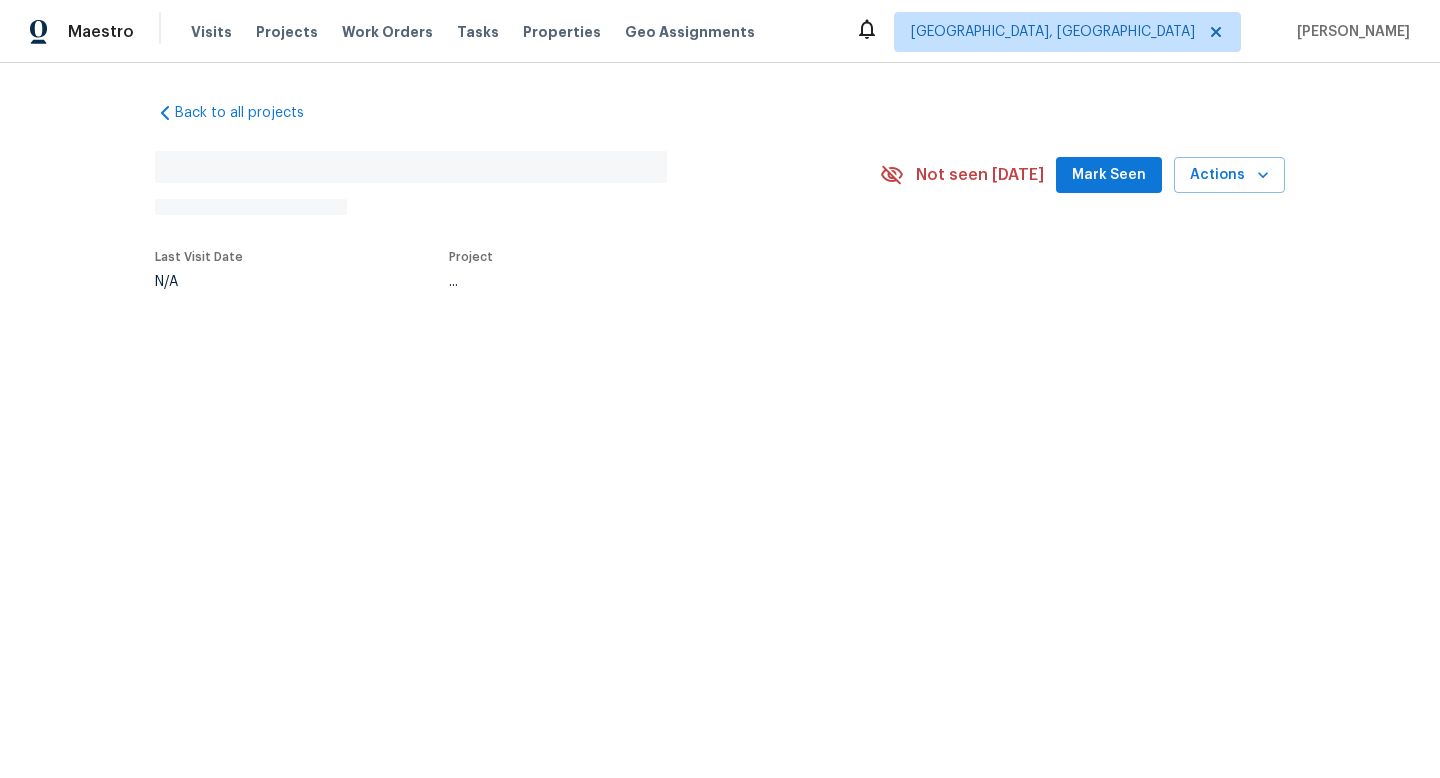 scroll, scrollTop: 0, scrollLeft: 0, axis: both 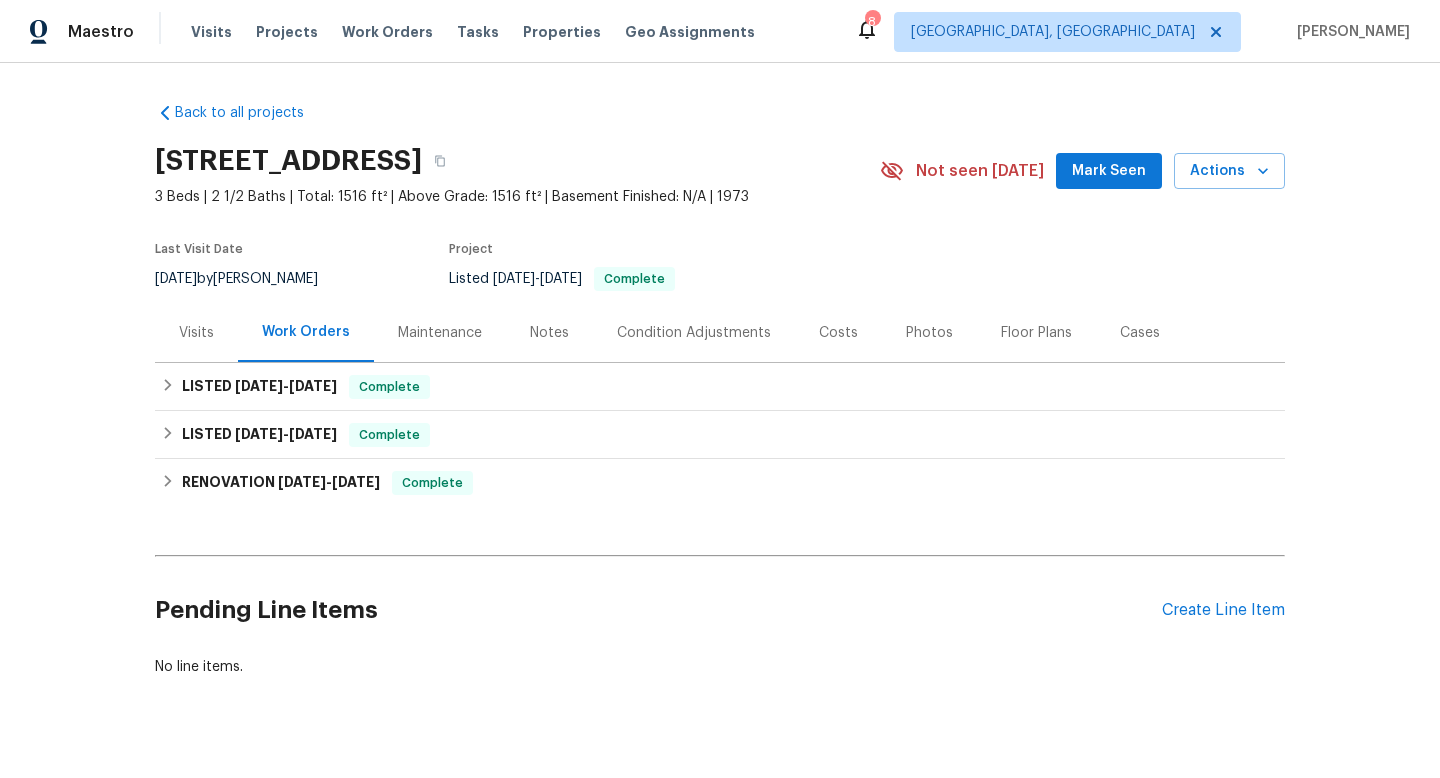 click on "Create Line Item" at bounding box center (1223, 610) 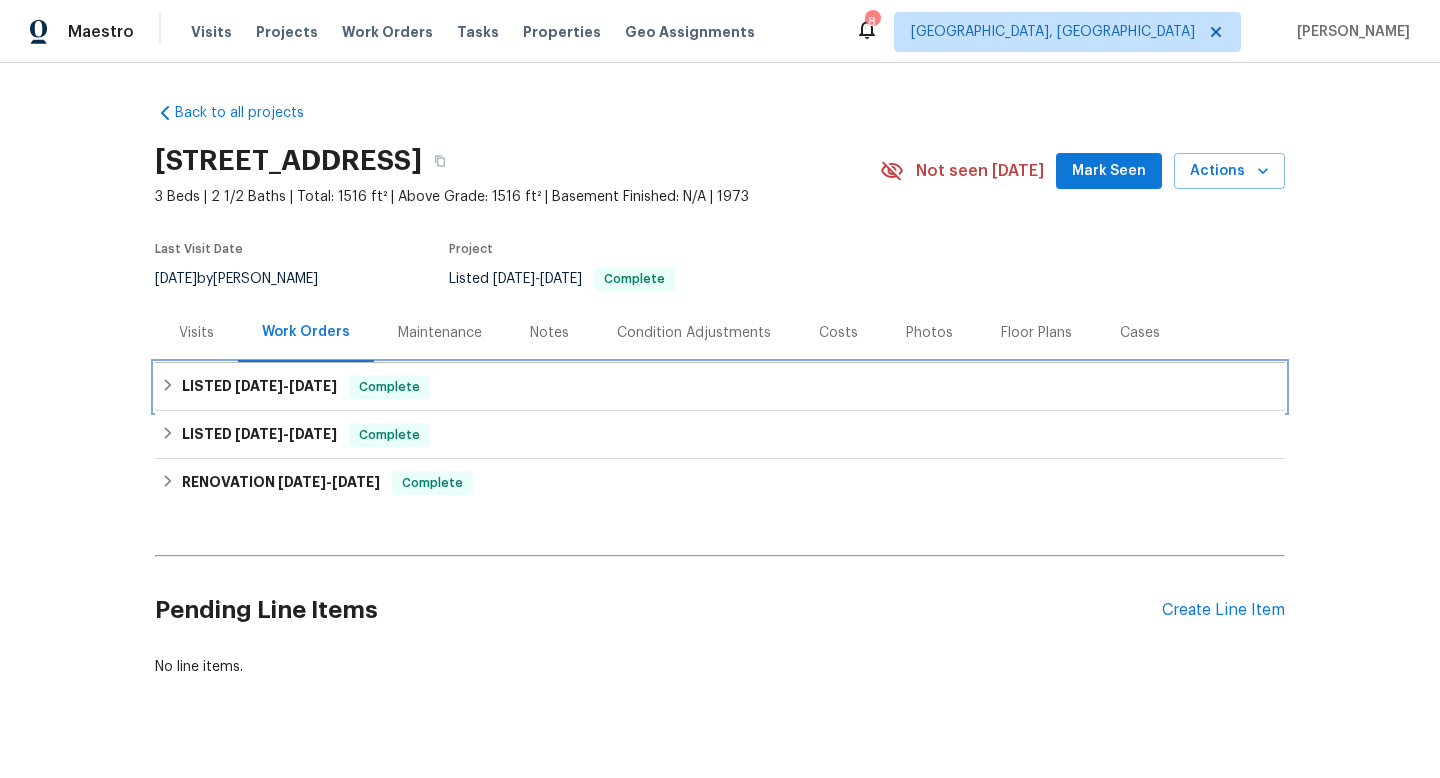 click on "LISTED   6/24/25  -  6/27/25 Complete" at bounding box center [720, 387] 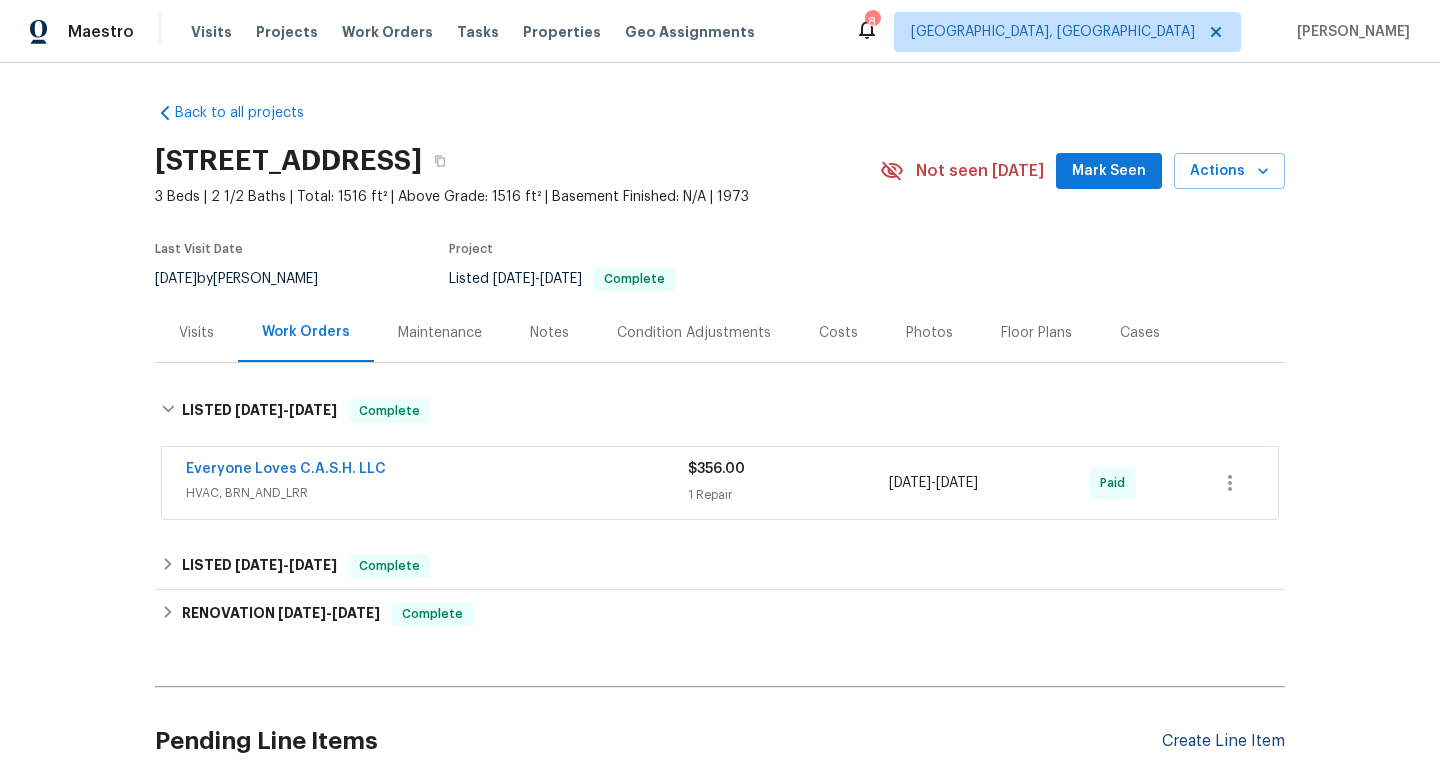 click on "Create Line Item" at bounding box center (1223, 741) 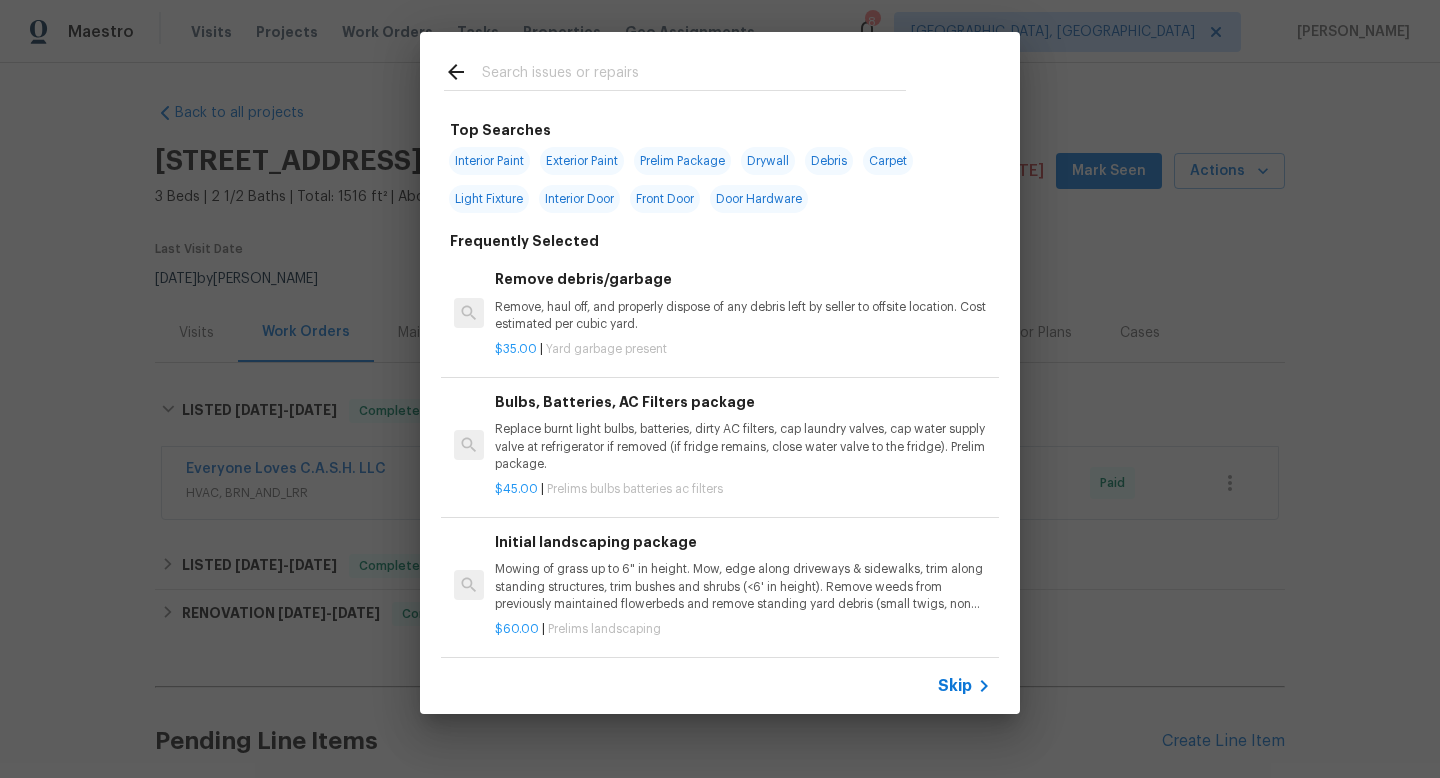 click on "Skip" at bounding box center [955, 686] 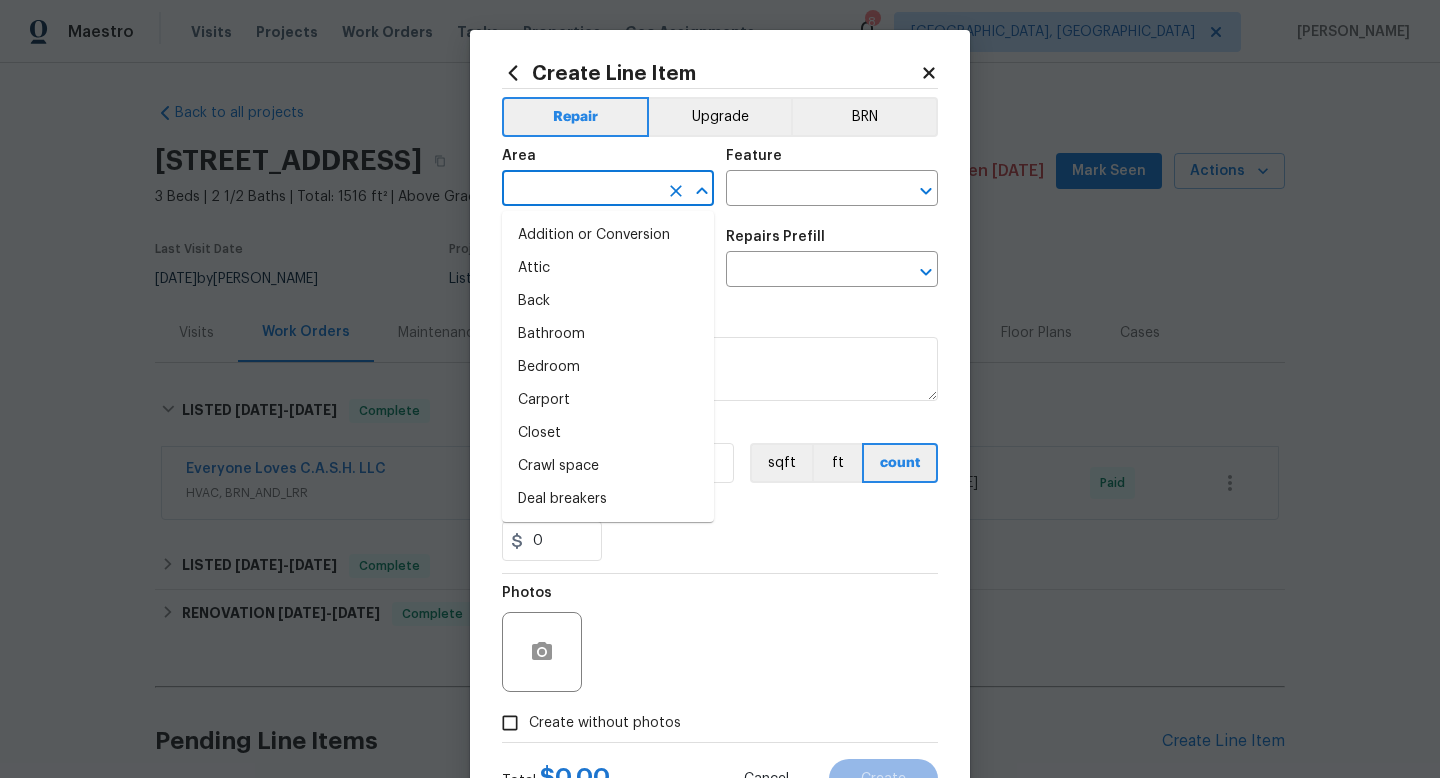 click at bounding box center [580, 190] 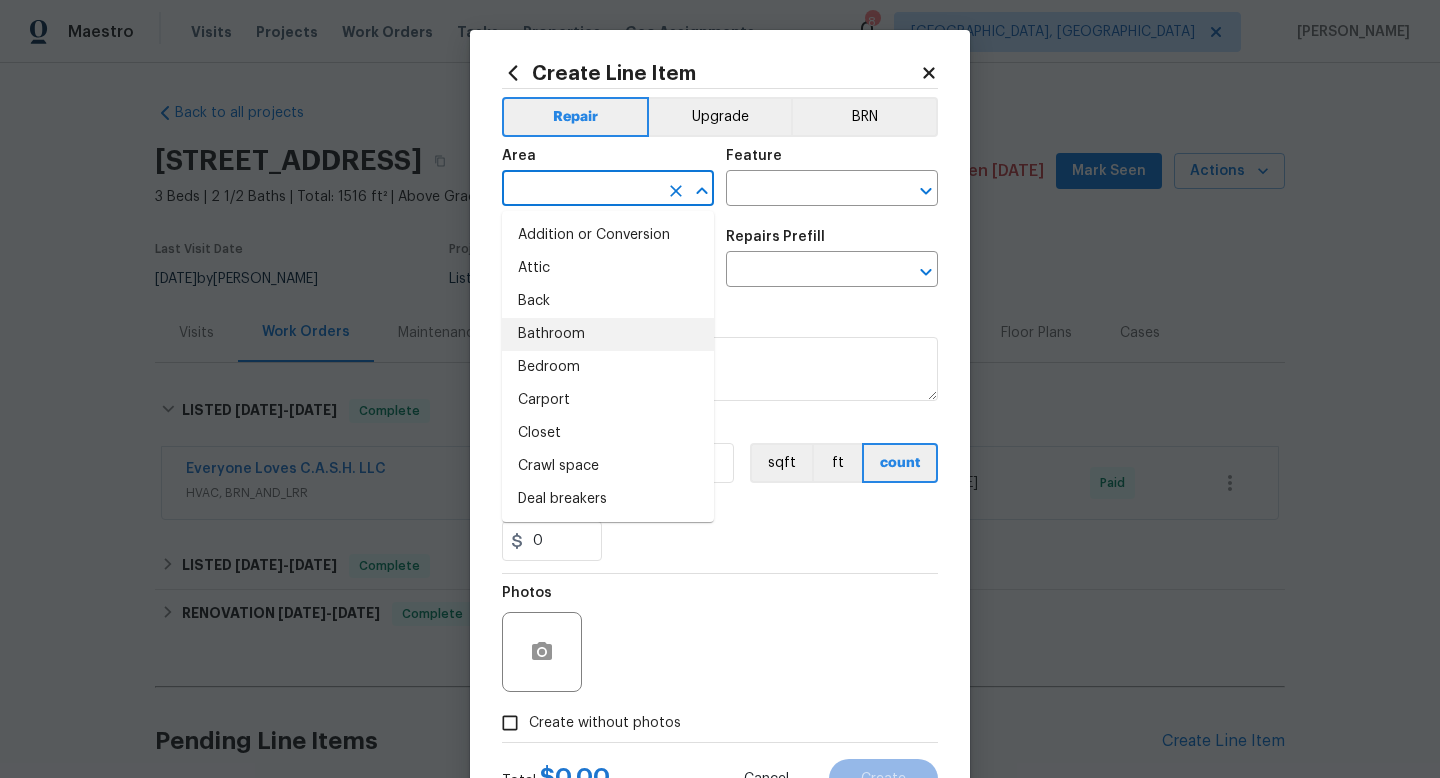 click on "Bathroom" at bounding box center [608, 334] 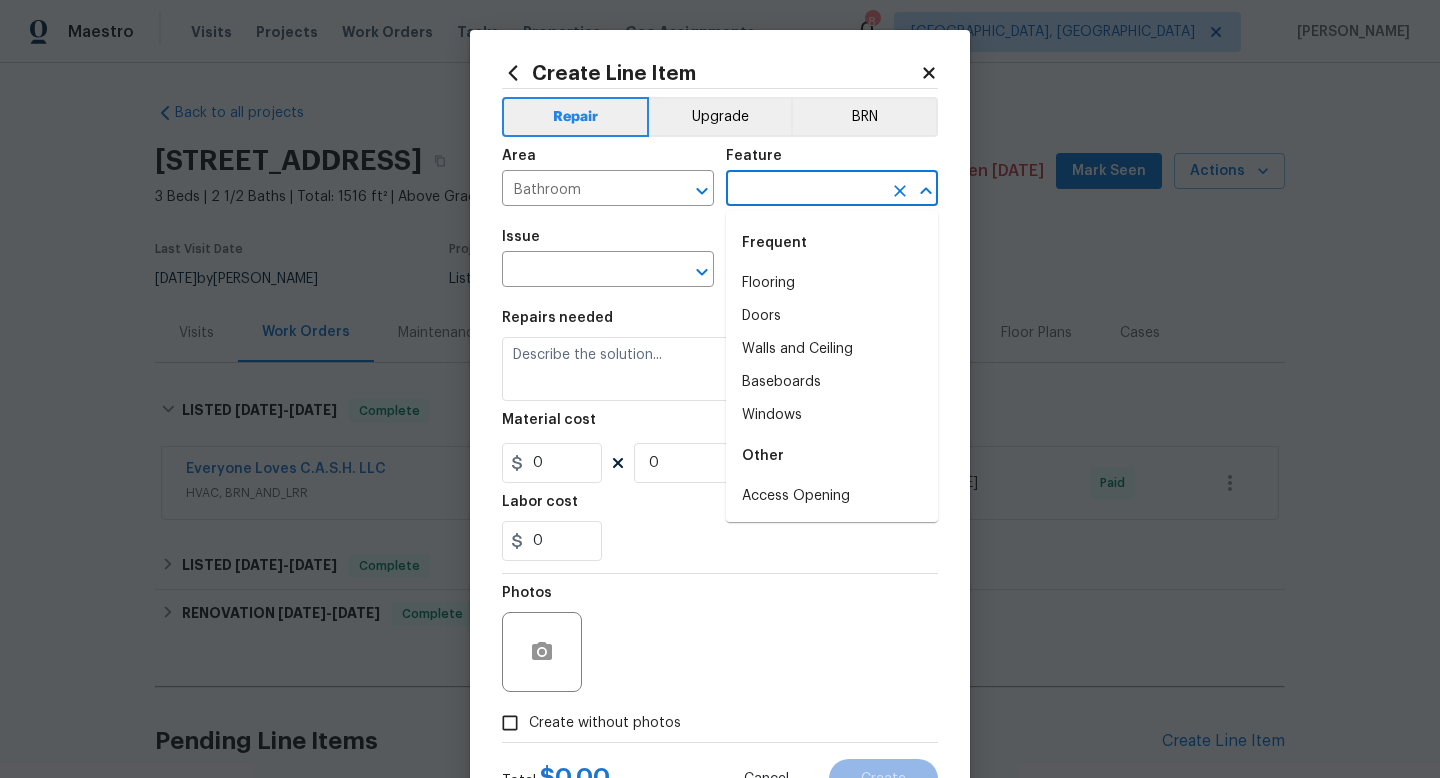 click at bounding box center [804, 190] 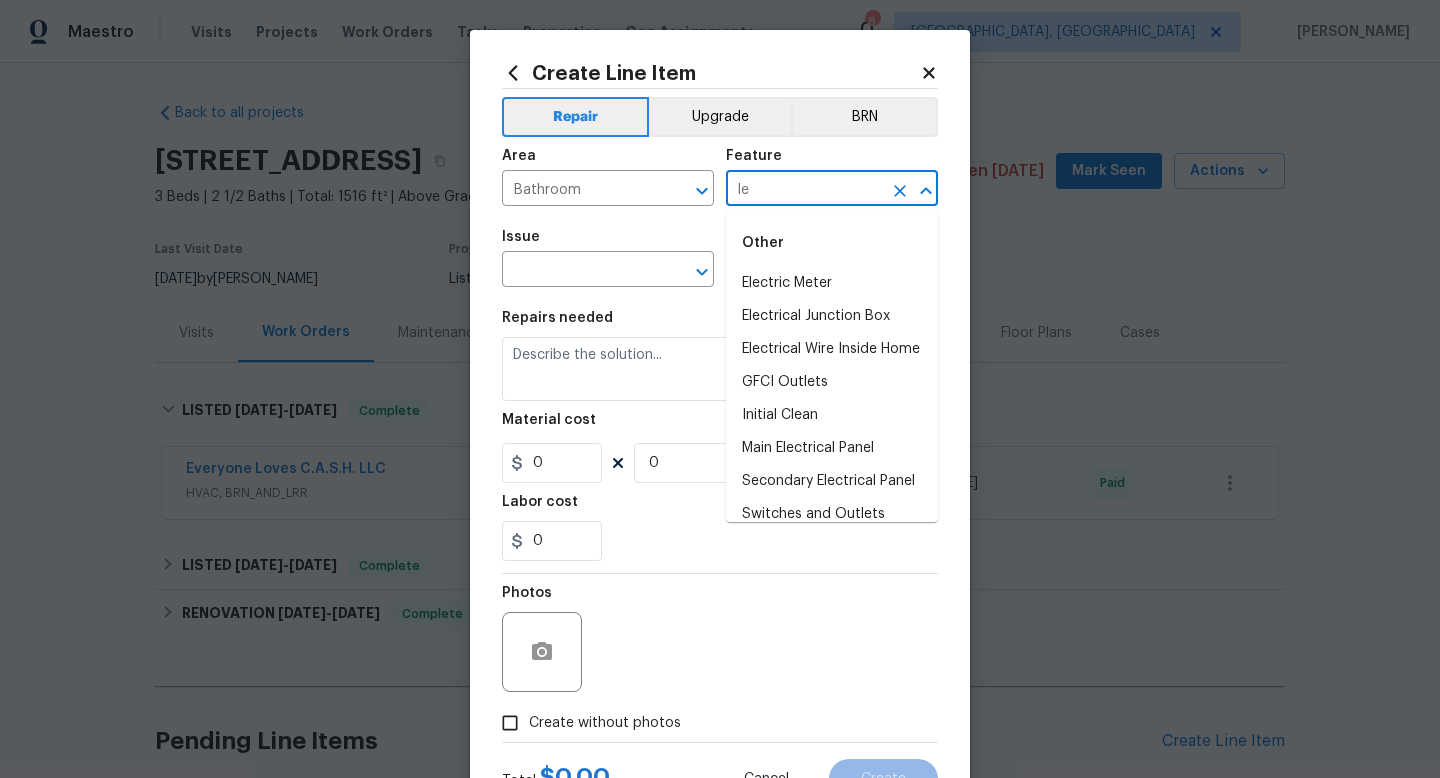 type on "l" 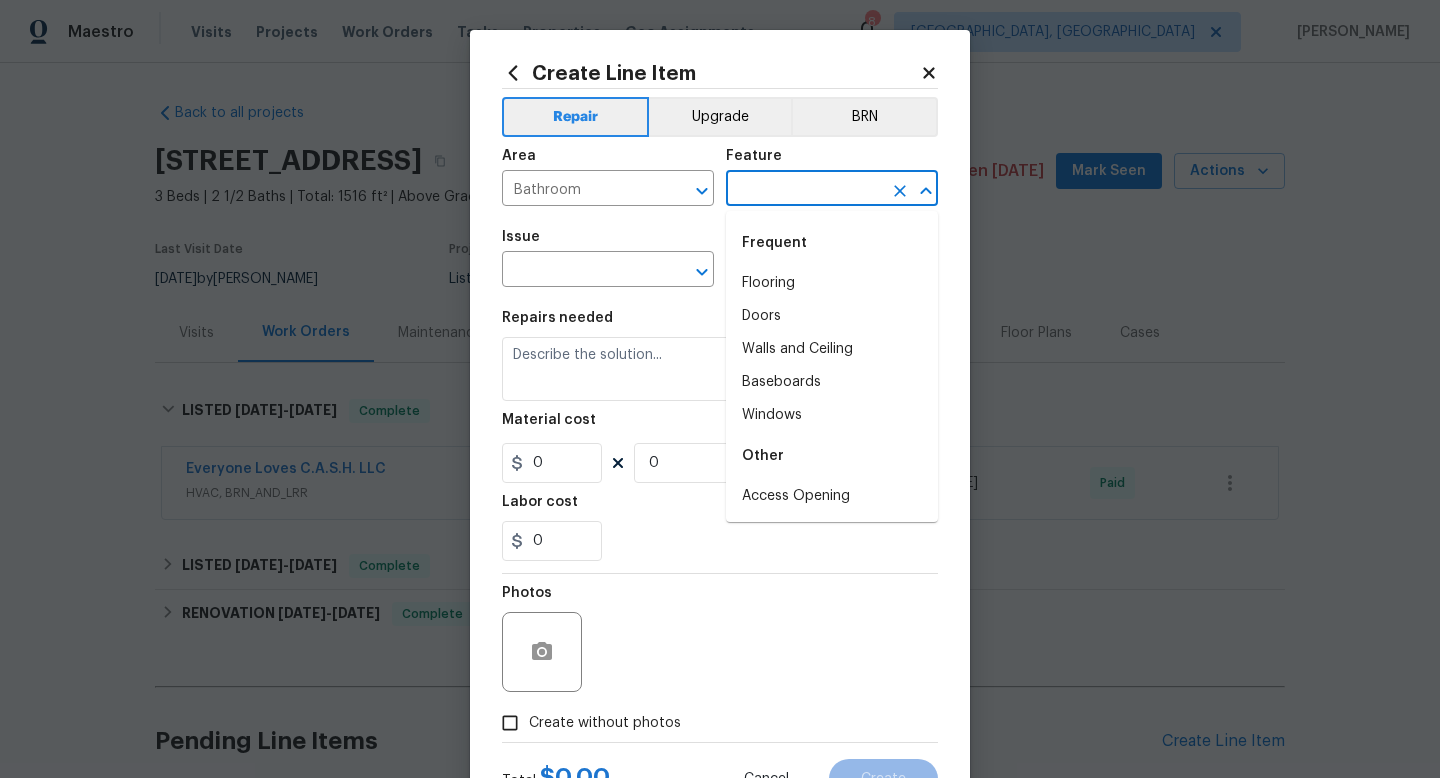 type on "b" 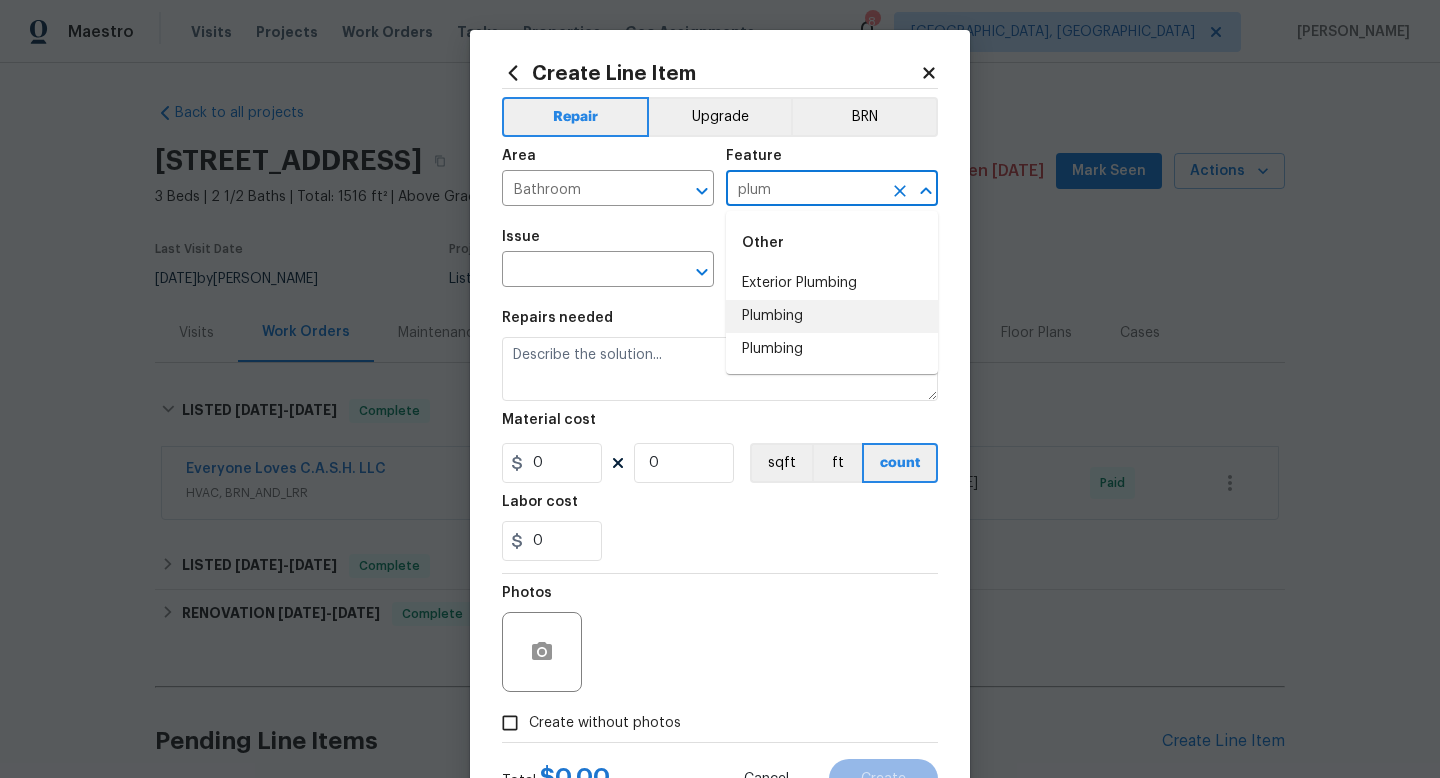 click on "Plumbing" at bounding box center (832, 316) 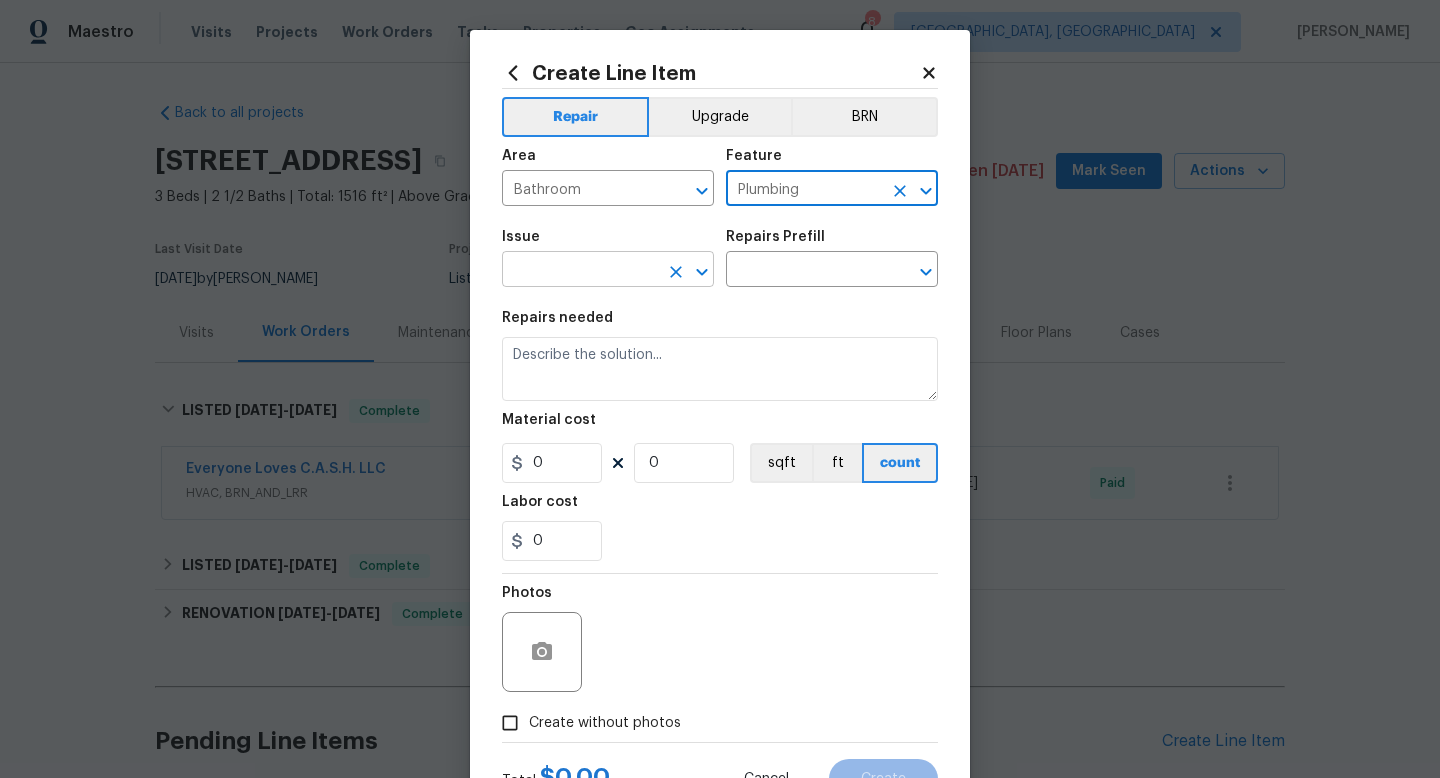 type on "Plumbing" 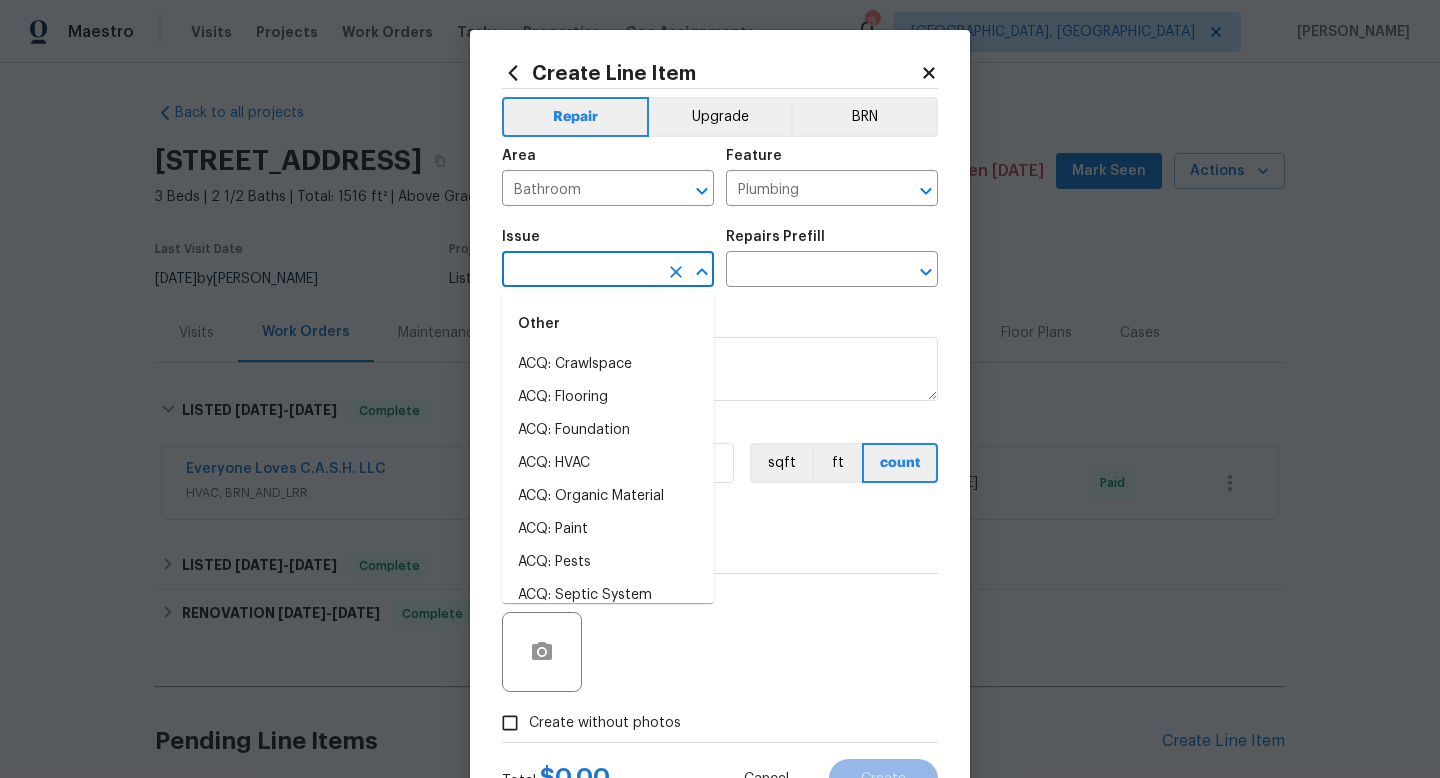 click at bounding box center (580, 271) 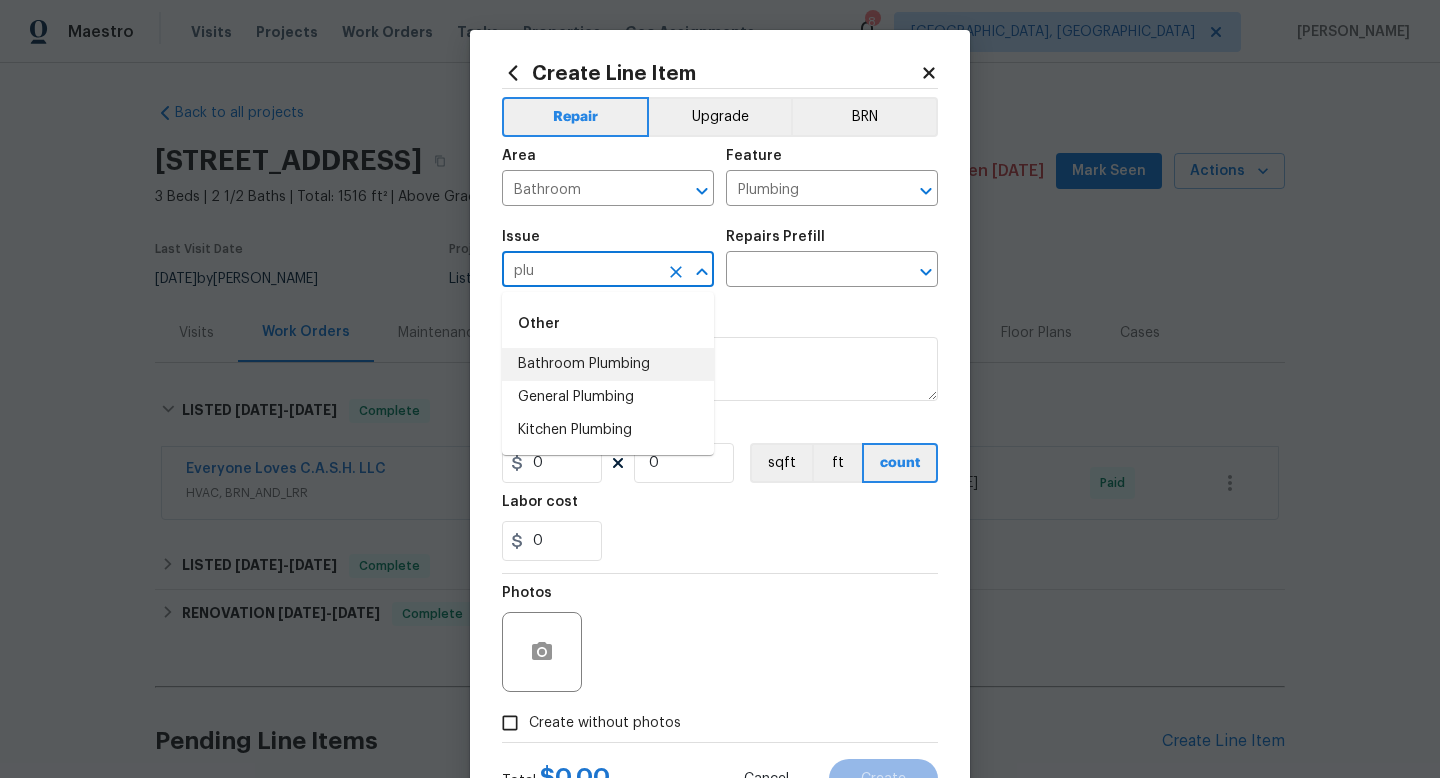 click on "Bathroom Plumbing" at bounding box center (608, 364) 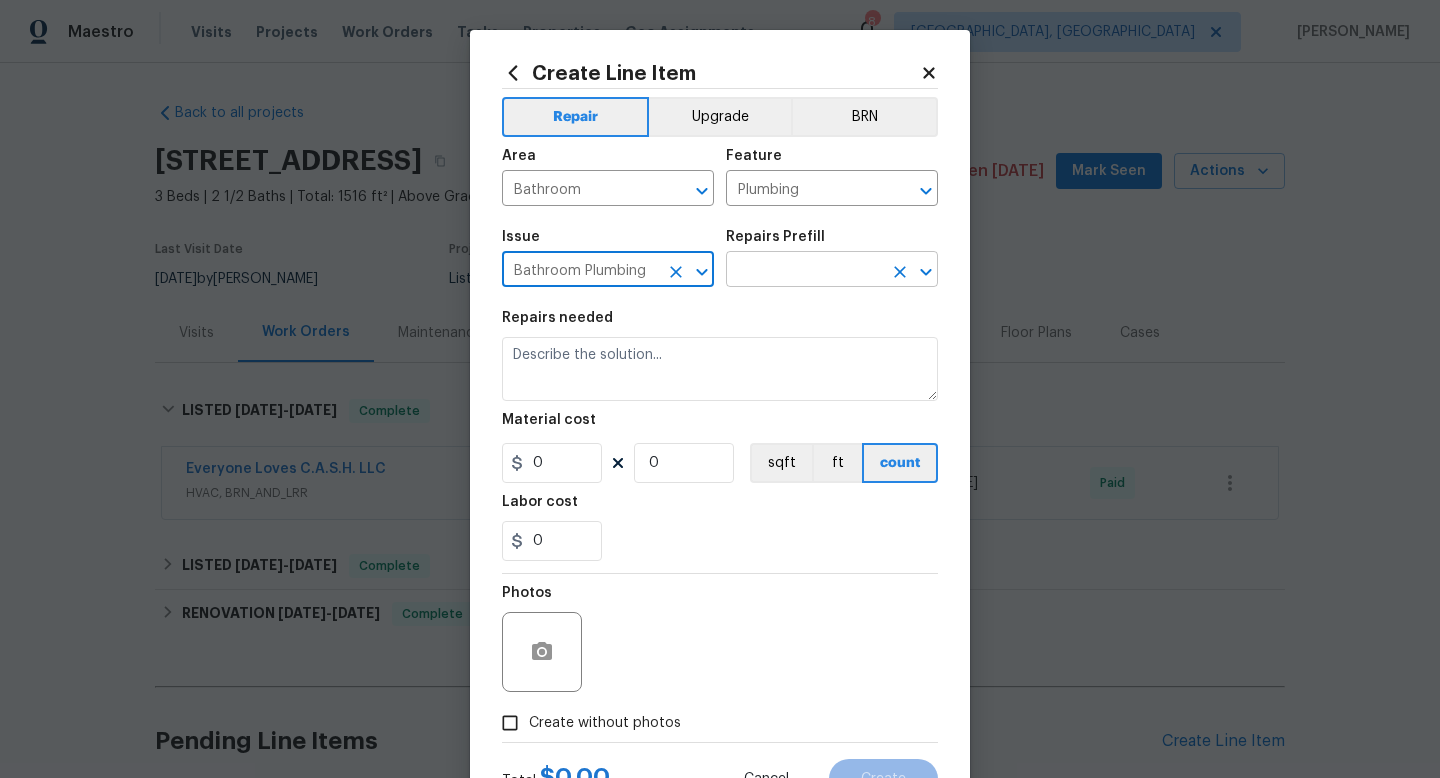 type on "Bathroom Plumbing" 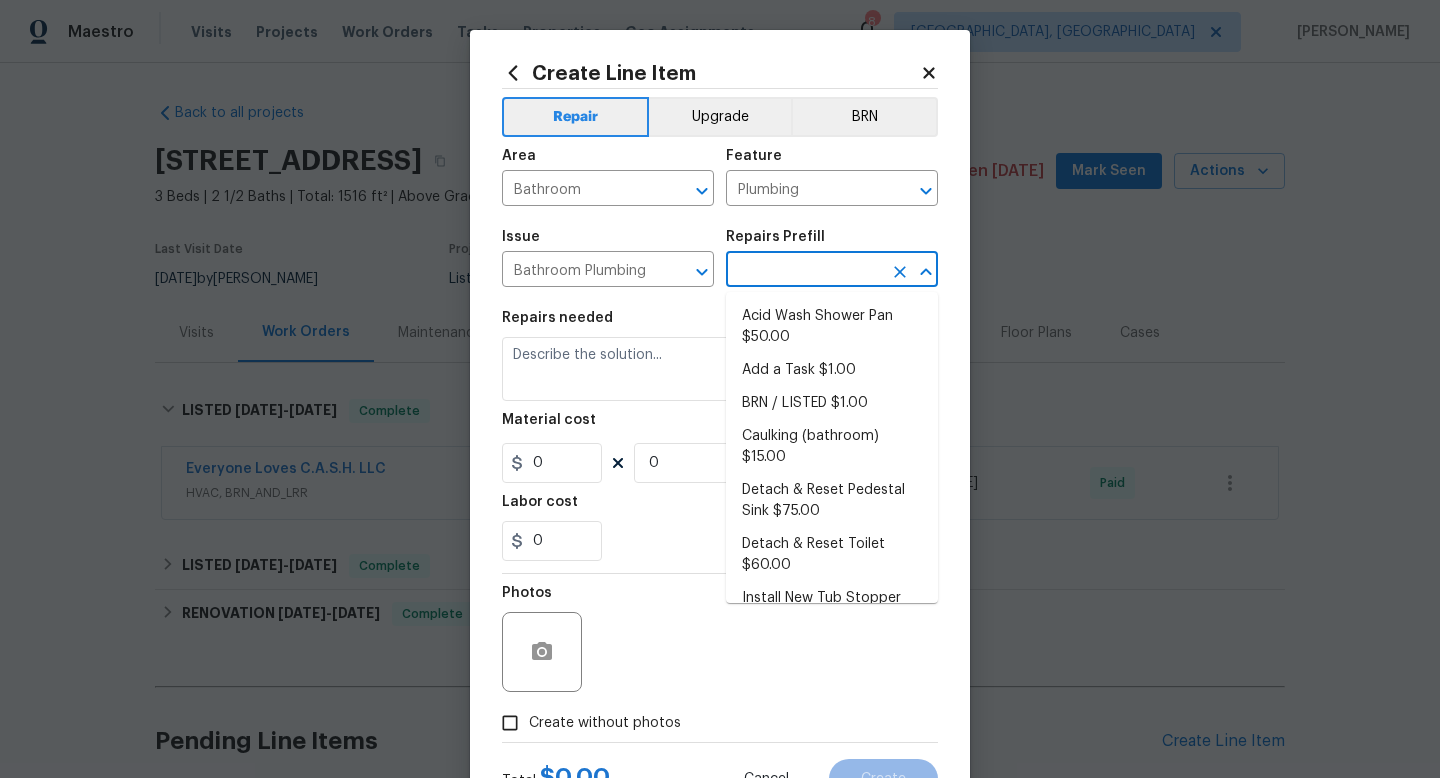 click at bounding box center [804, 271] 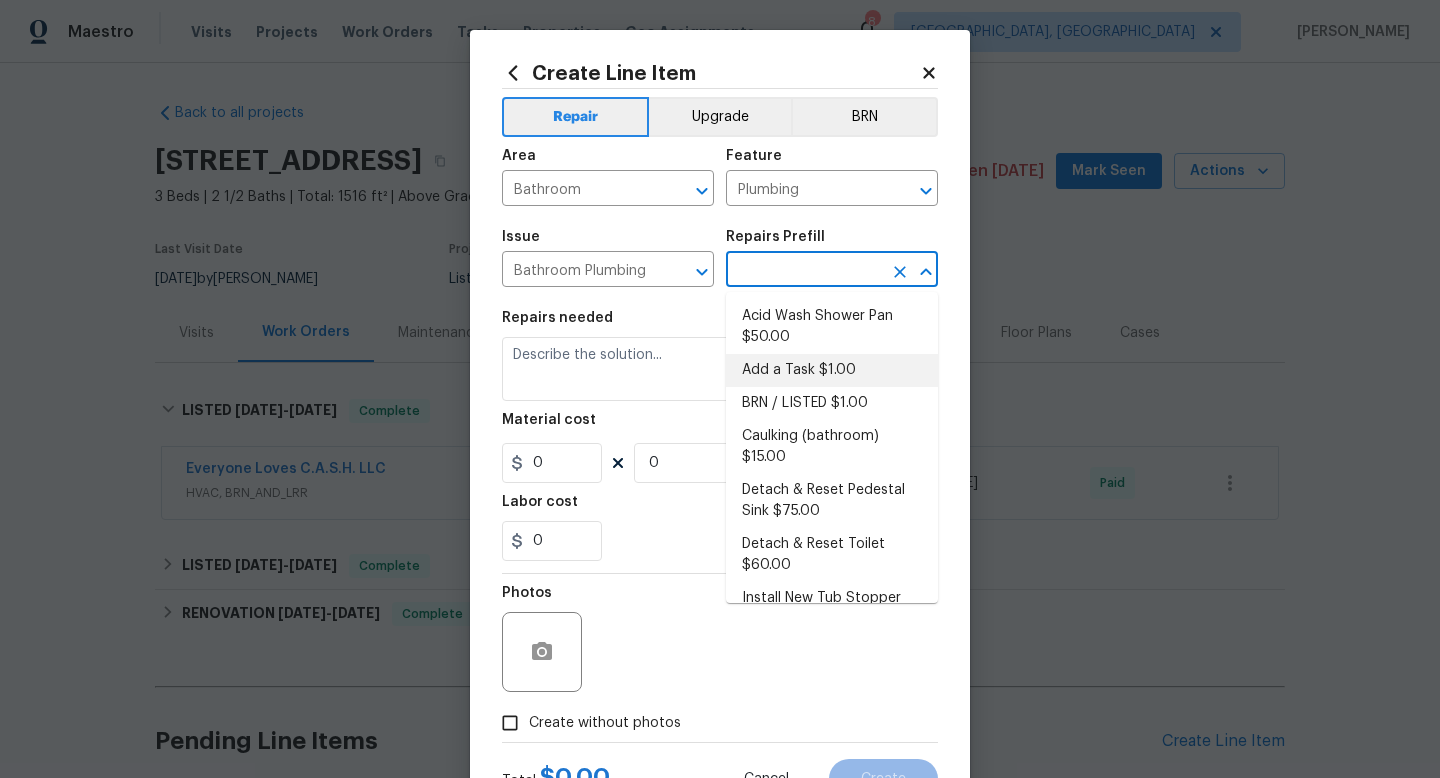 click on "Add a Task $1.00" at bounding box center [832, 370] 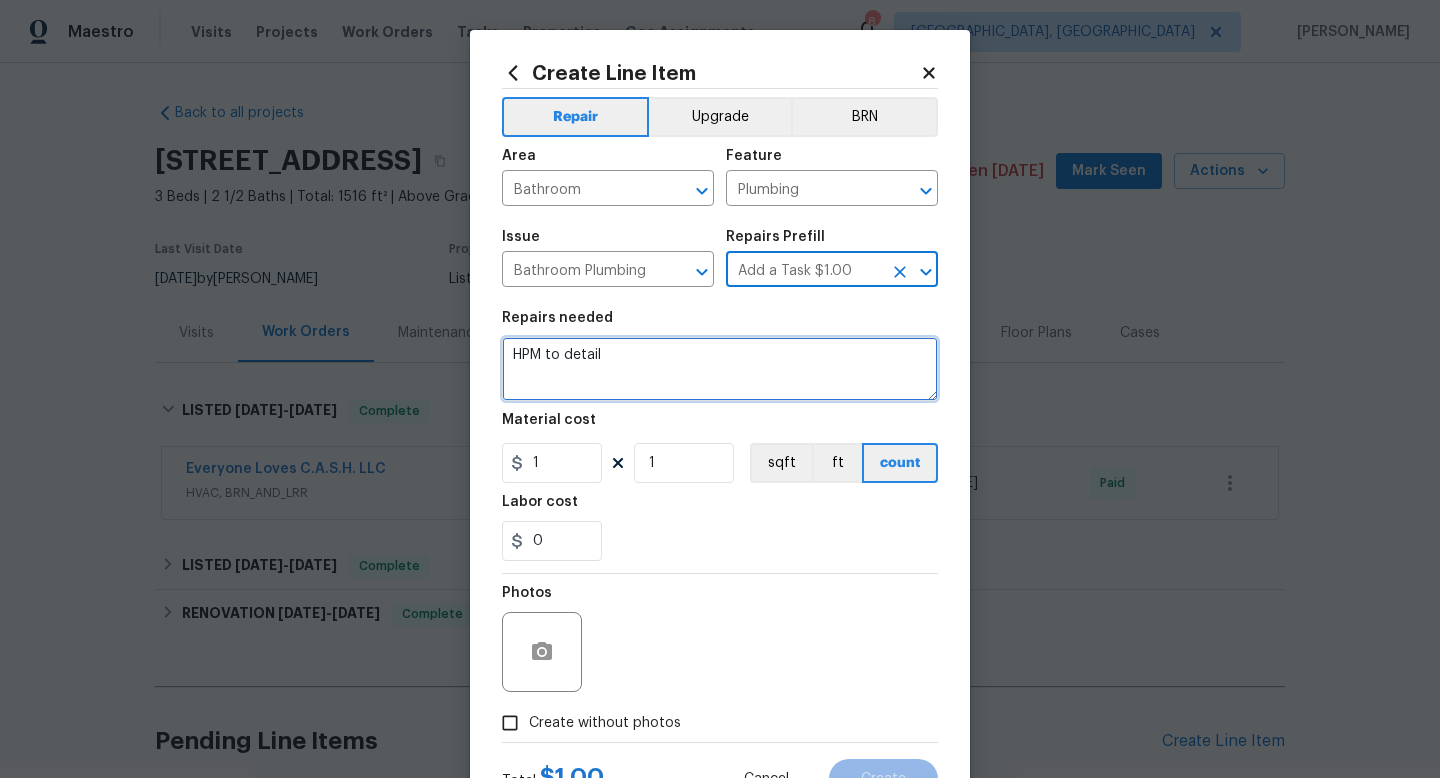 click on "HPM to detail" at bounding box center [720, 369] 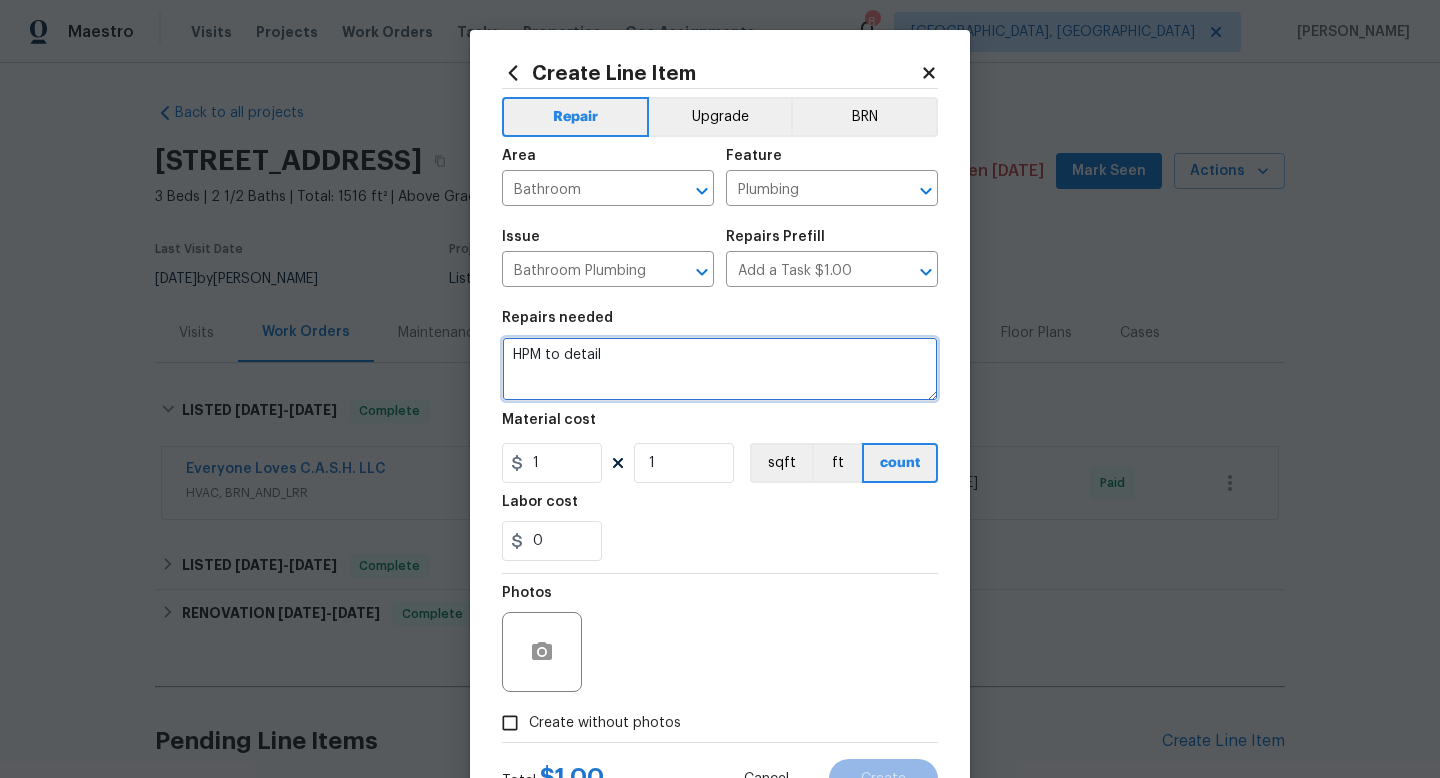 click on "HPM to detail" at bounding box center (720, 369) 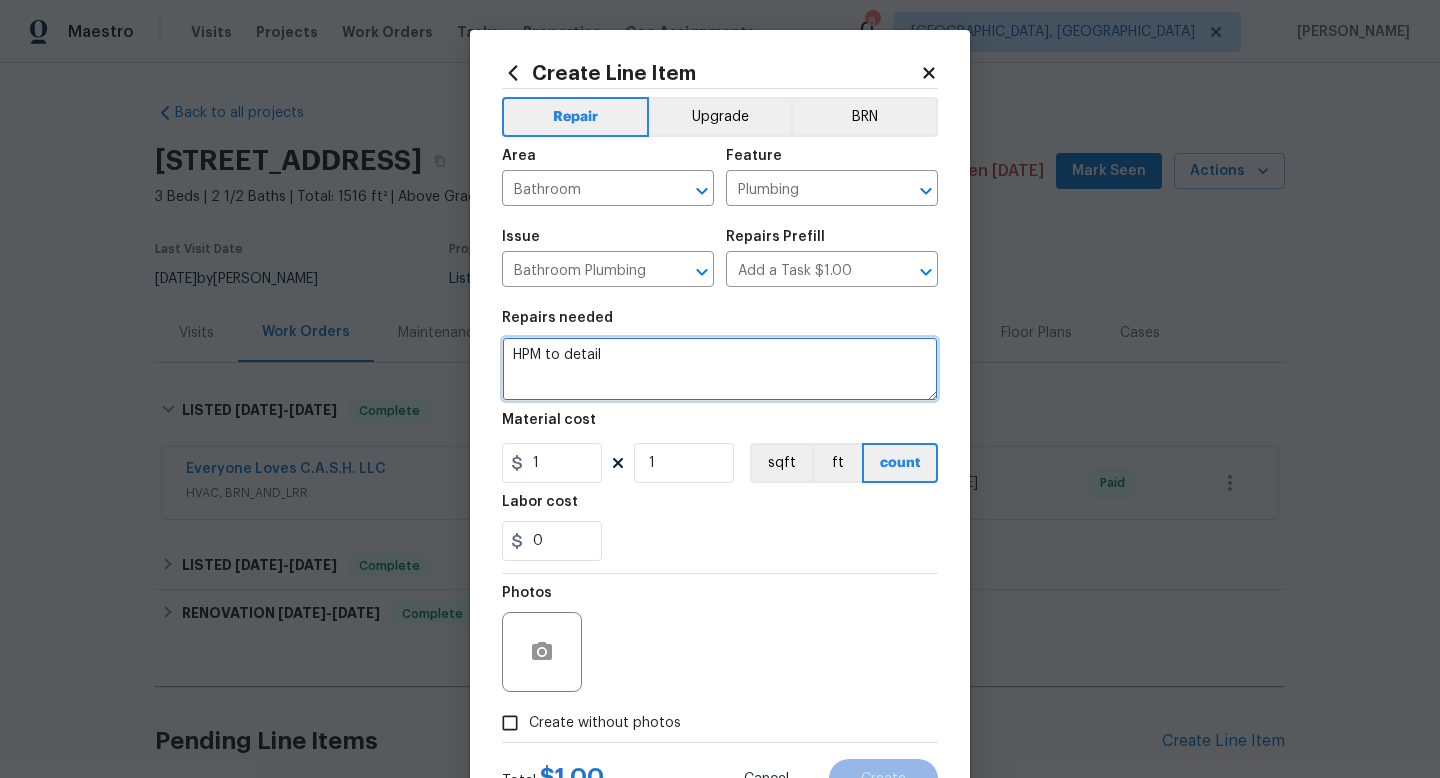 click on "HPM to detail" at bounding box center (720, 369) 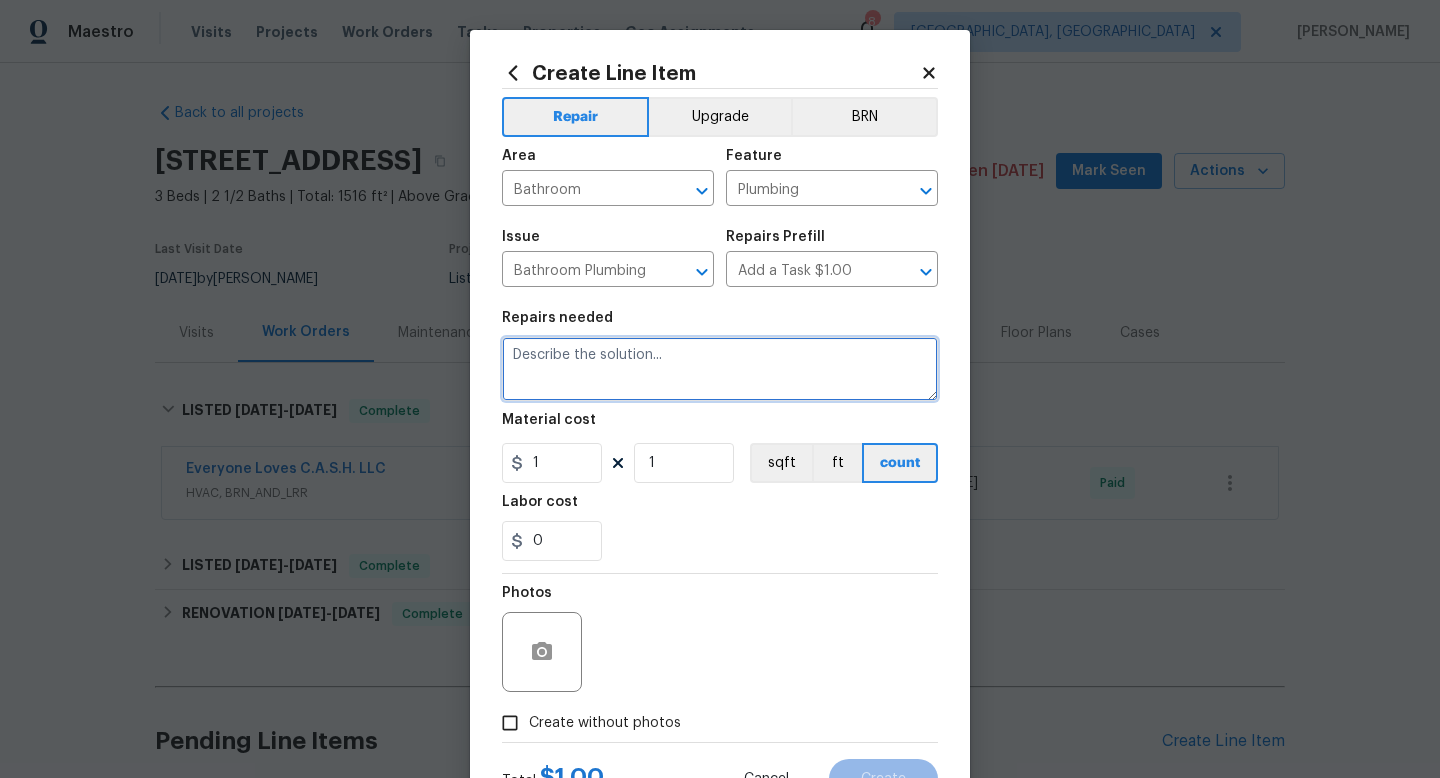paste on "One of the bathtubs is leaking water, I cleaned it the best as possible" 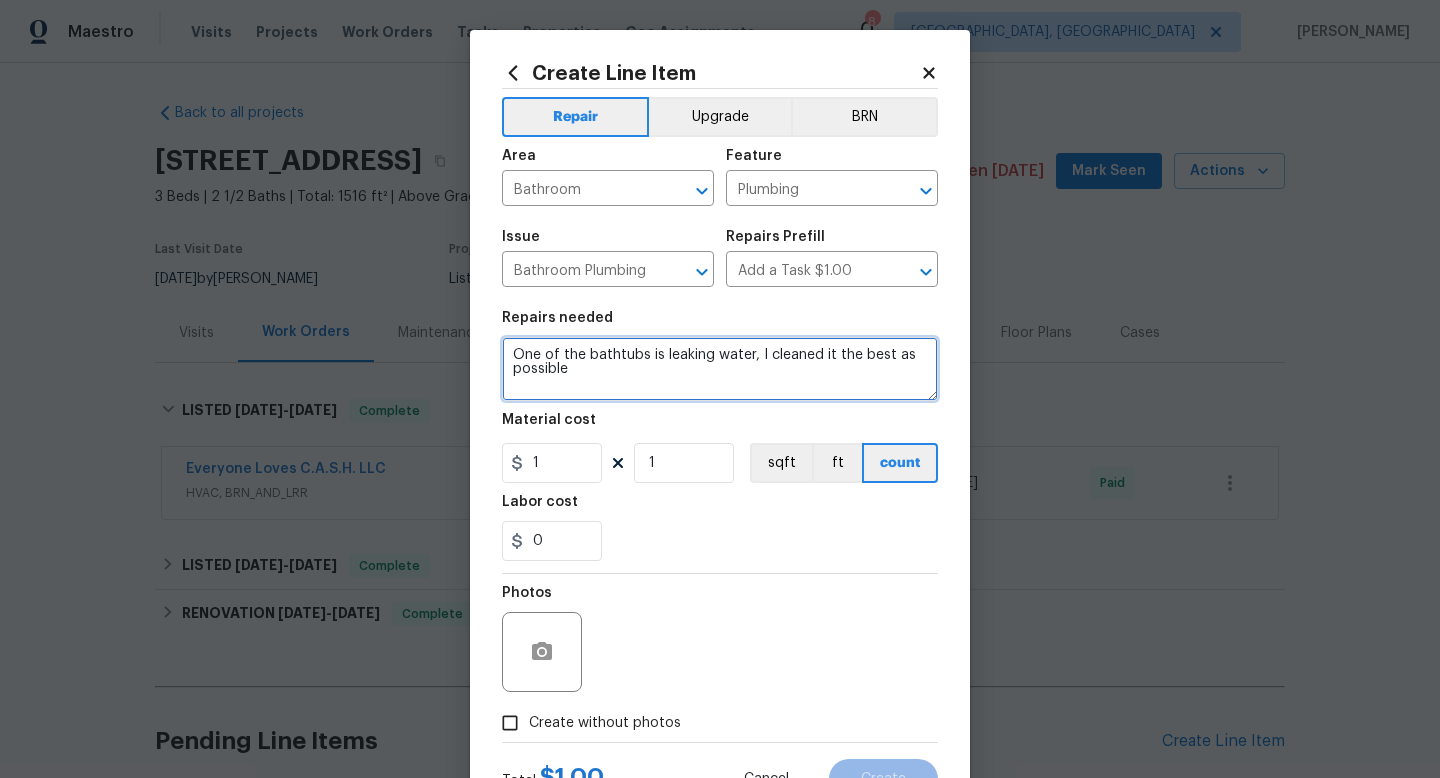 type on "One of the bathtubs is leaking water, I cleaned it the best as possible" 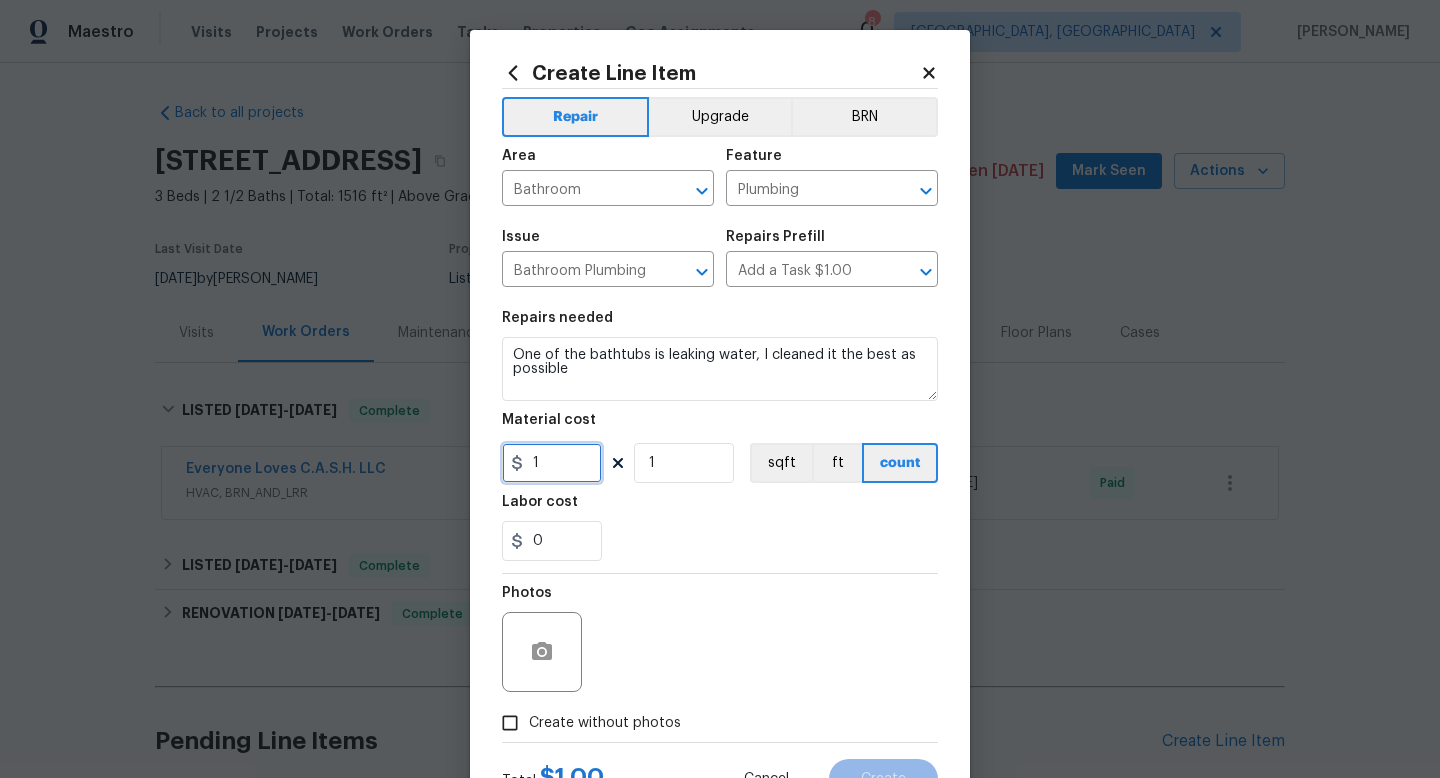 click on "1" at bounding box center [552, 463] 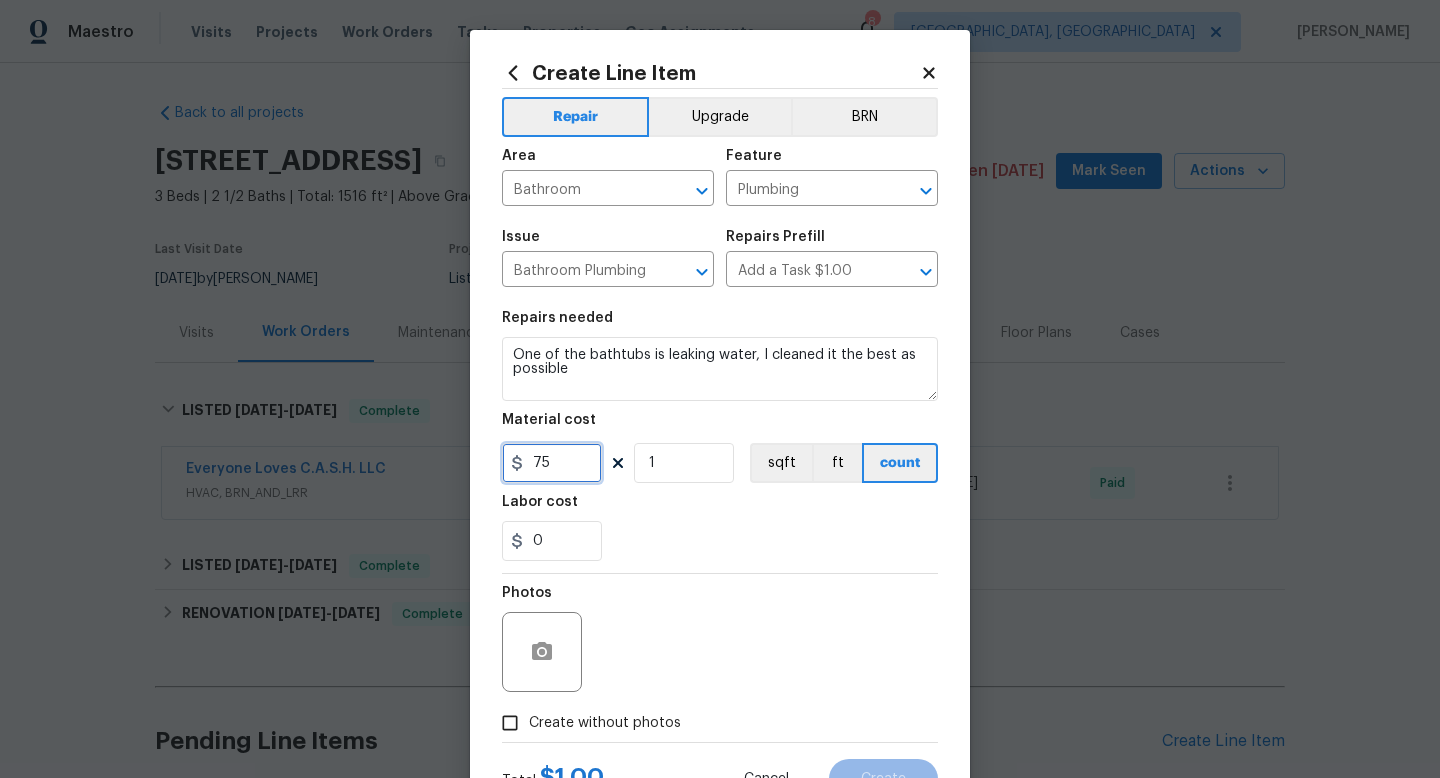 type on "75" 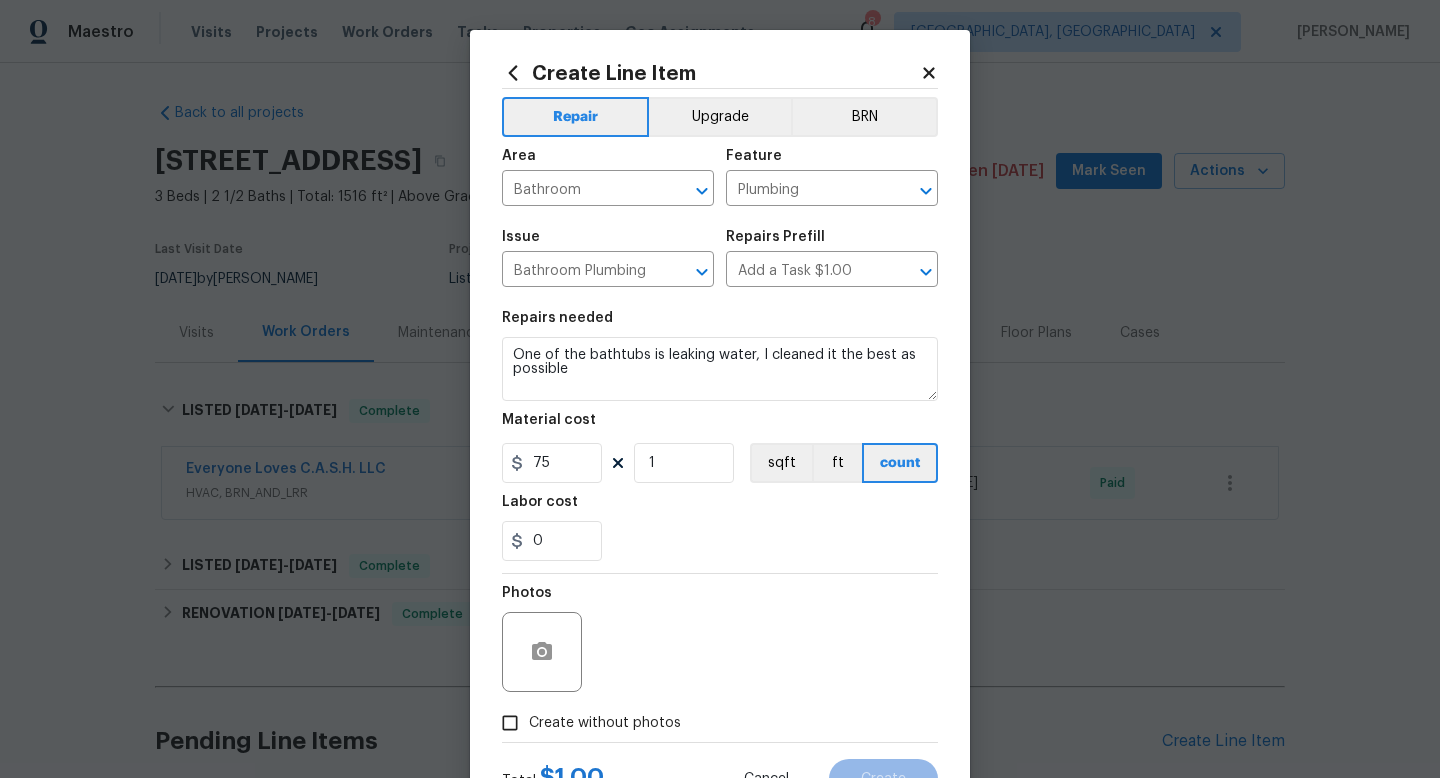 drag, startPoint x: 517, startPoint y: 714, endPoint x: 563, endPoint y: 695, distance: 49.76947 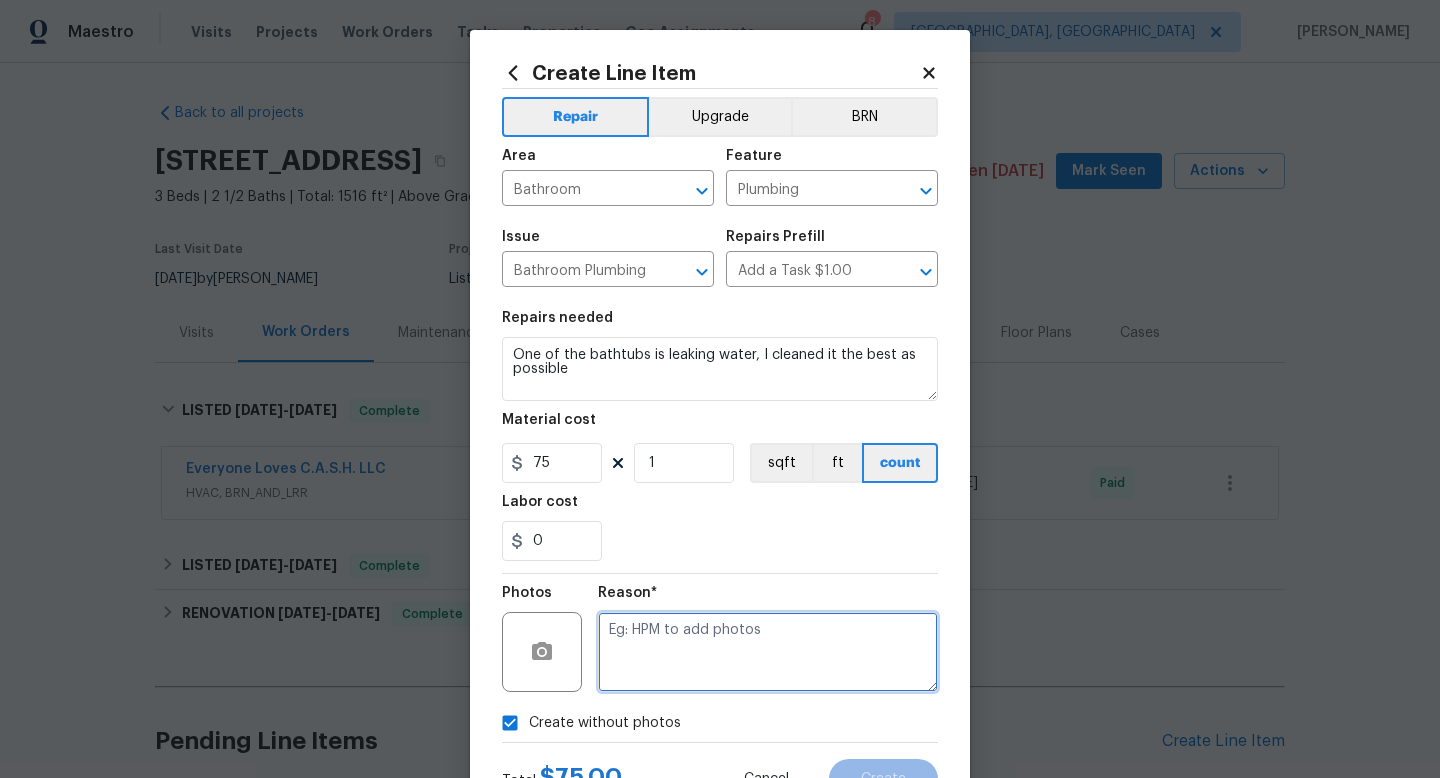 click at bounding box center [768, 652] 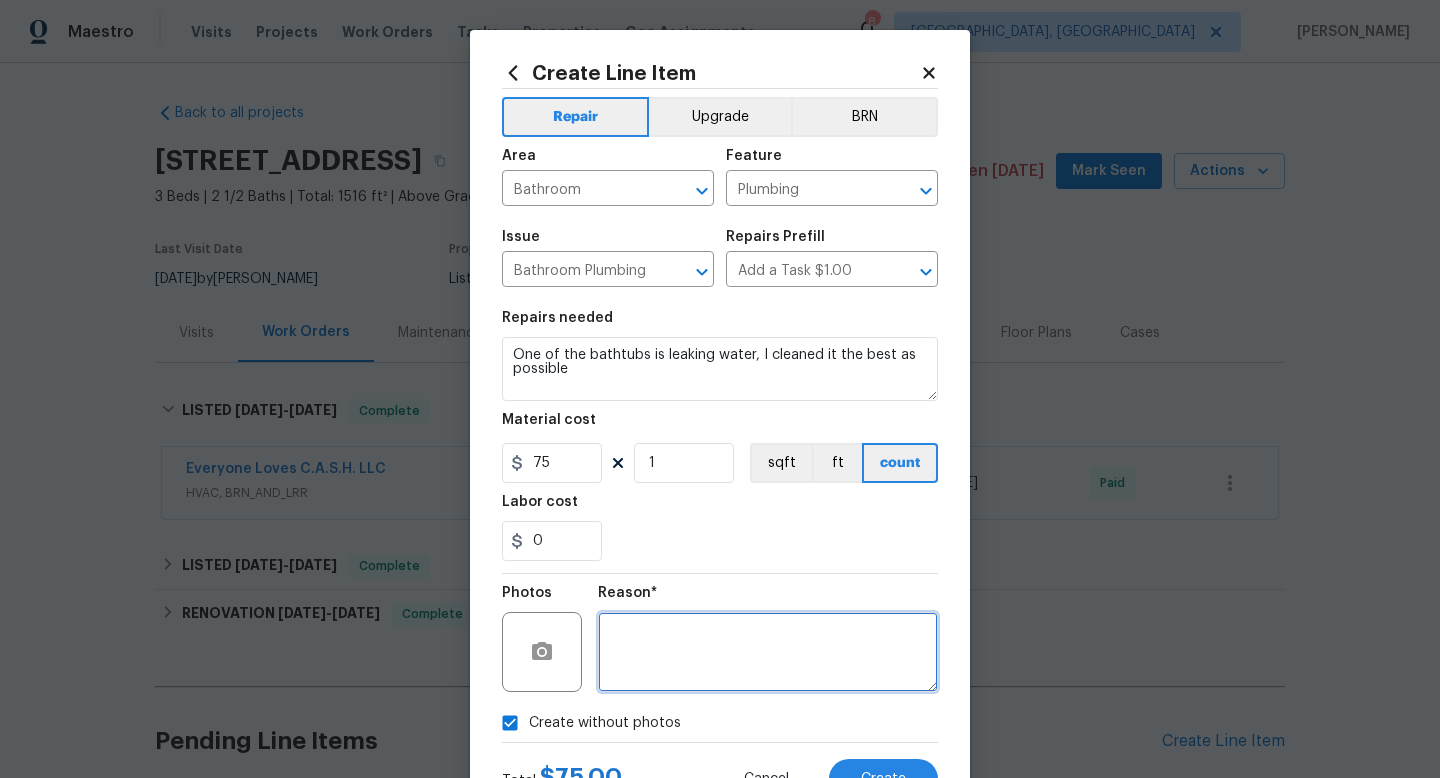 scroll, scrollTop: 84, scrollLeft: 0, axis: vertical 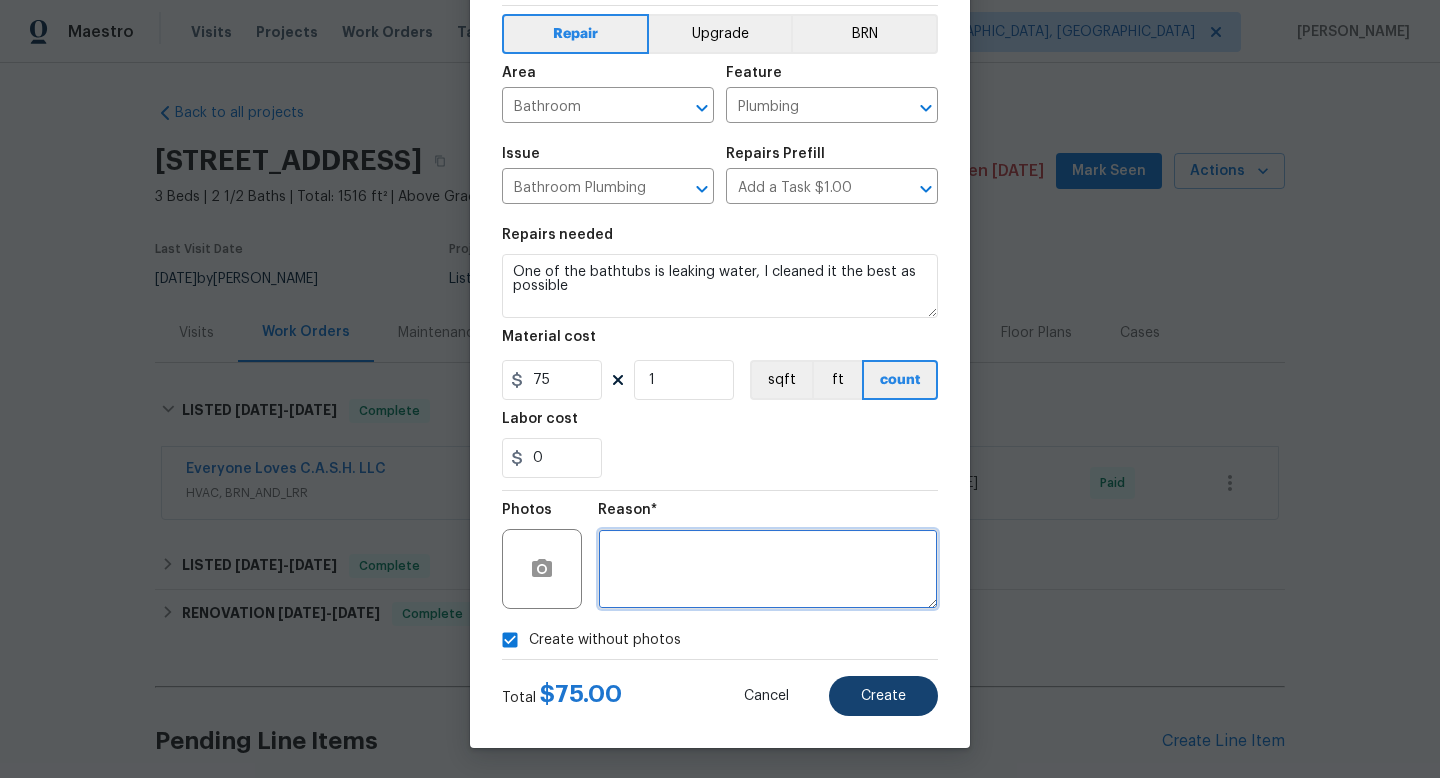 type 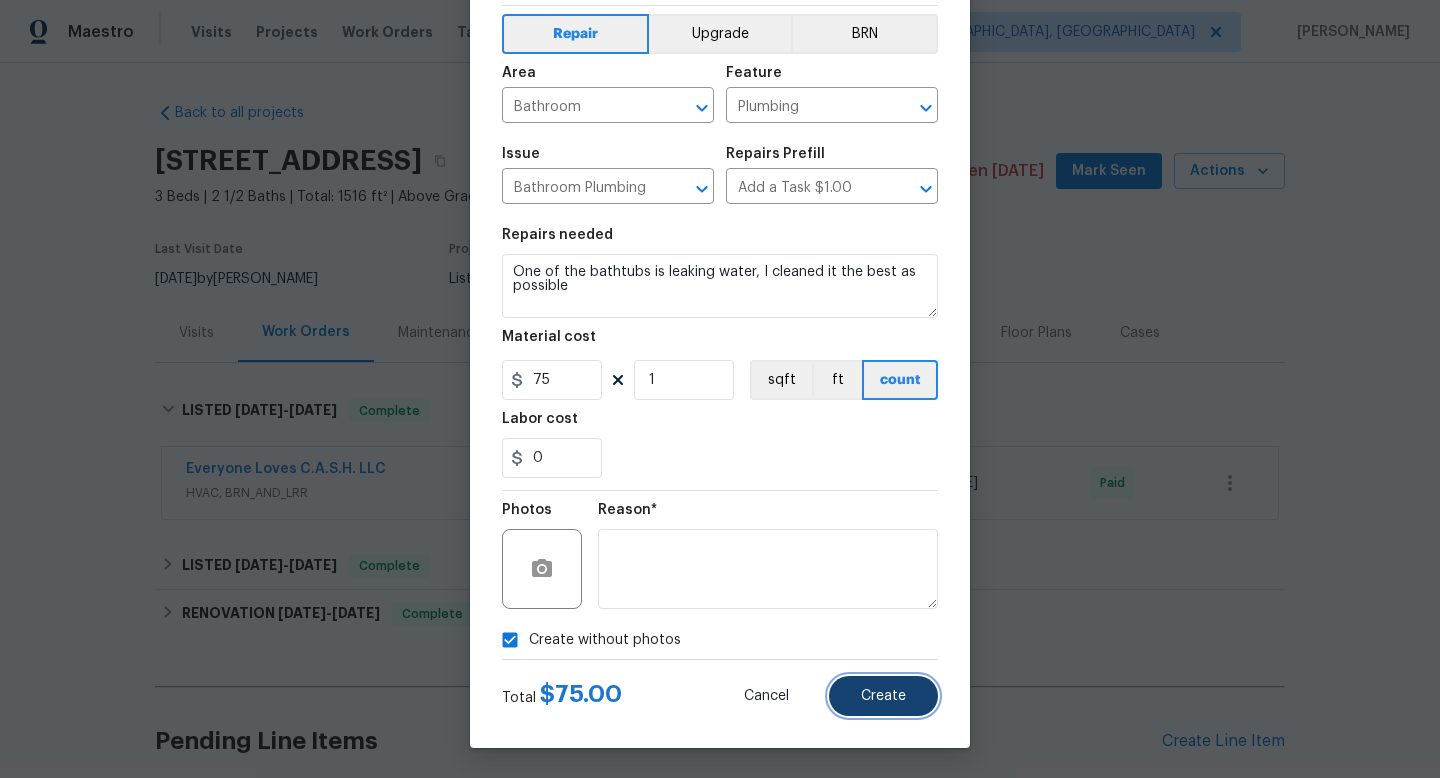click on "Create" at bounding box center (883, 696) 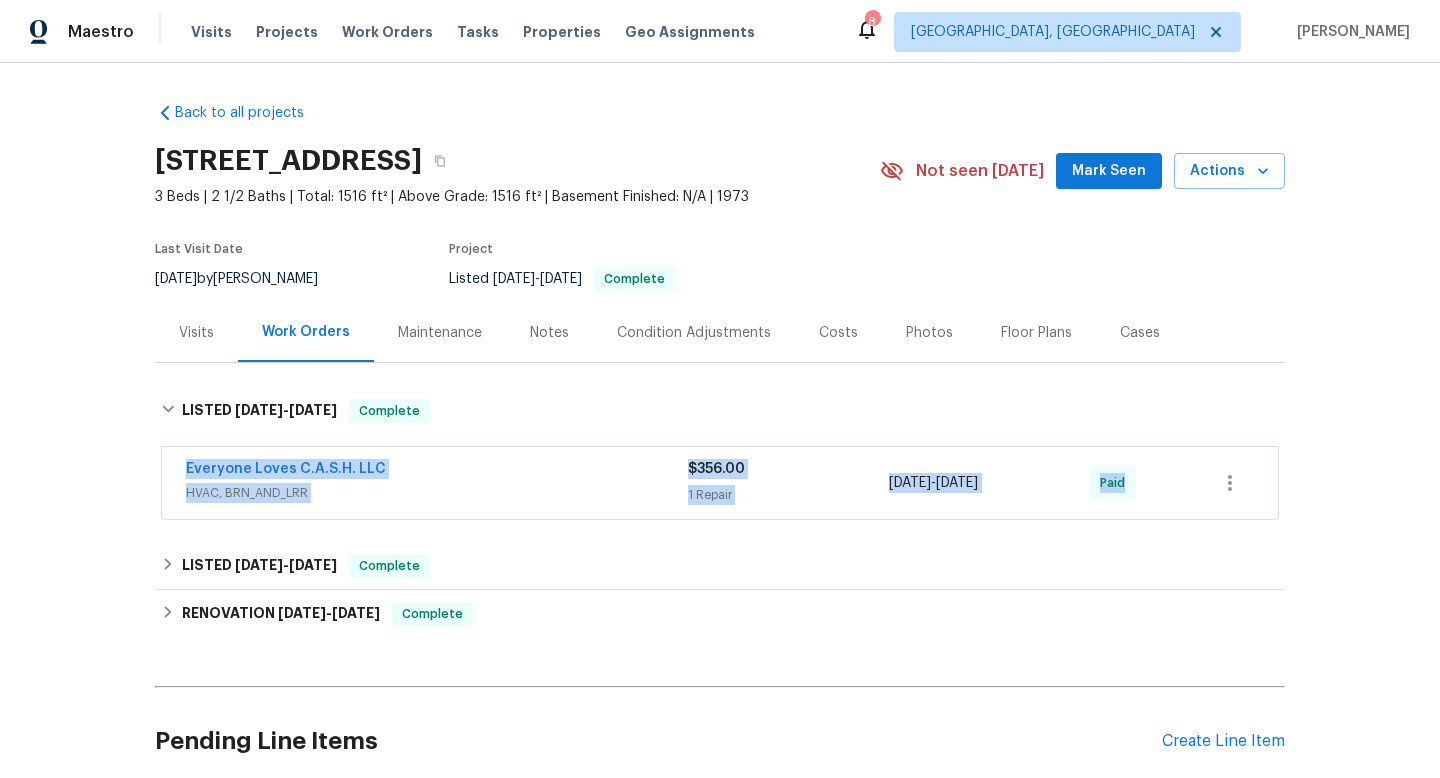 drag, startPoint x: 173, startPoint y: 451, endPoint x: 1137, endPoint y: 532, distance: 967.39703 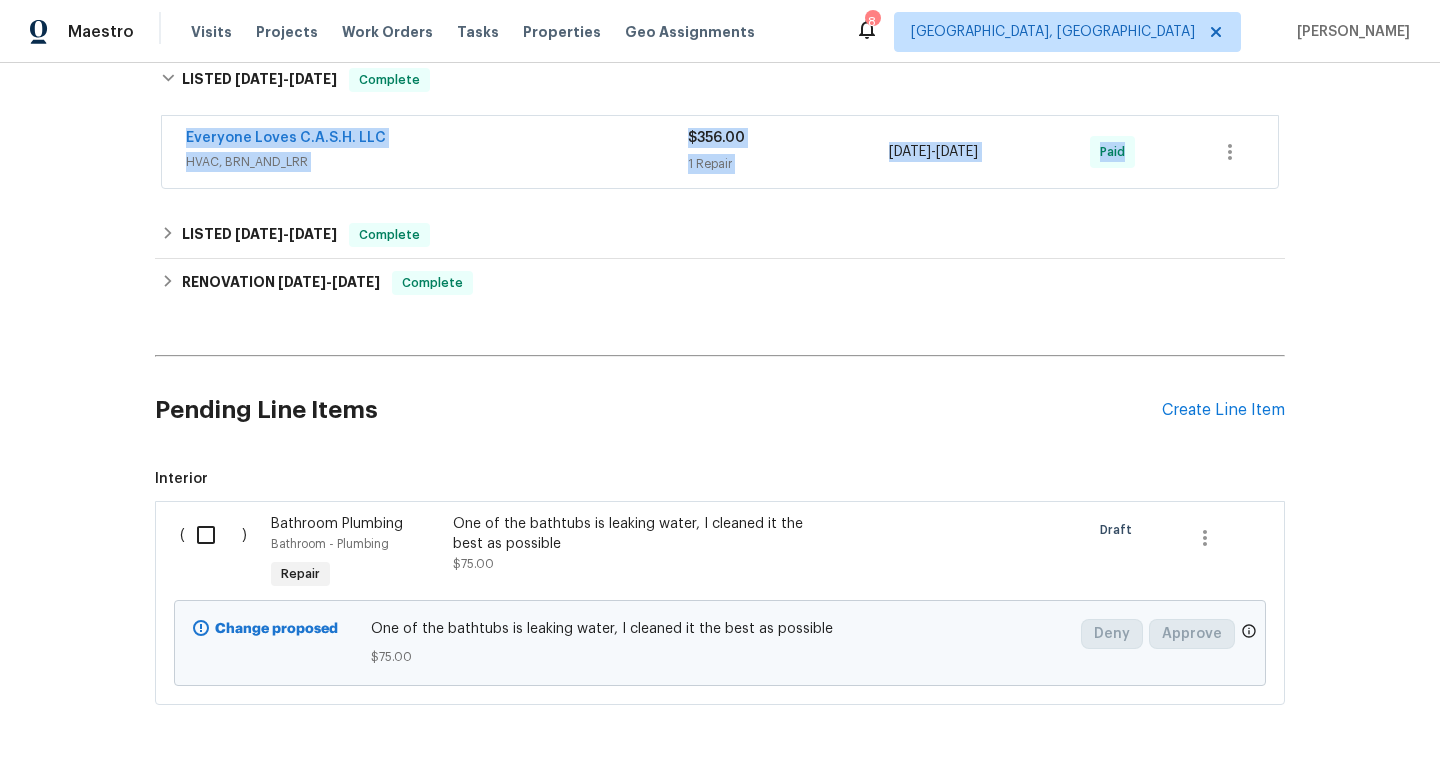 scroll, scrollTop: 394, scrollLeft: 0, axis: vertical 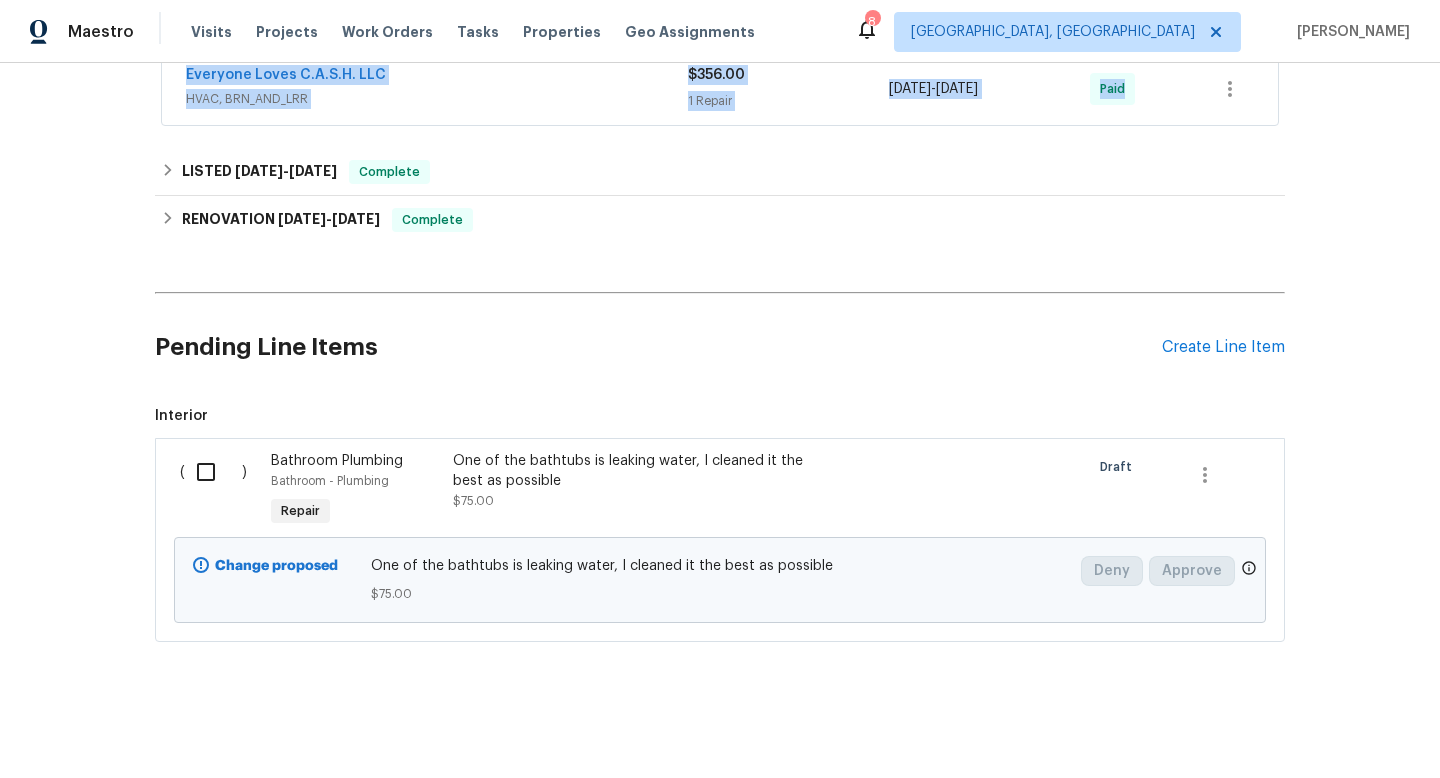 click at bounding box center [213, 472] 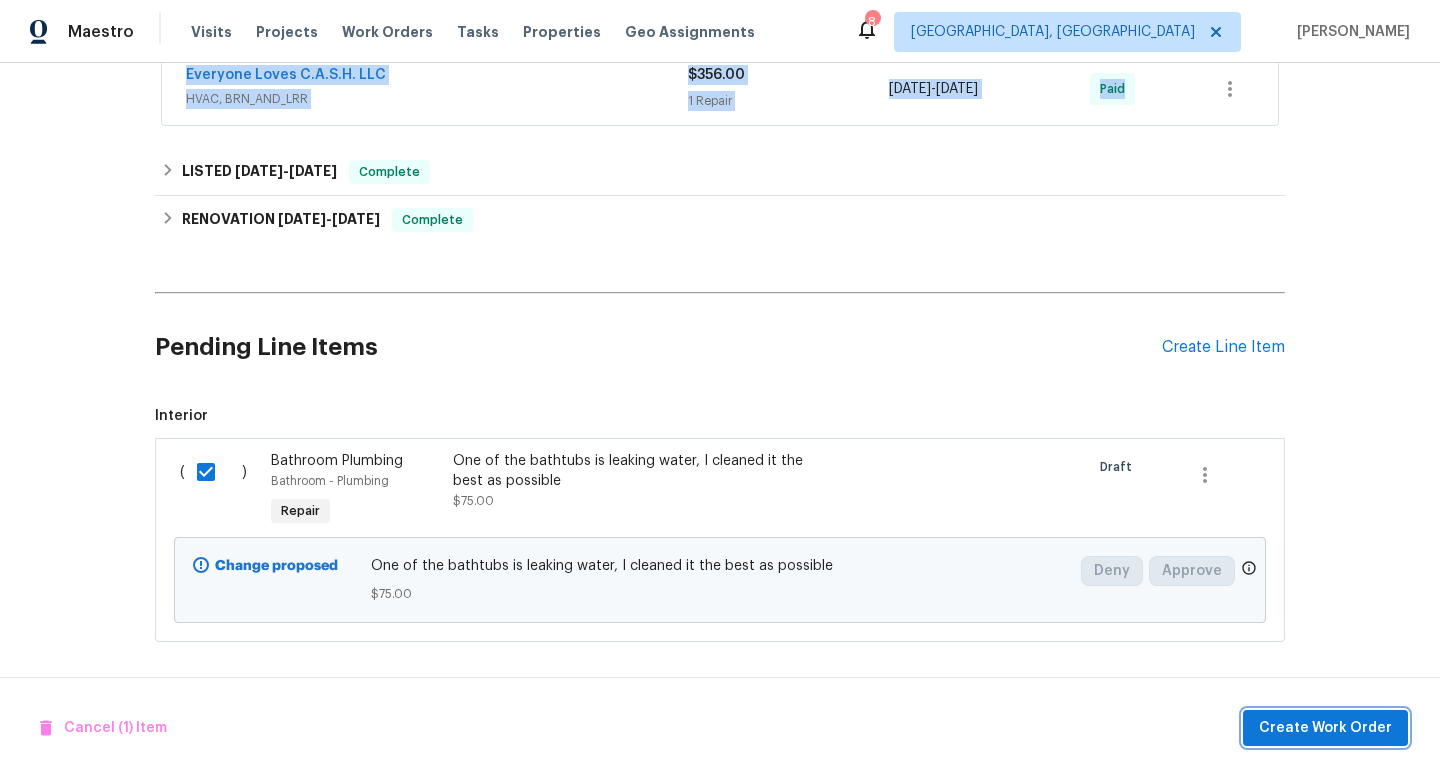 click on "Create Work Order" at bounding box center [1325, 728] 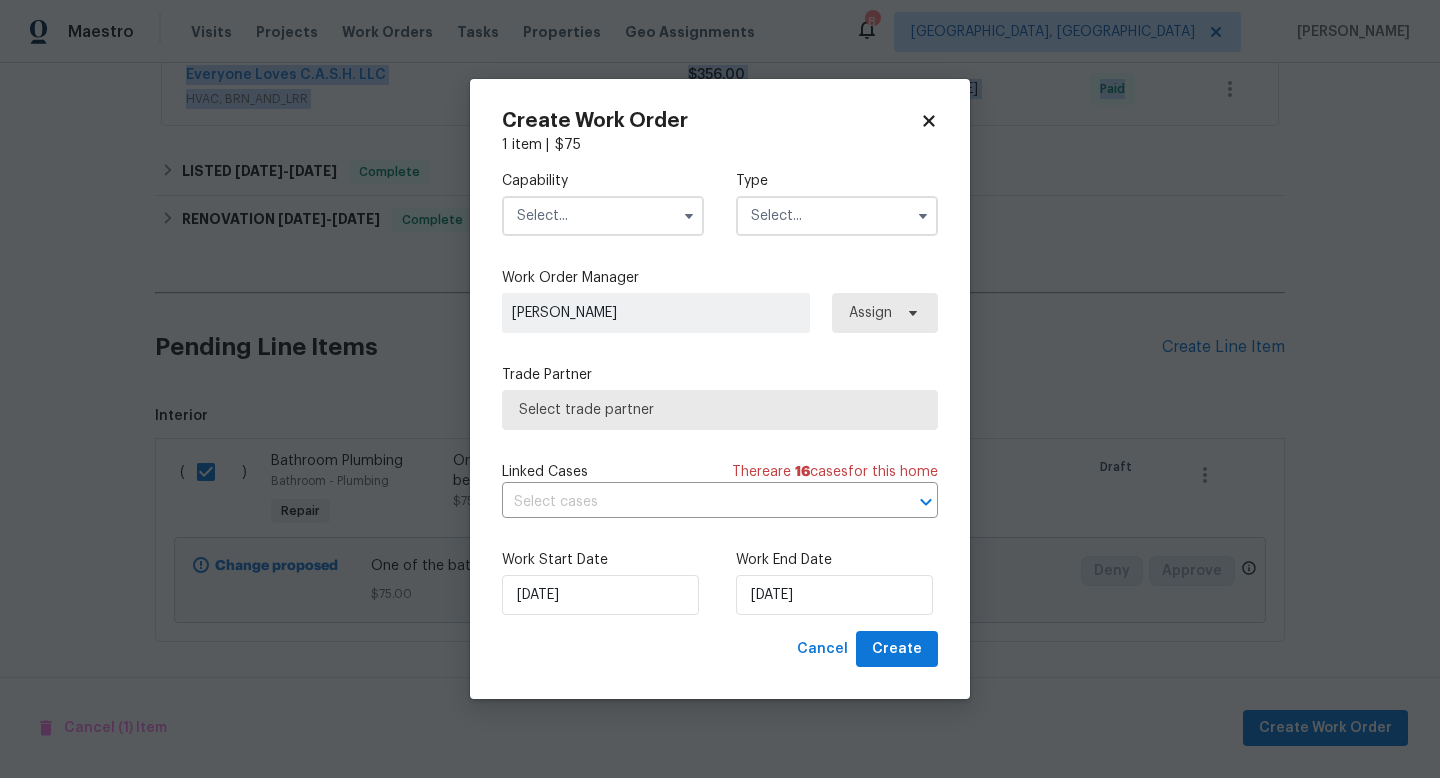 click at bounding box center (603, 216) 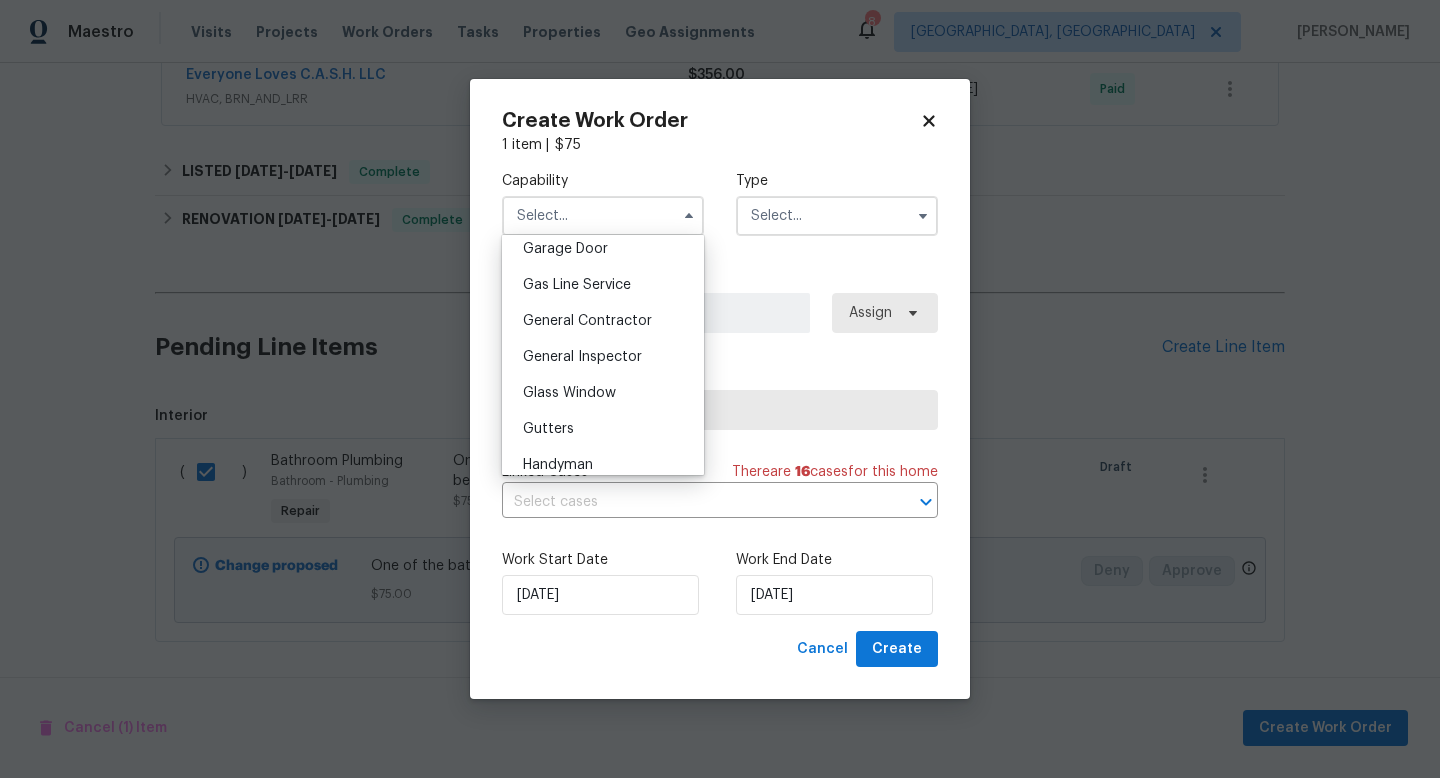 scroll, scrollTop: 916, scrollLeft: 0, axis: vertical 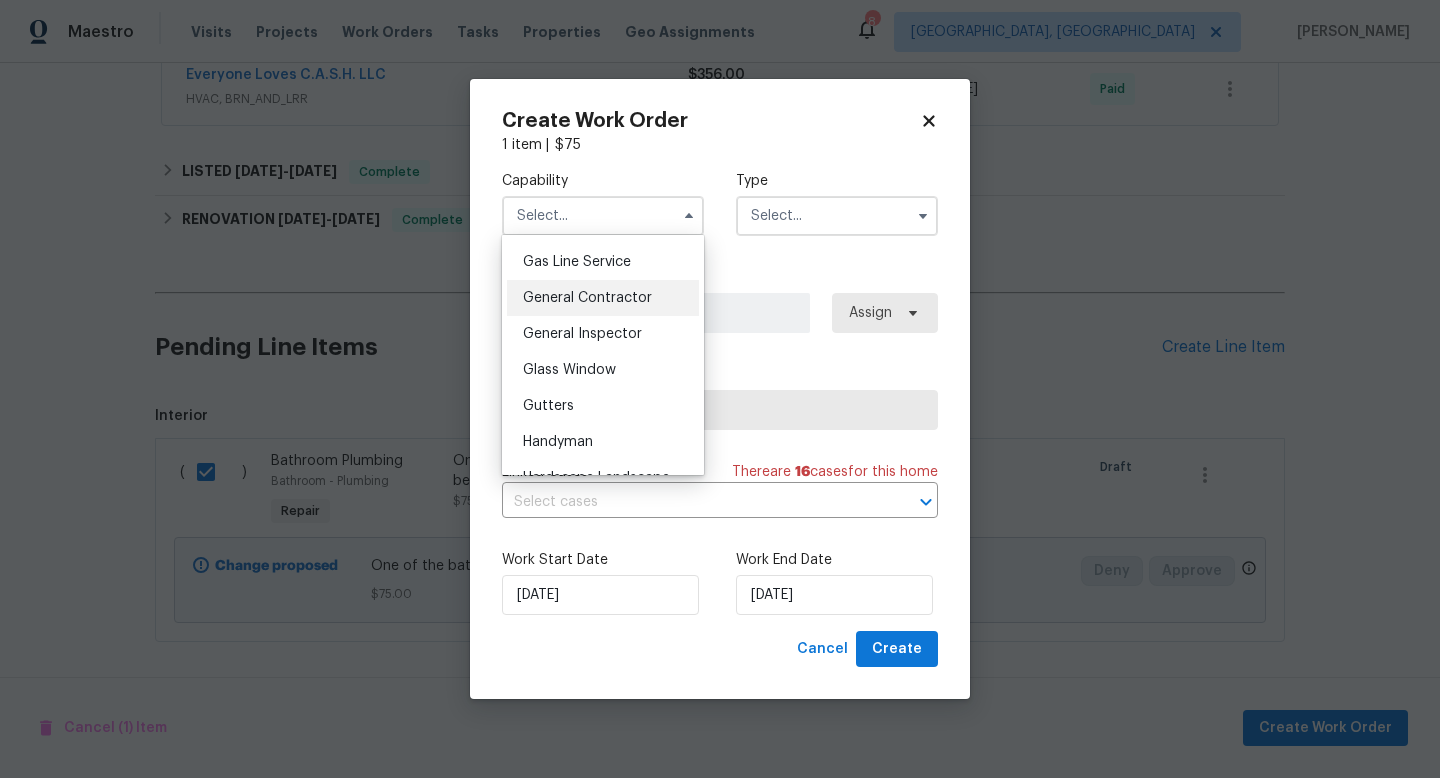 click on "General Contractor" at bounding box center (603, 298) 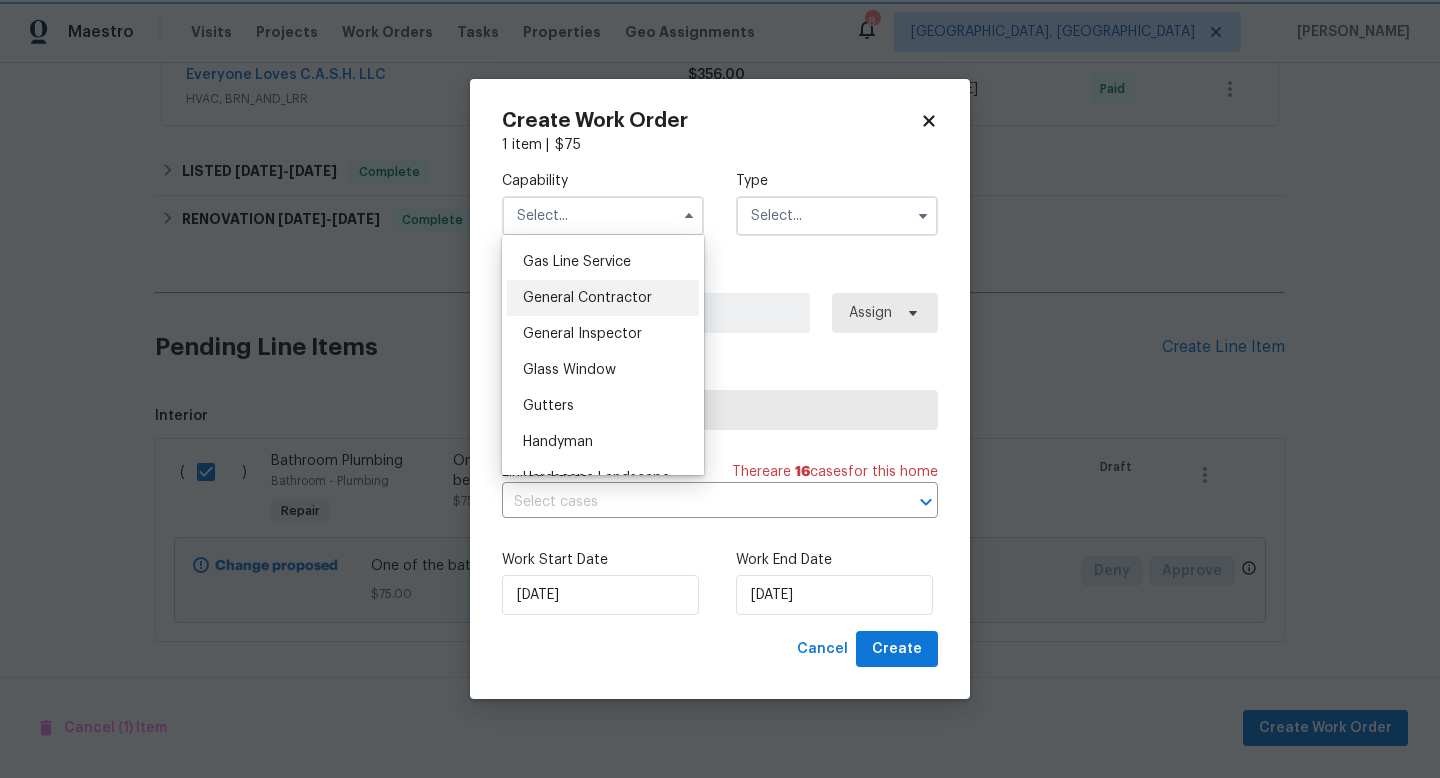 type on "General Contractor" 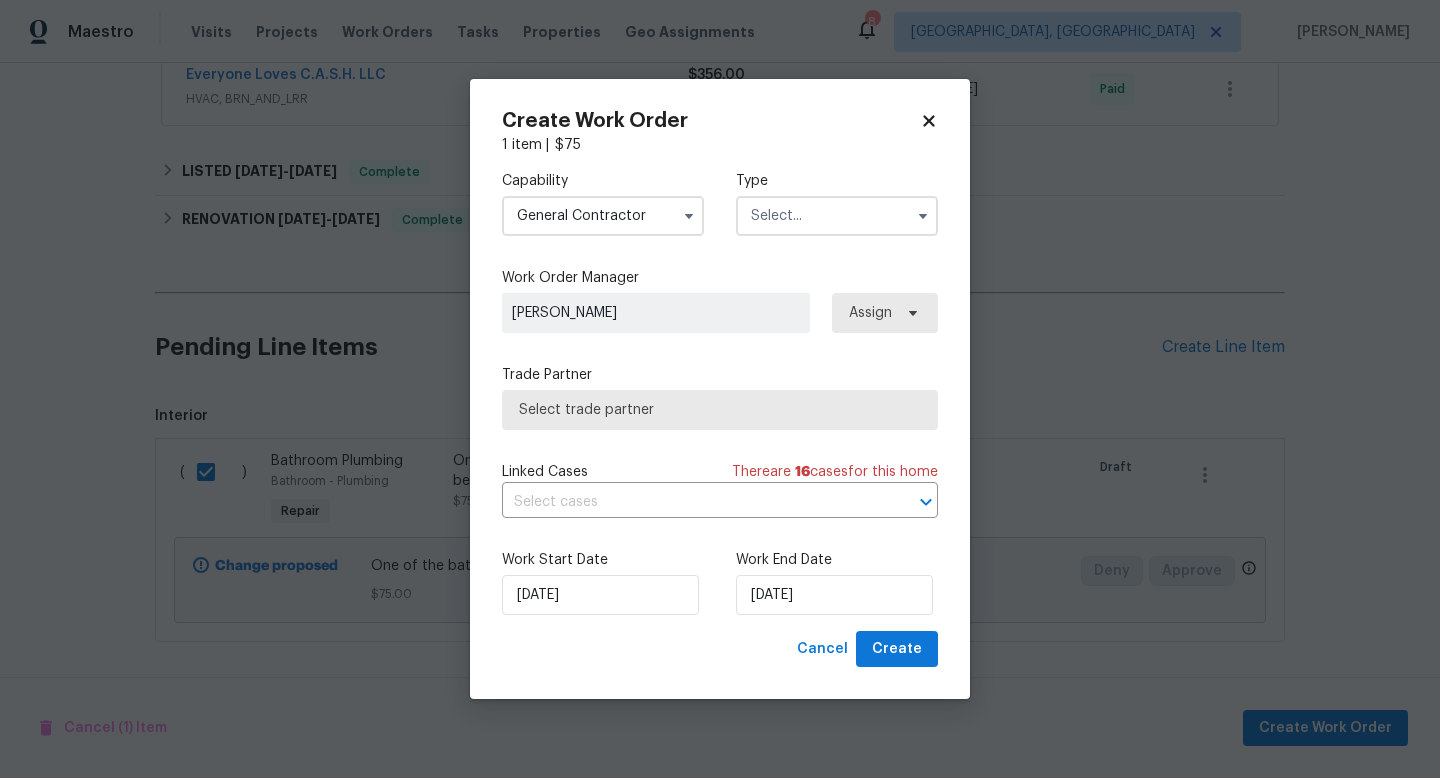 click at bounding box center [837, 216] 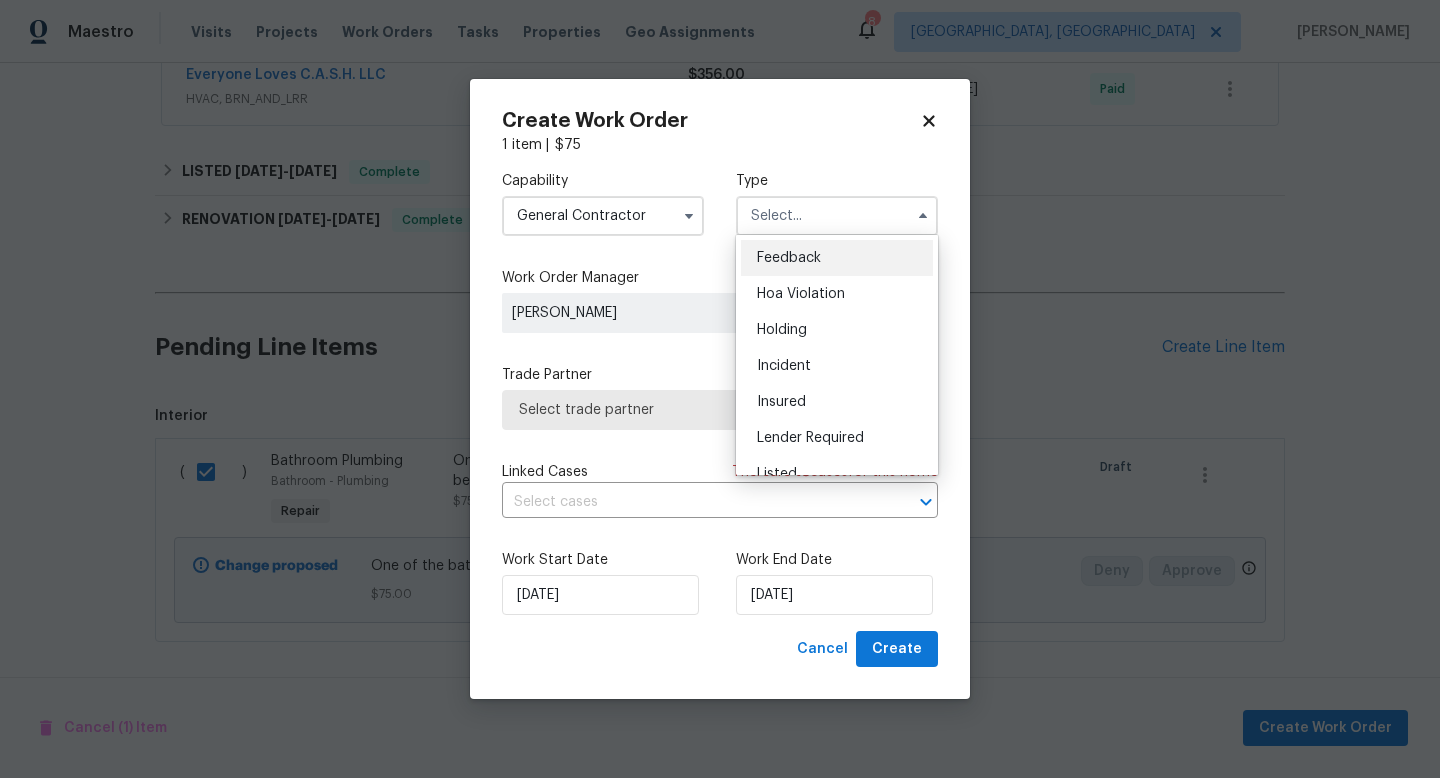 click on "Feedback" at bounding box center (837, 258) 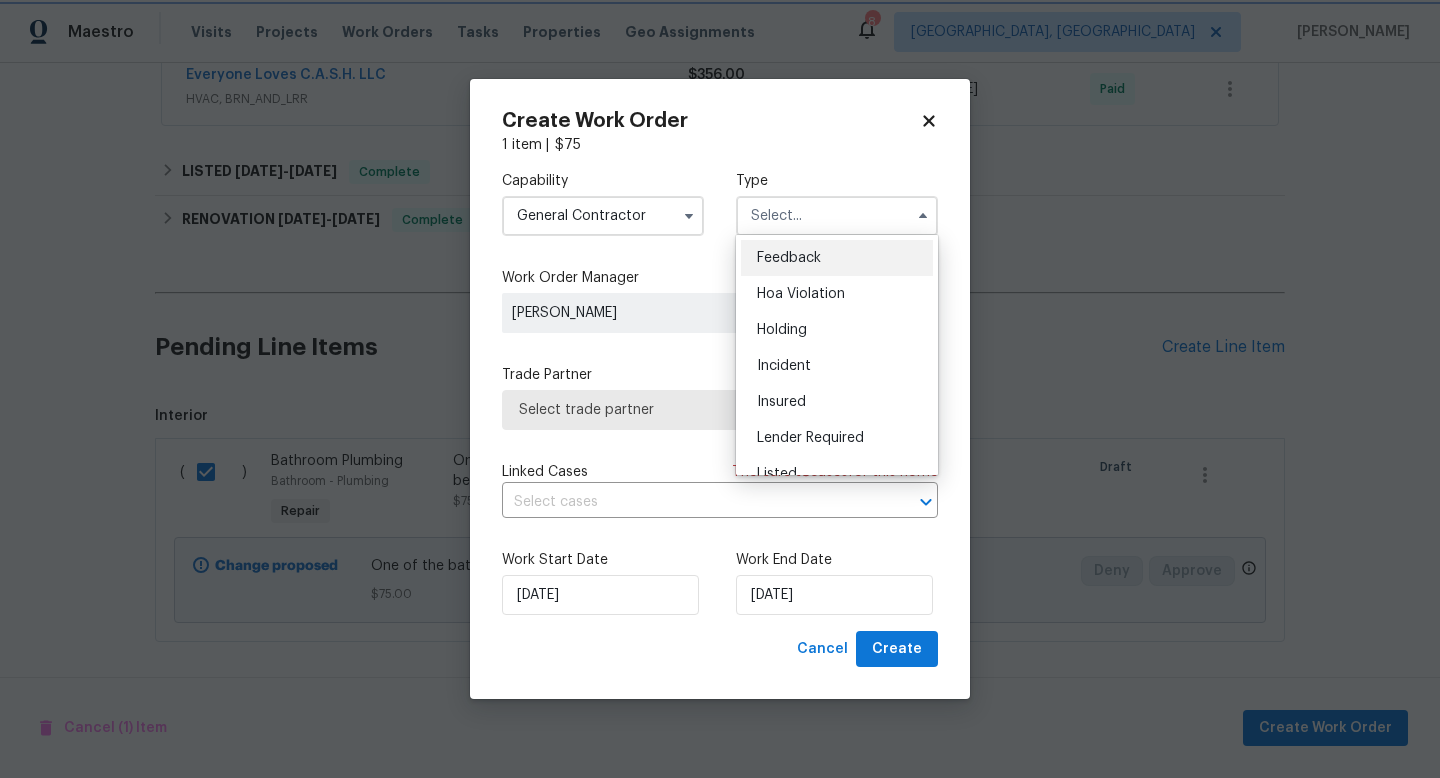 type on "Feedback" 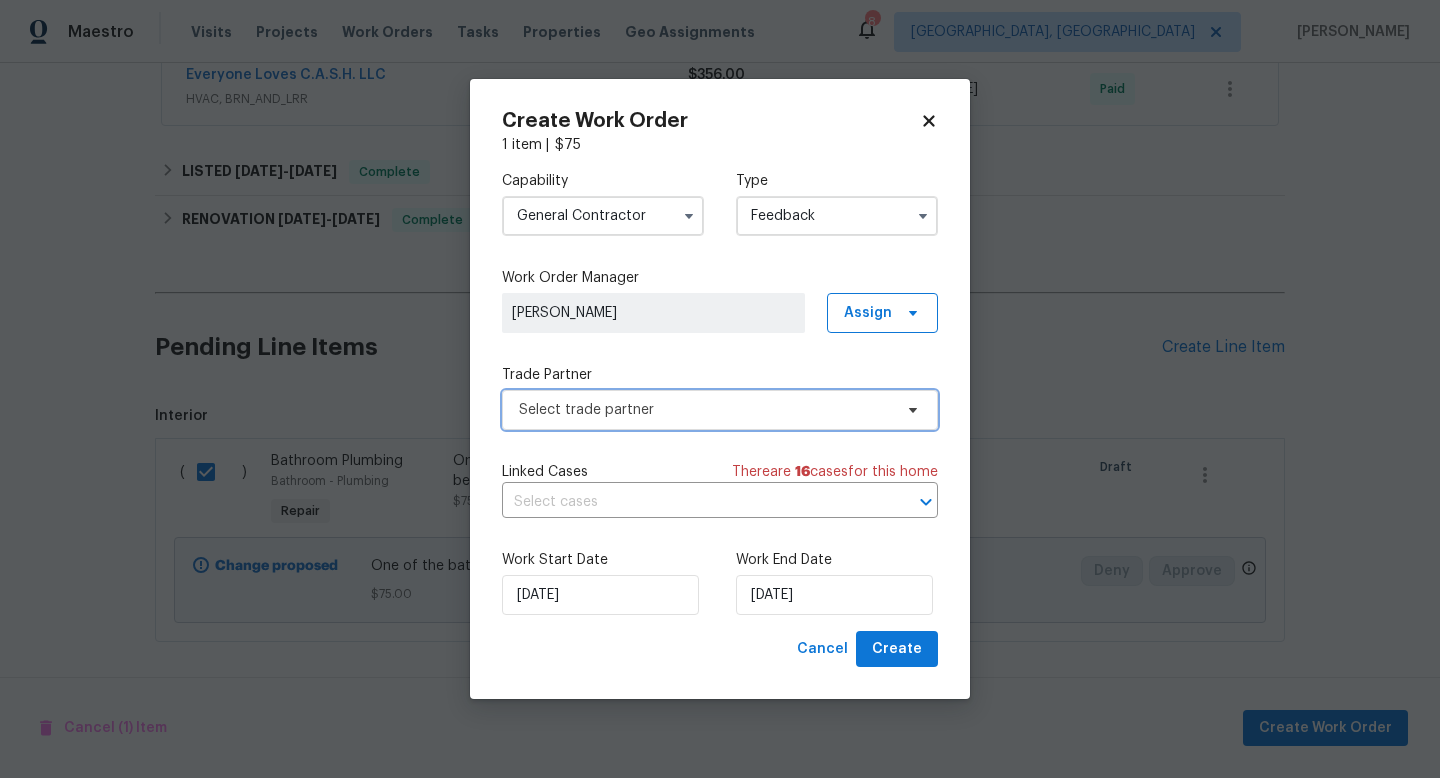 click on "Select trade partner" at bounding box center (705, 410) 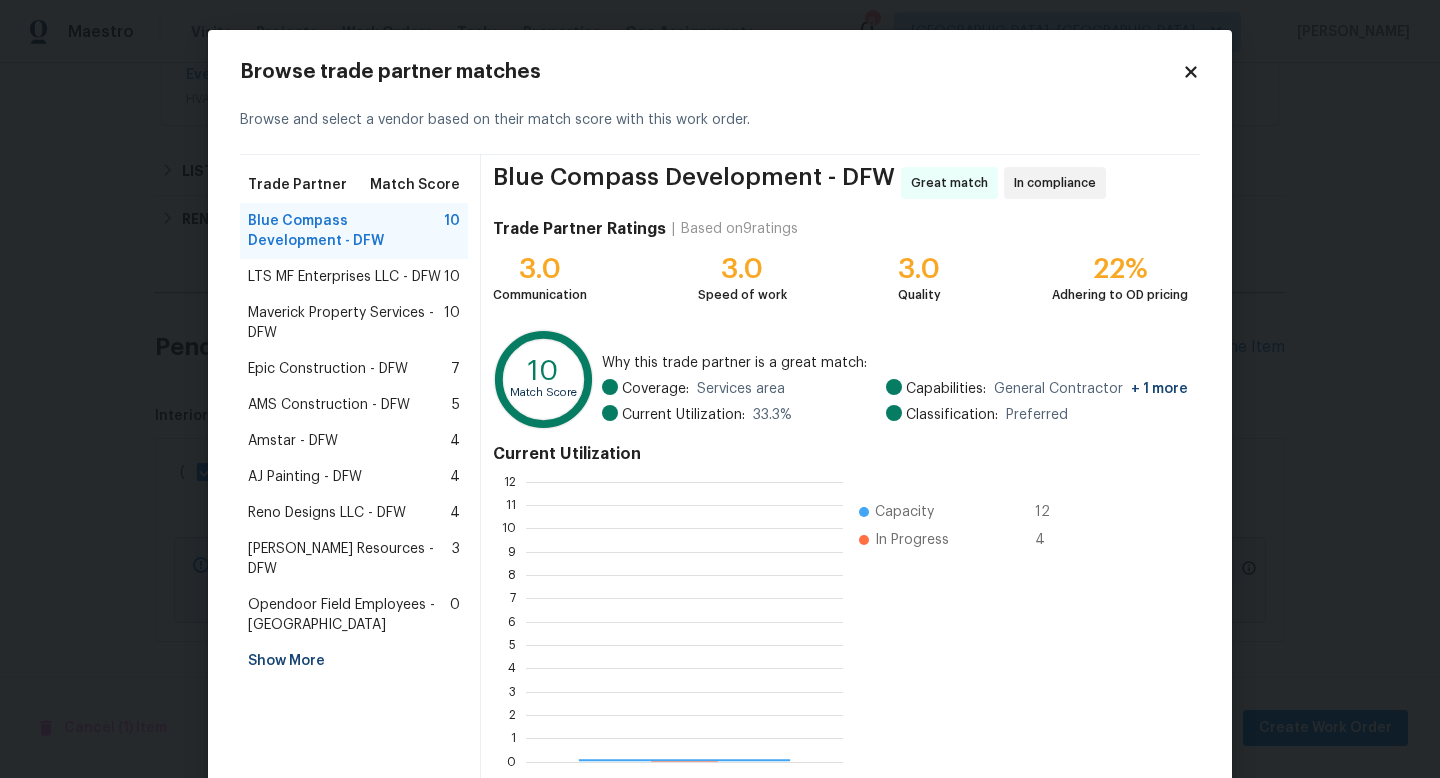 scroll, scrollTop: 2, scrollLeft: 2, axis: both 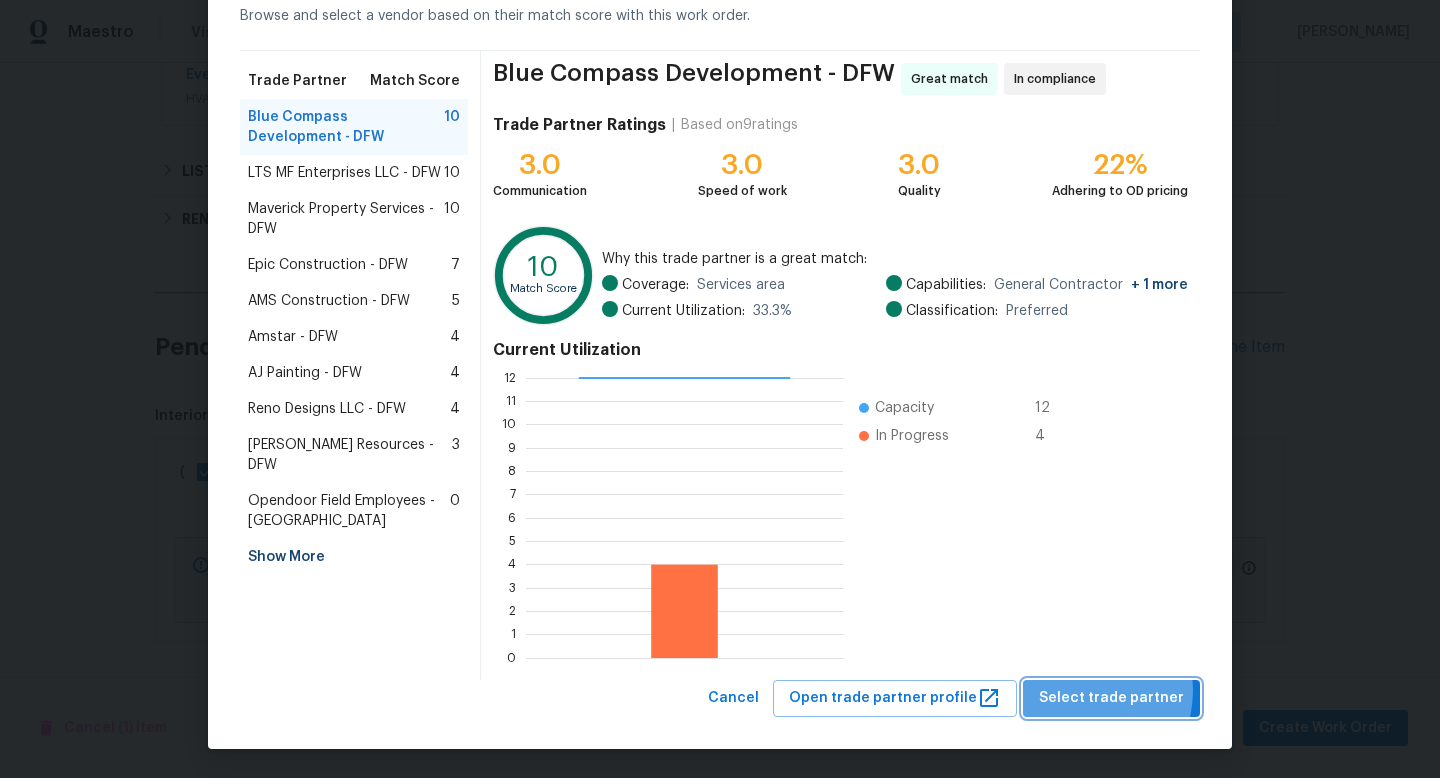 click on "Select trade partner" at bounding box center [1111, 698] 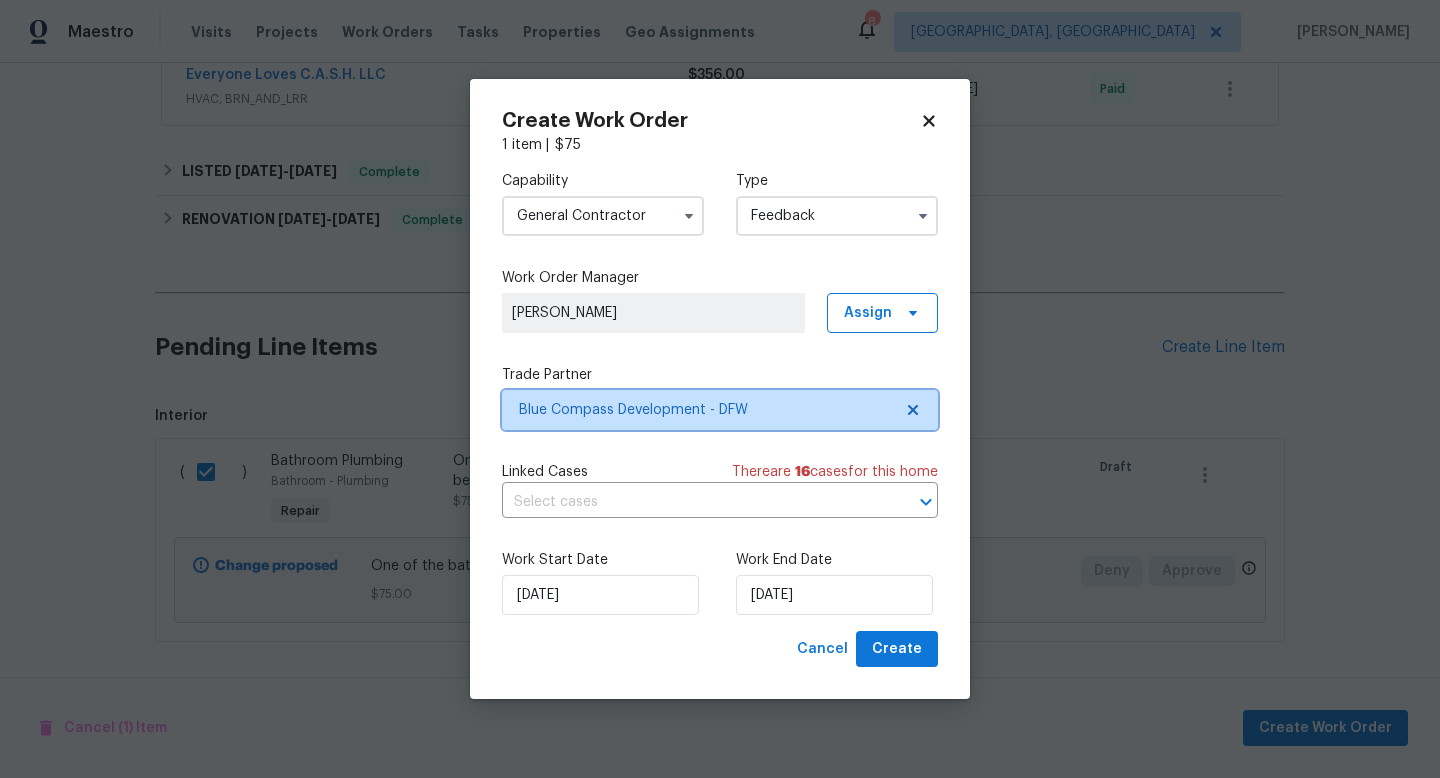 scroll, scrollTop: 0, scrollLeft: 0, axis: both 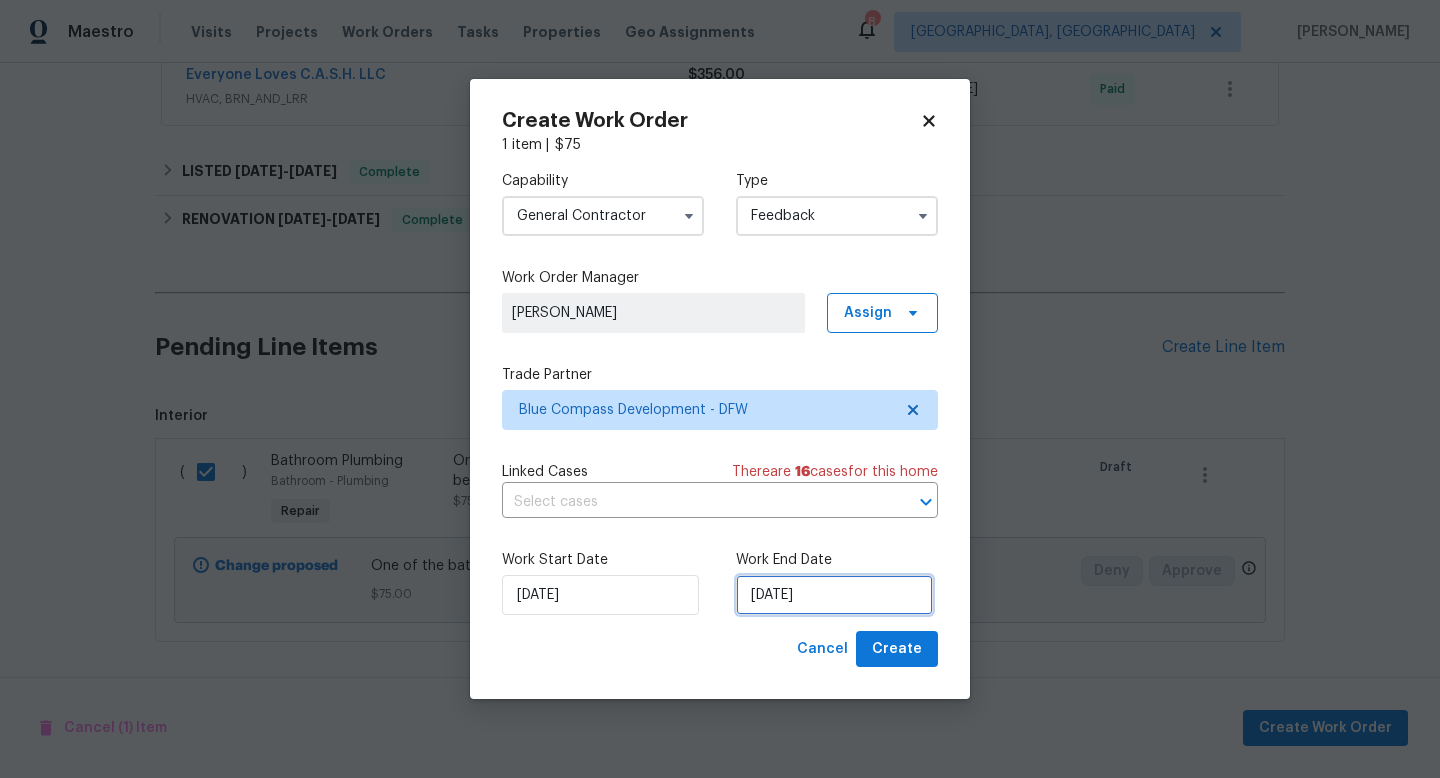 click on "[DATE]" at bounding box center [834, 595] 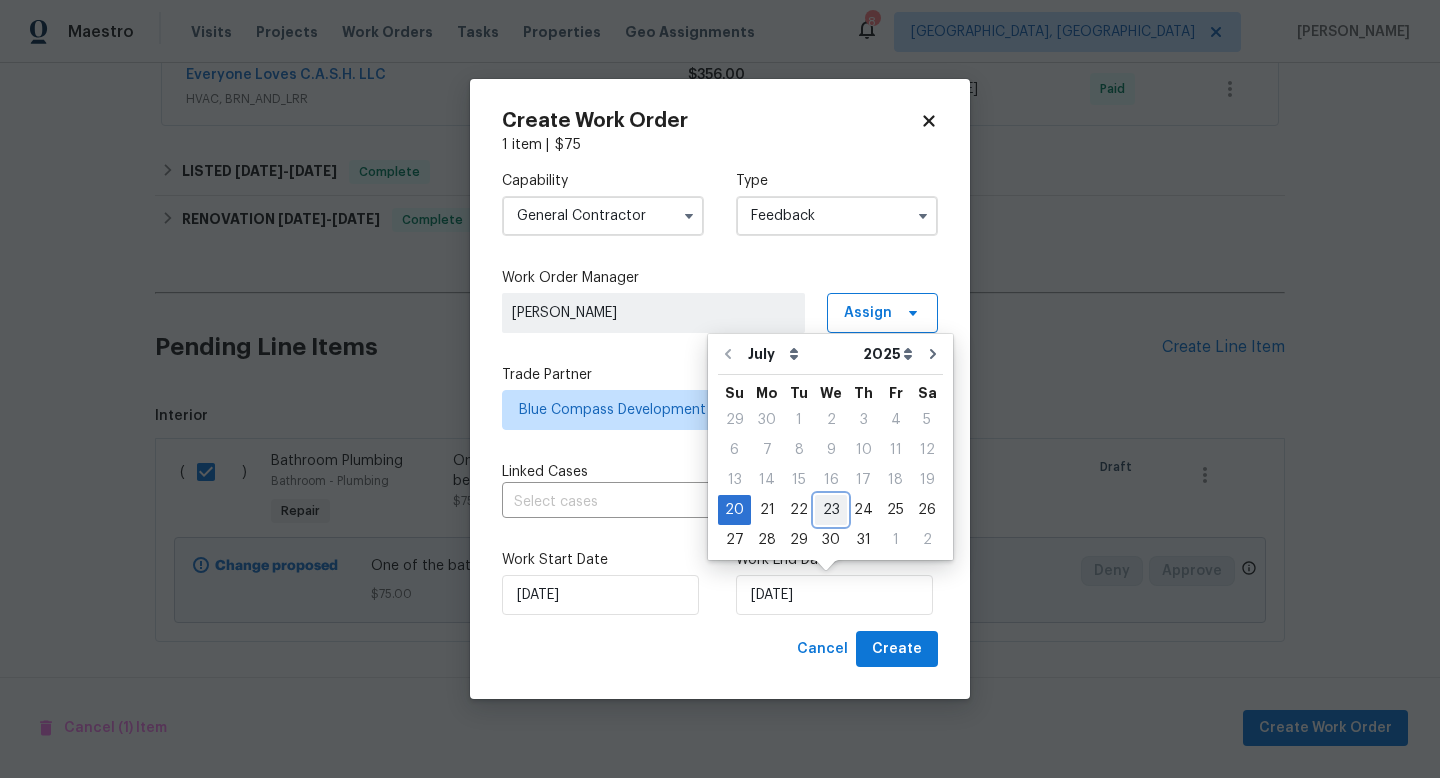 click on "23" at bounding box center (831, 510) 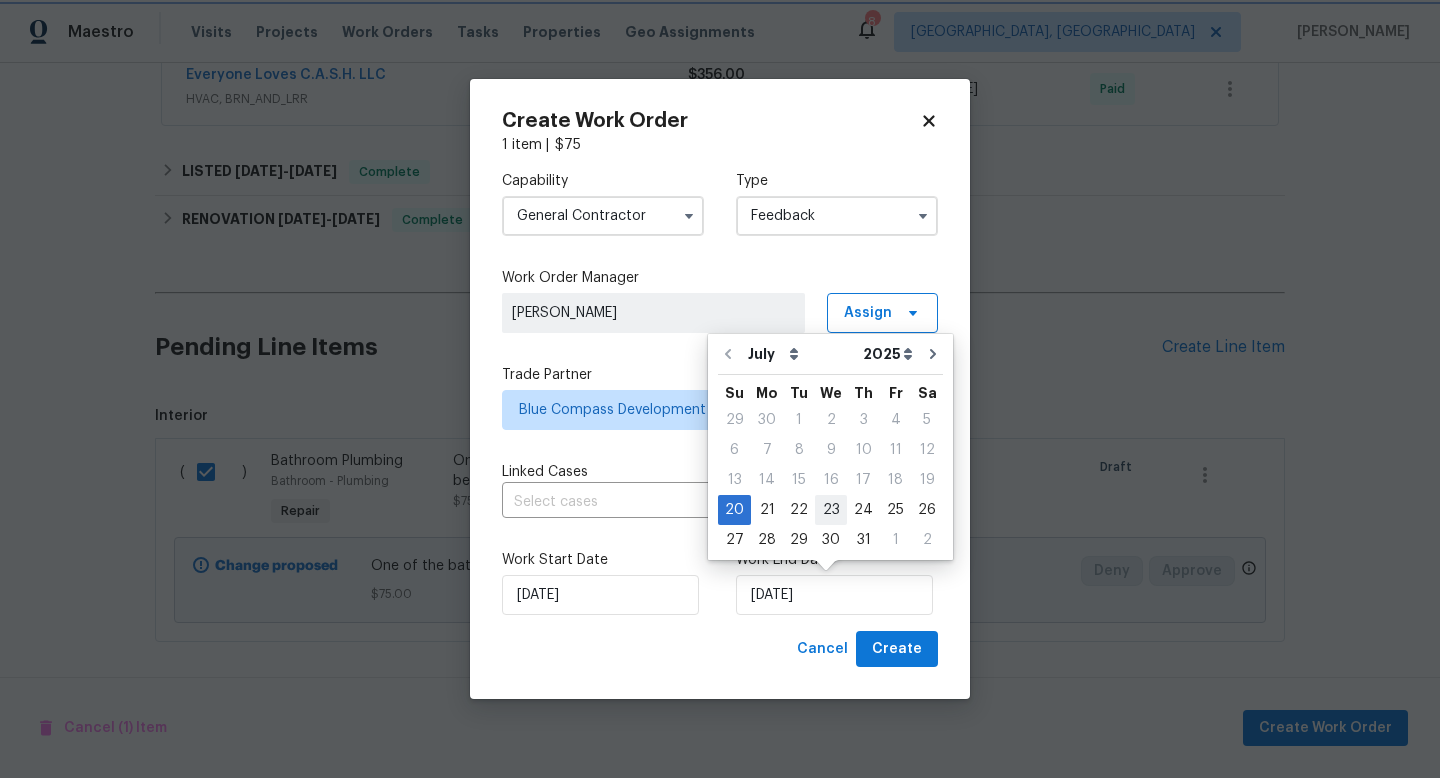 type on "23/07/2025" 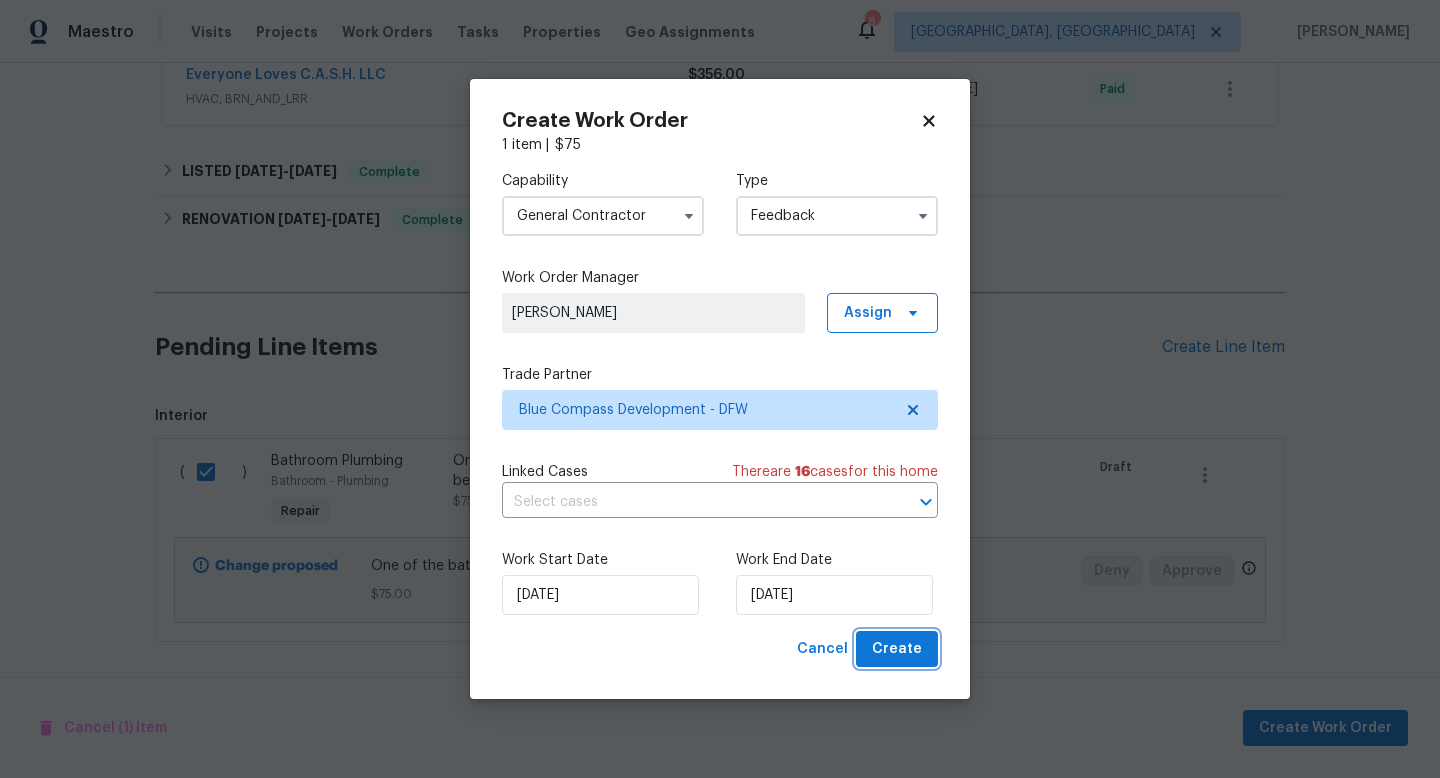 click on "Create" at bounding box center (897, 649) 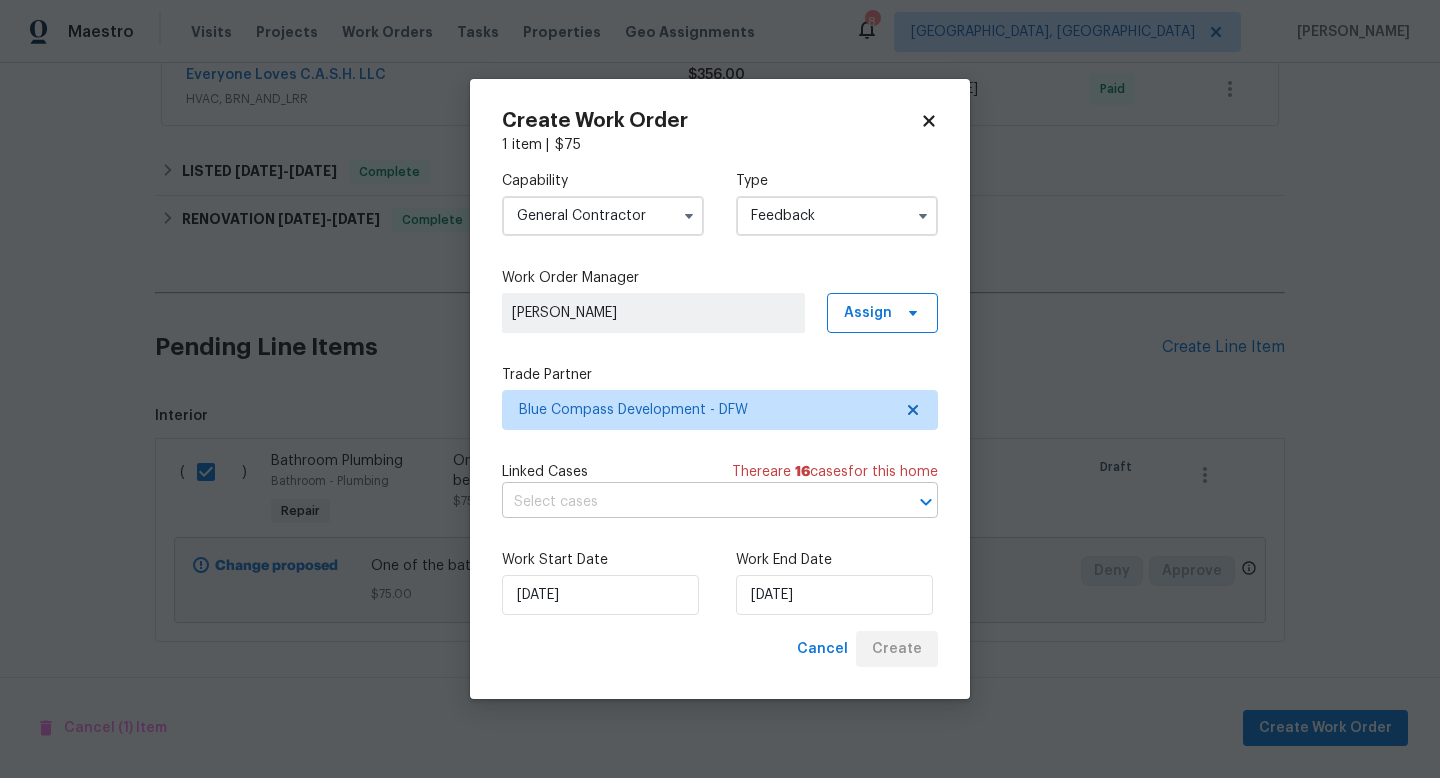 scroll, scrollTop: 214, scrollLeft: 0, axis: vertical 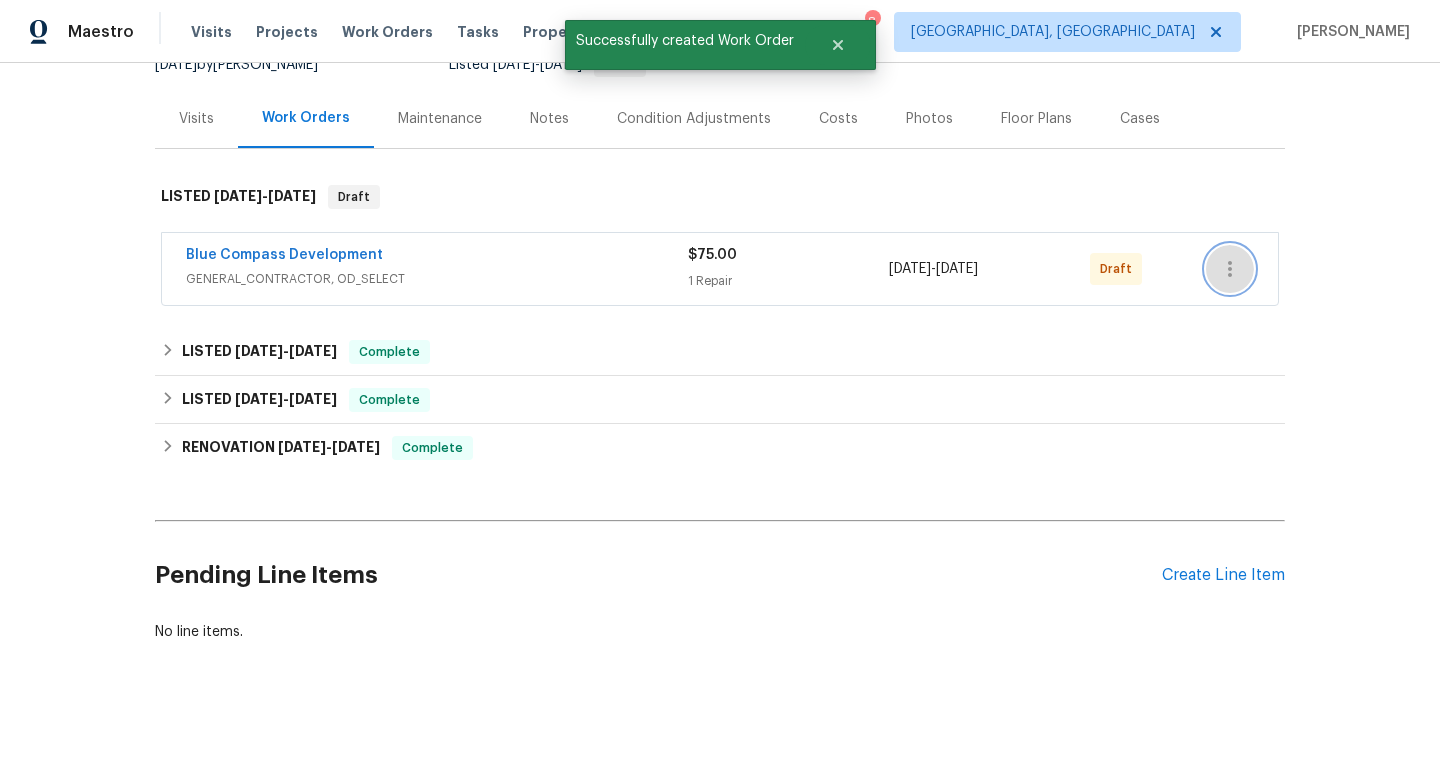 click 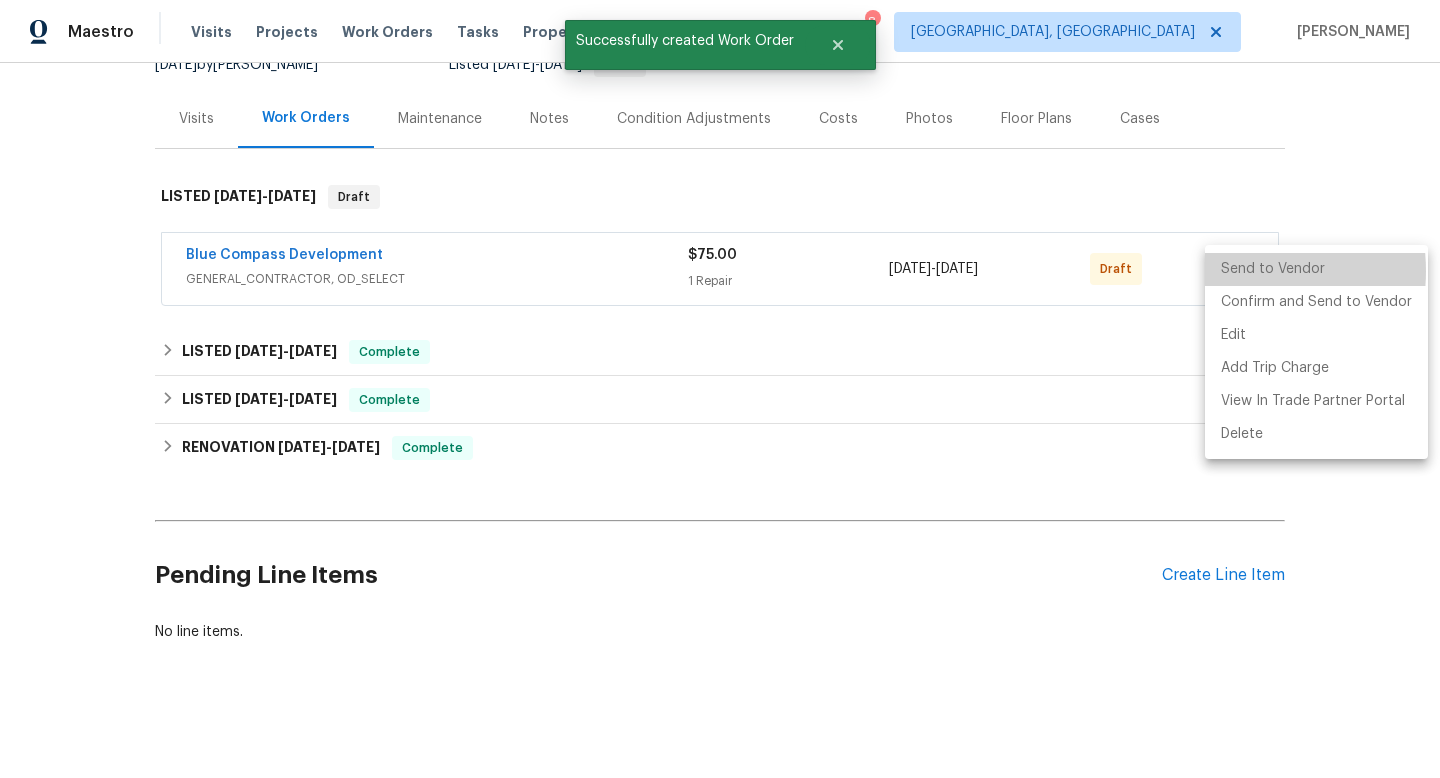 click on "Send to Vendor" at bounding box center [1316, 269] 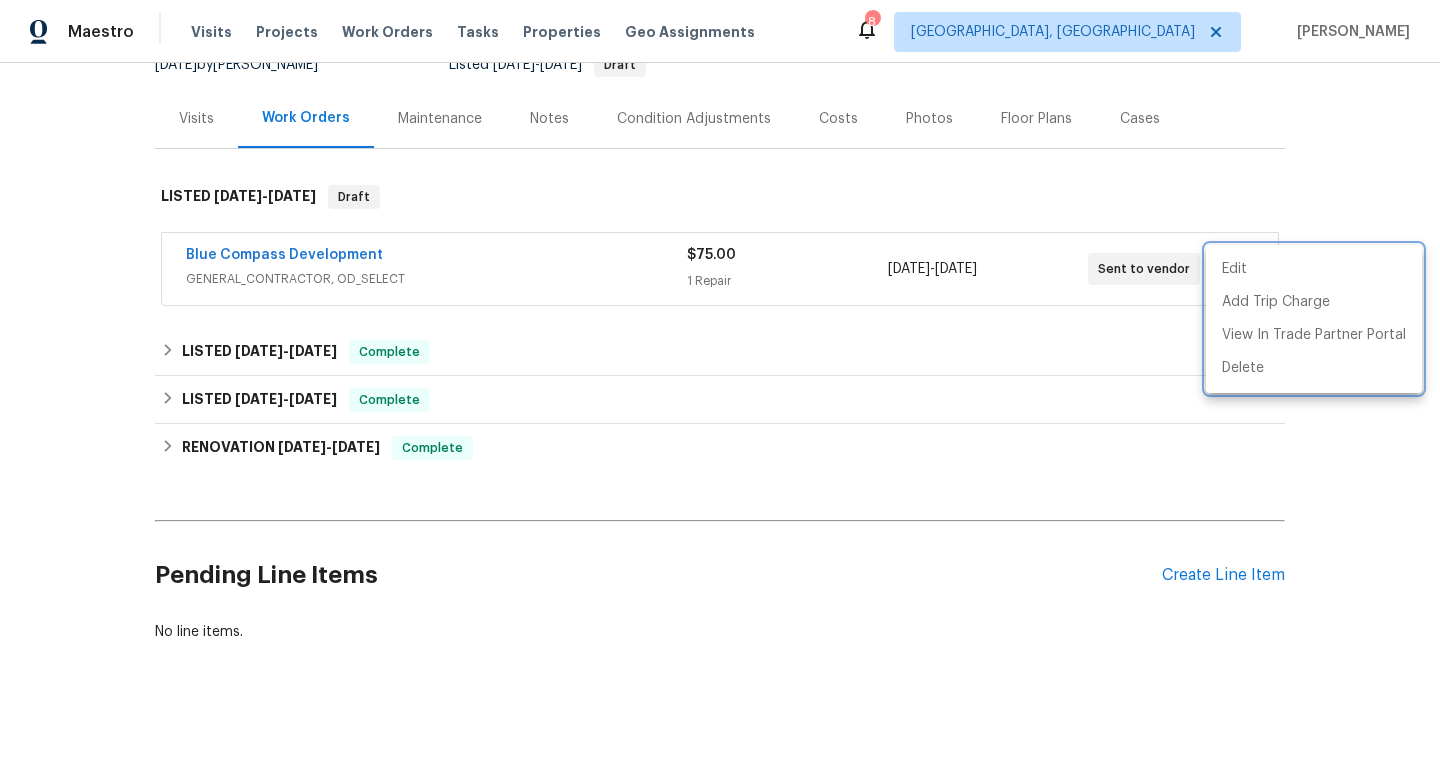 click at bounding box center (720, 389) 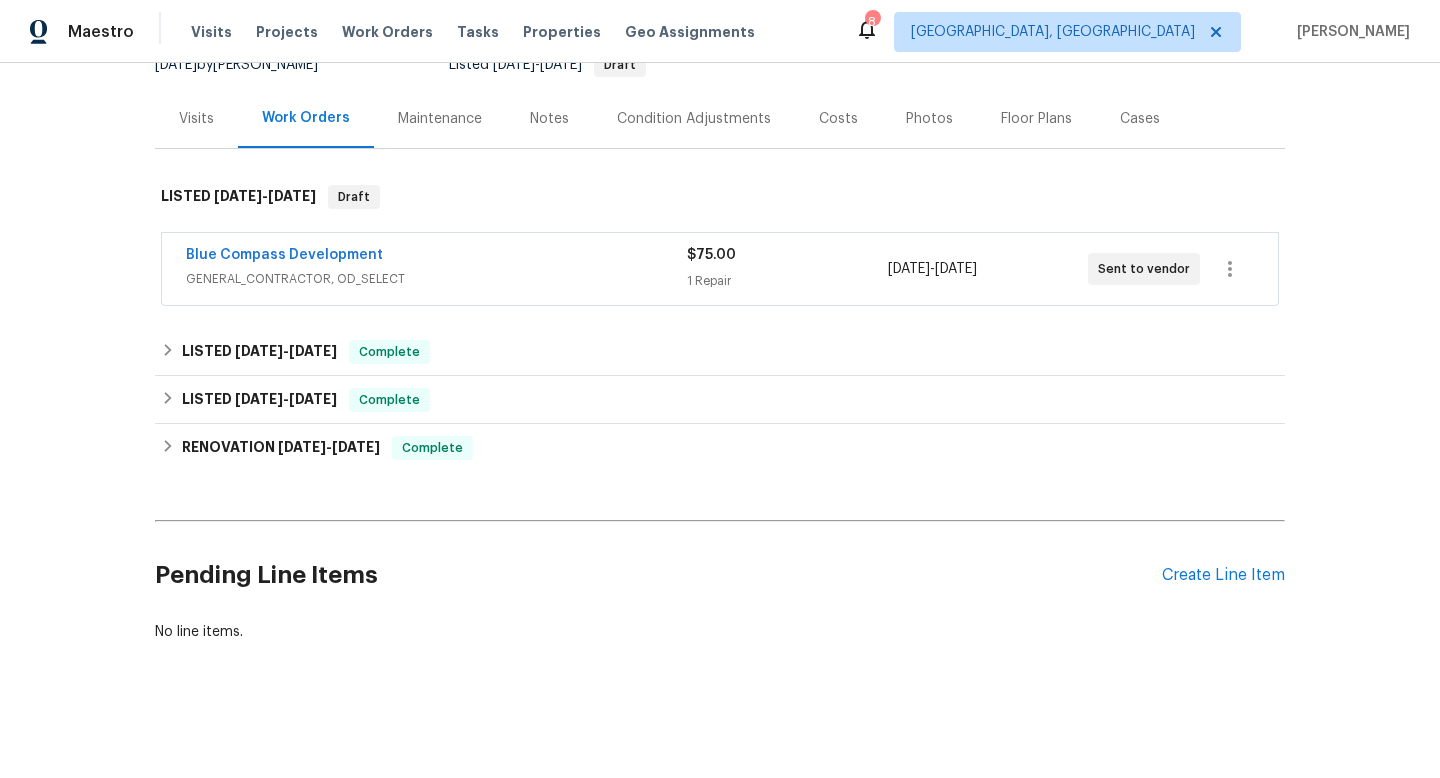 drag, startPoint x: 155, startPoint y: 253, endPoint x: 1078, endPoint y: 273, distance: 923.2167 